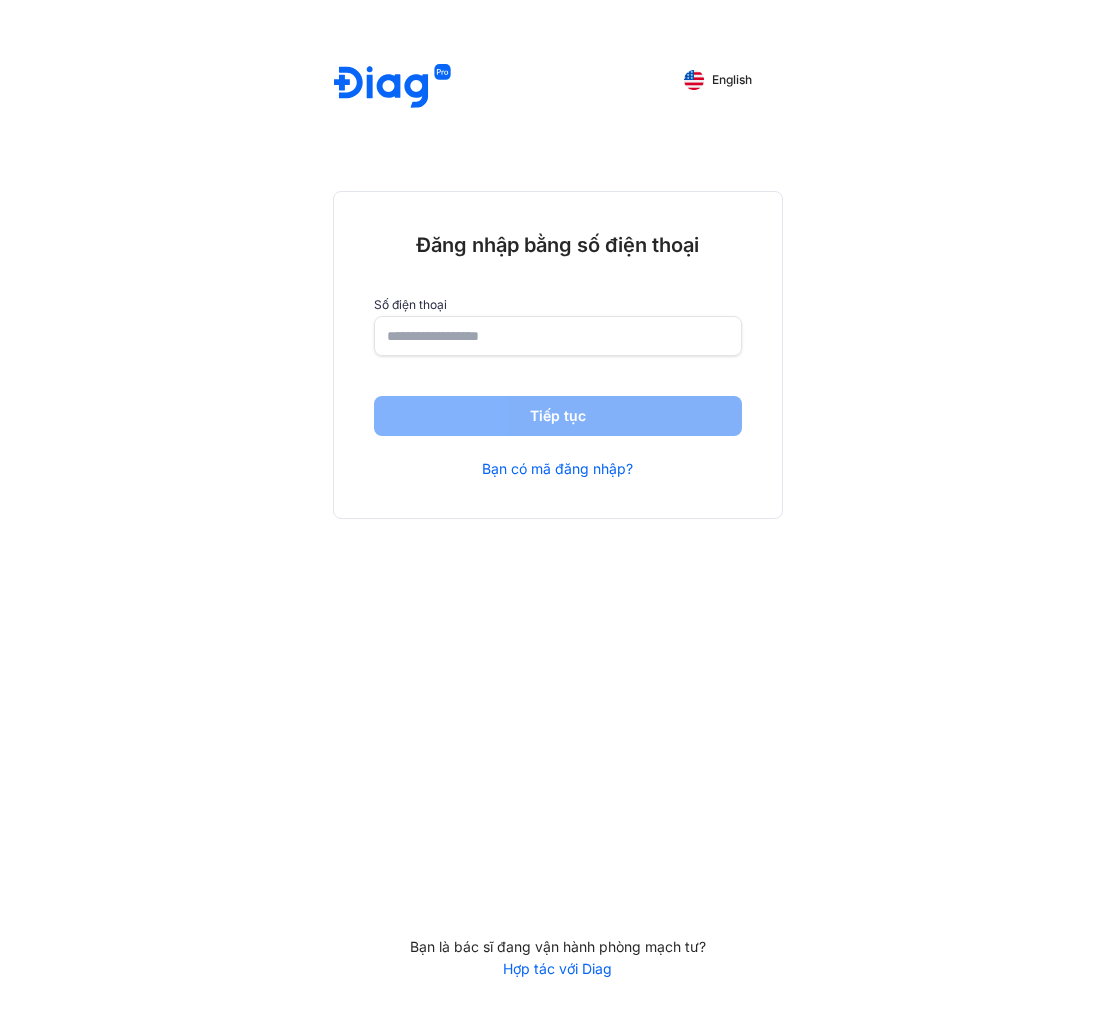 scroll, scrollTop: 0, scrollLeft: 0, axis: both 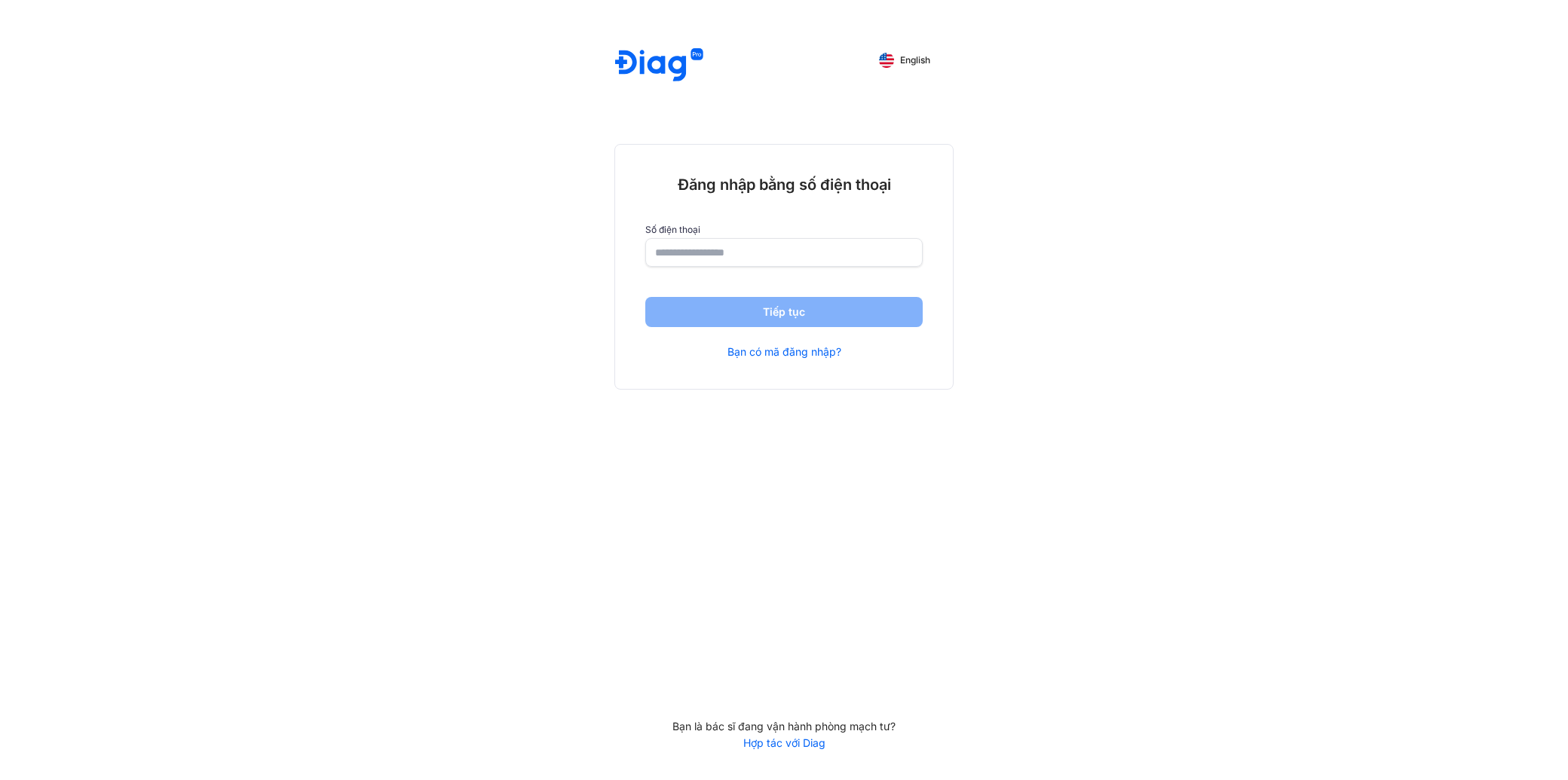 click 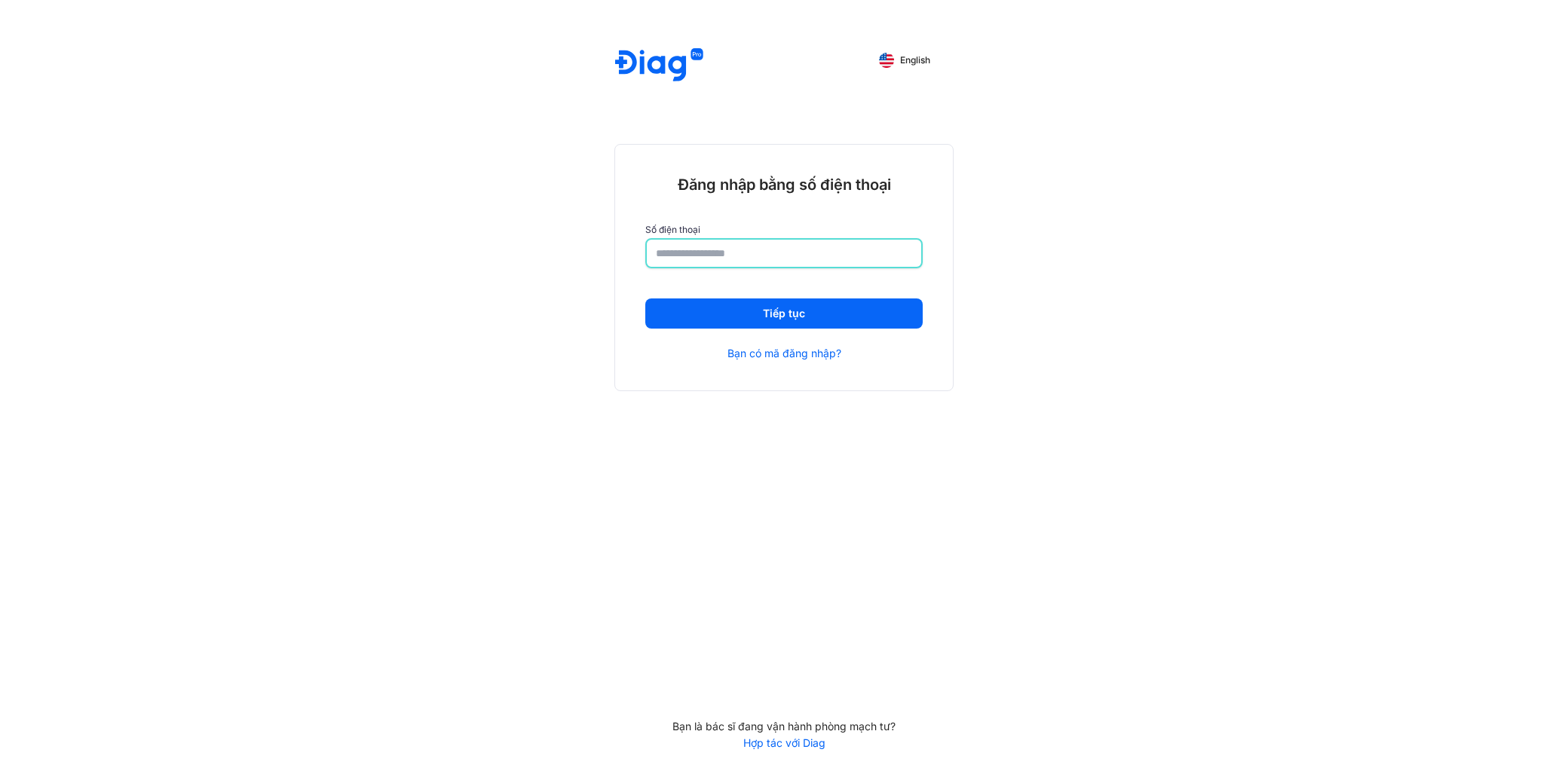 type on "**********" 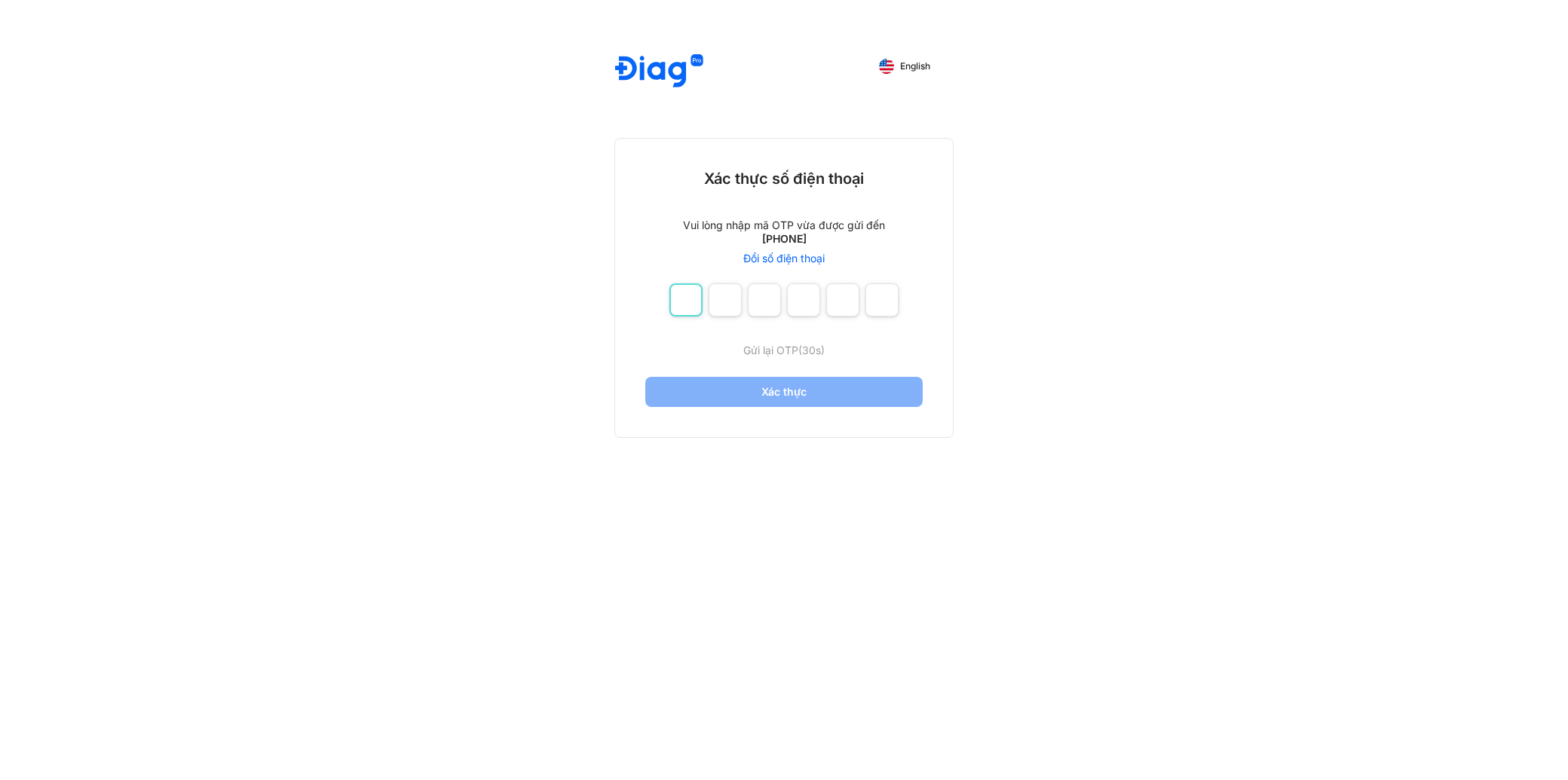 click at bounding box center (686, 300) 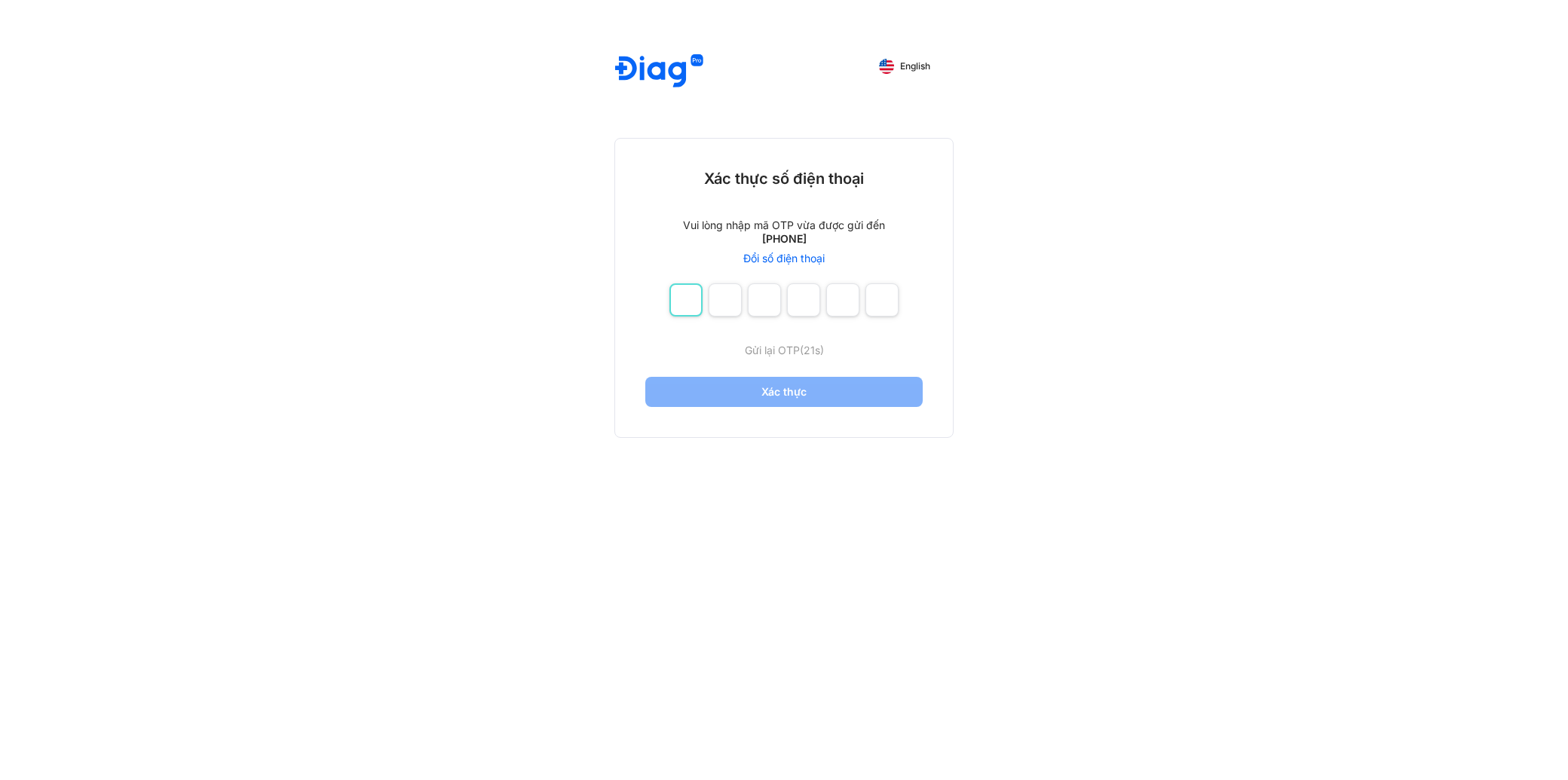 type on "*" 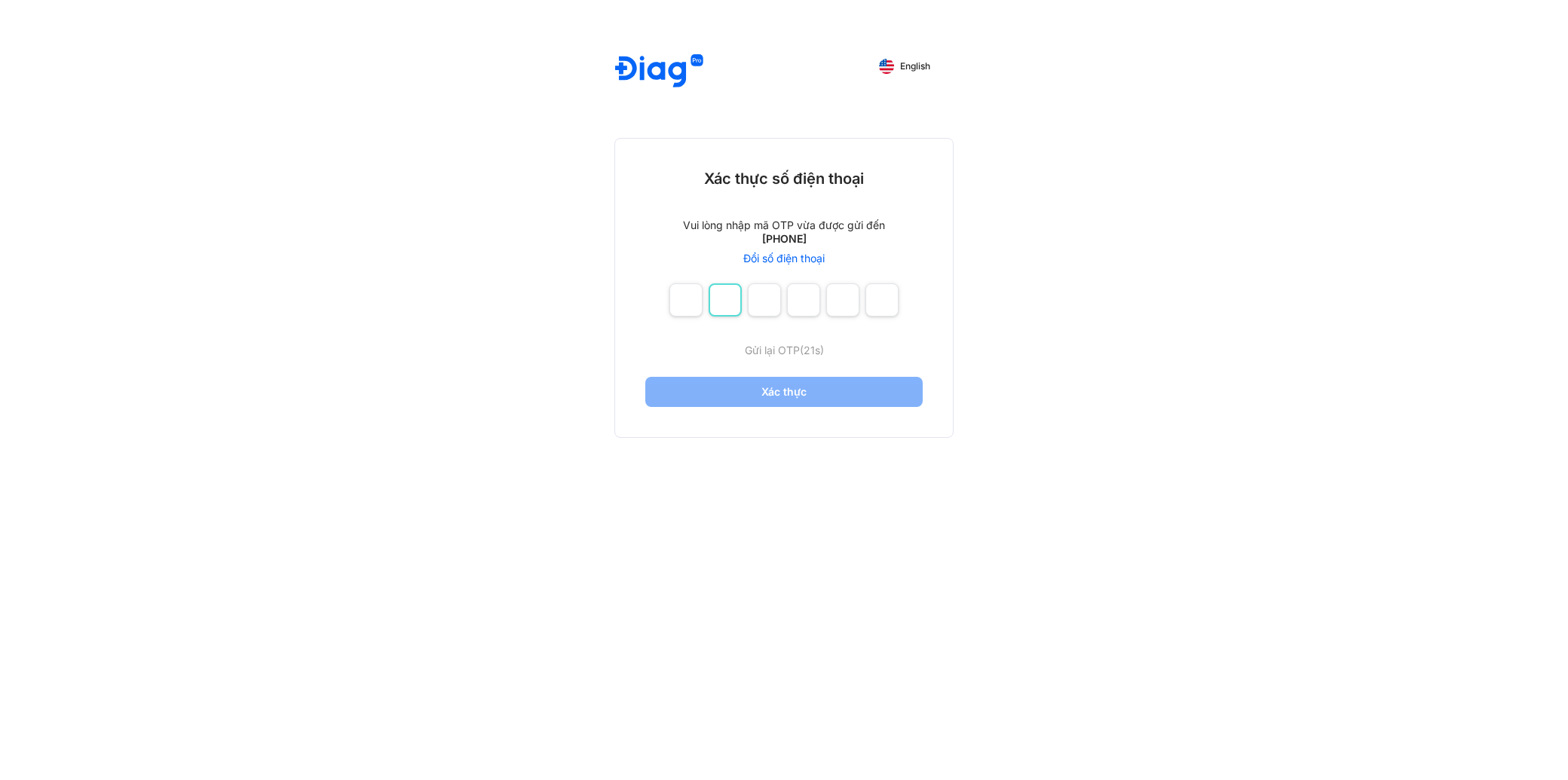 type on "*" 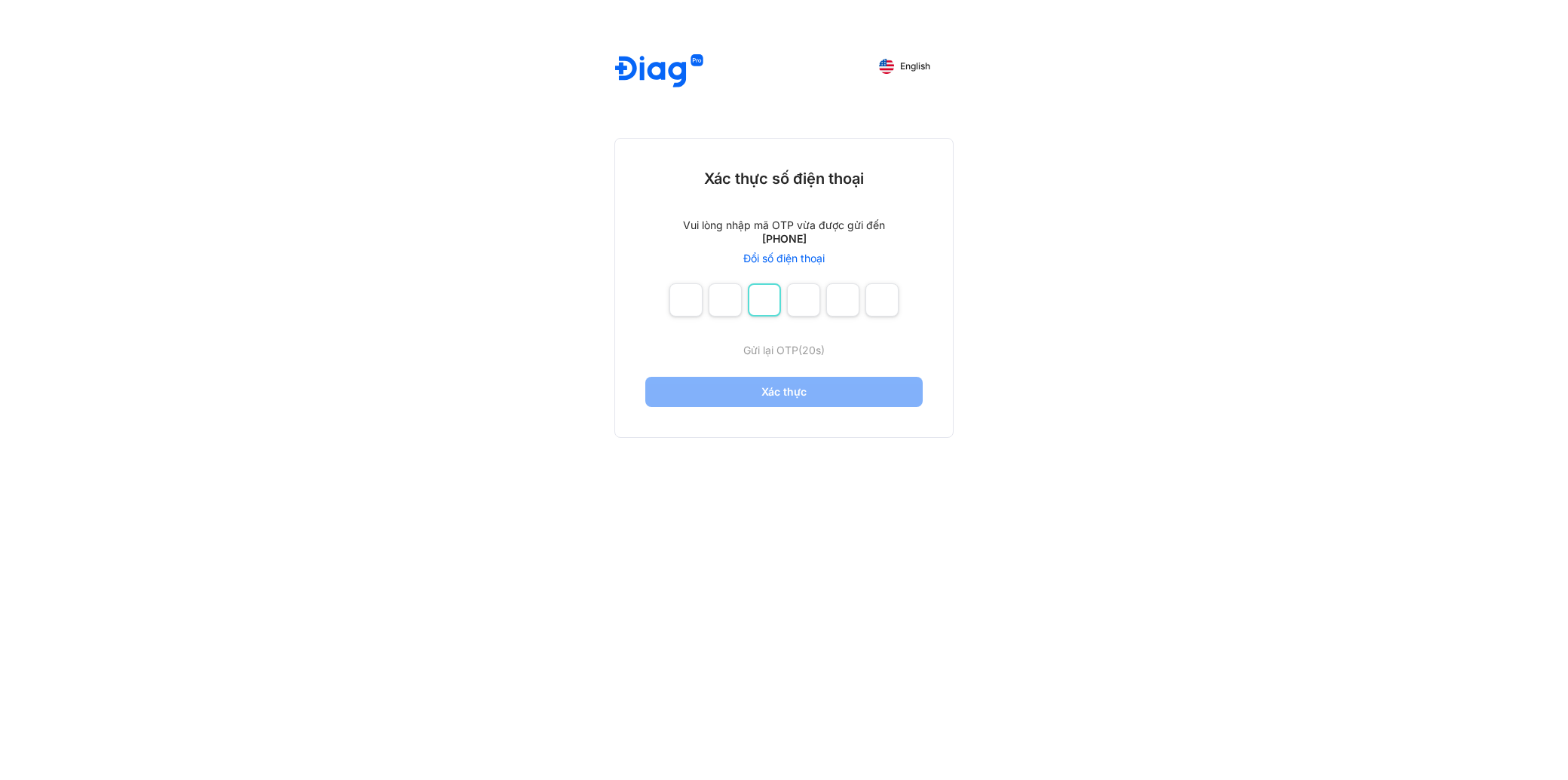 type on "*" 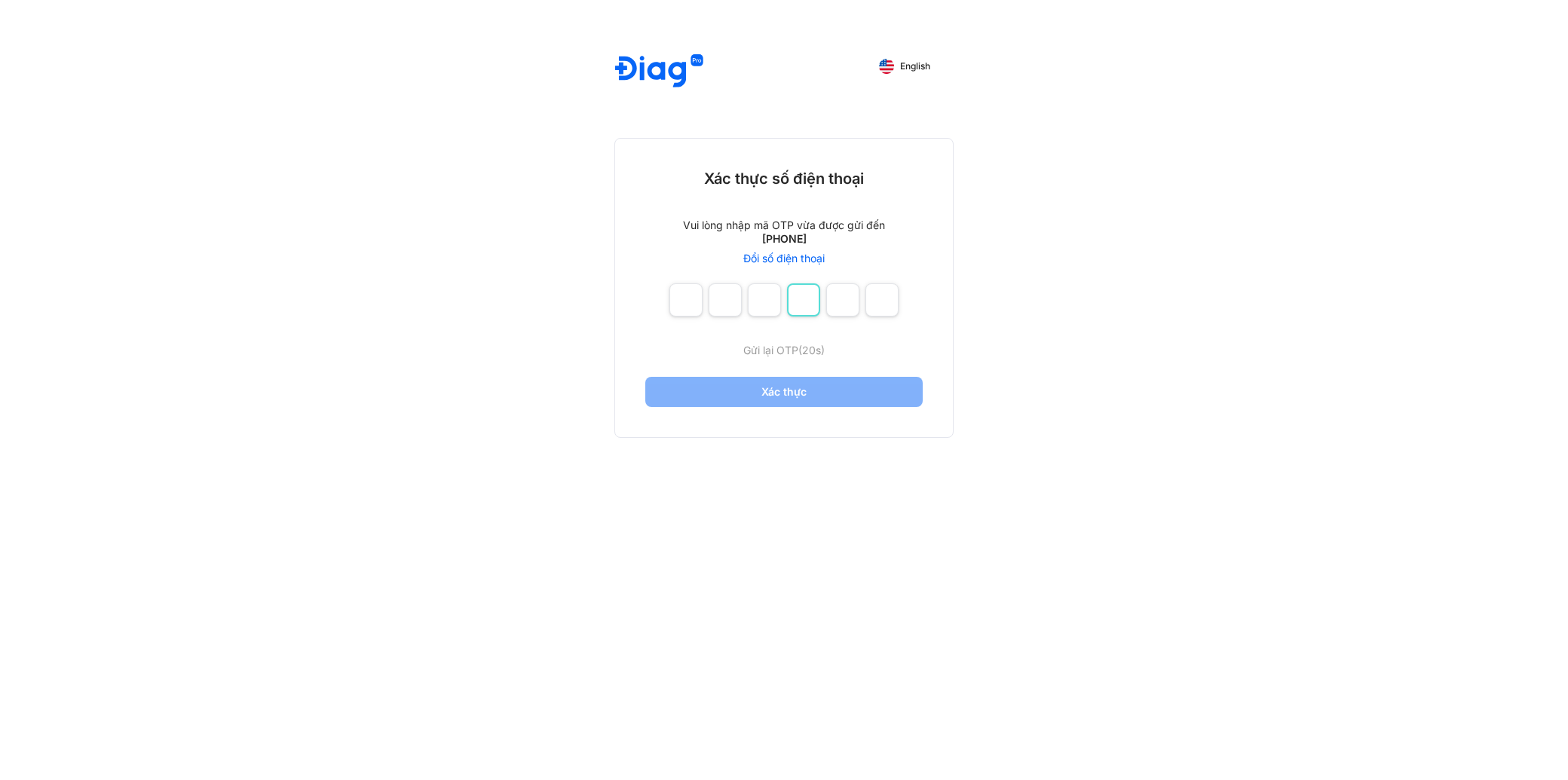 type on "*" 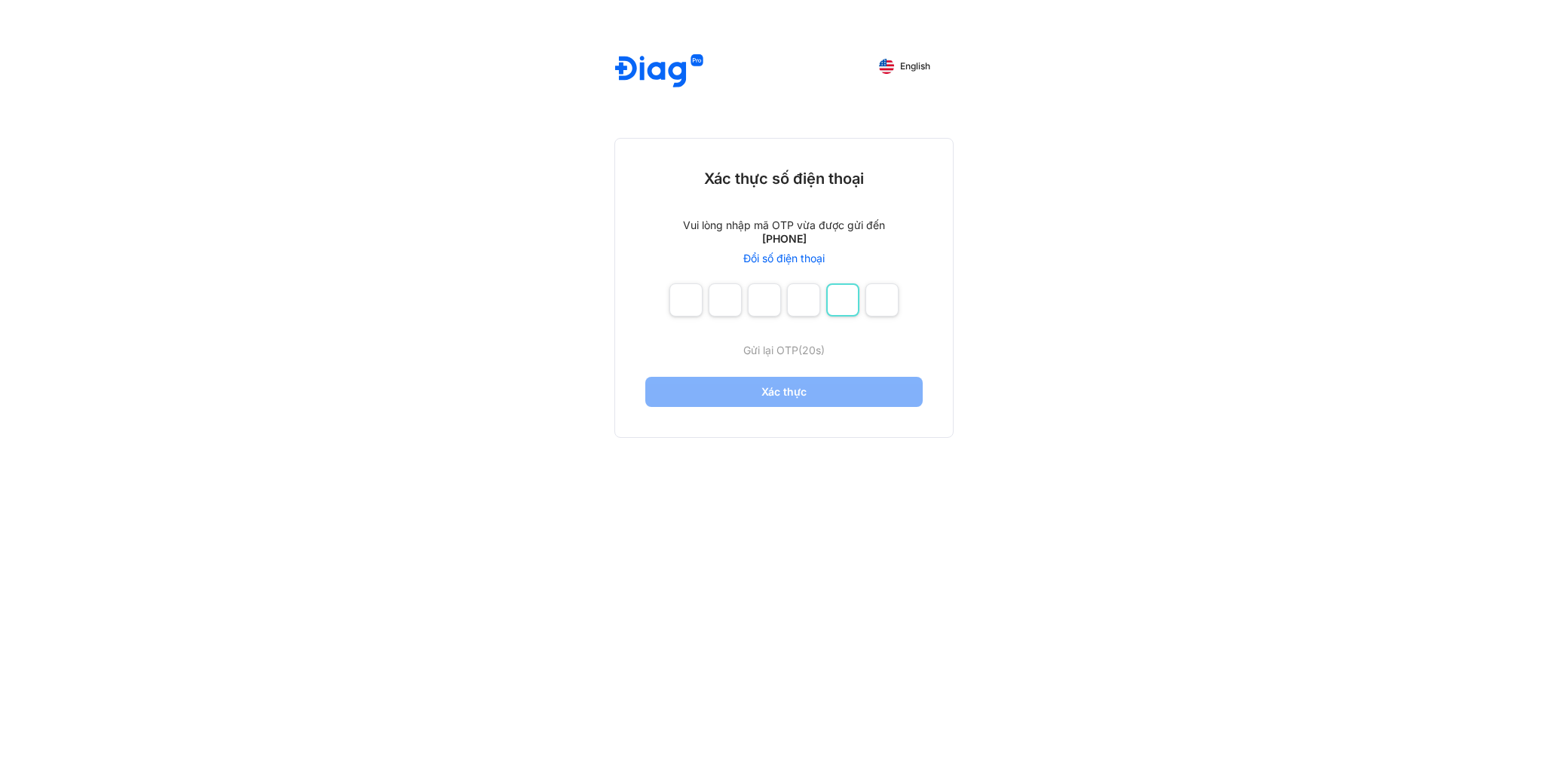 type on "*" 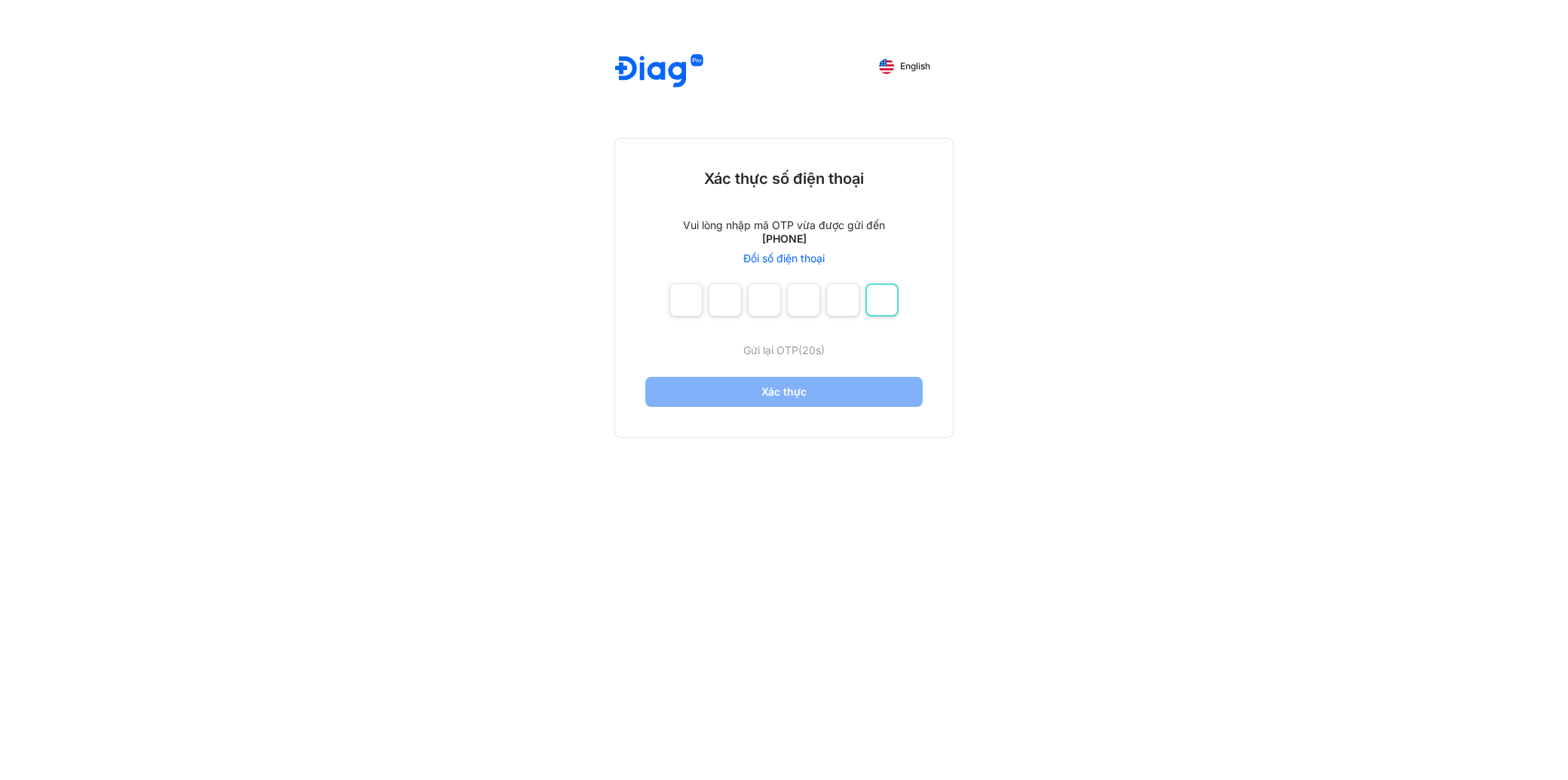 type on "*" 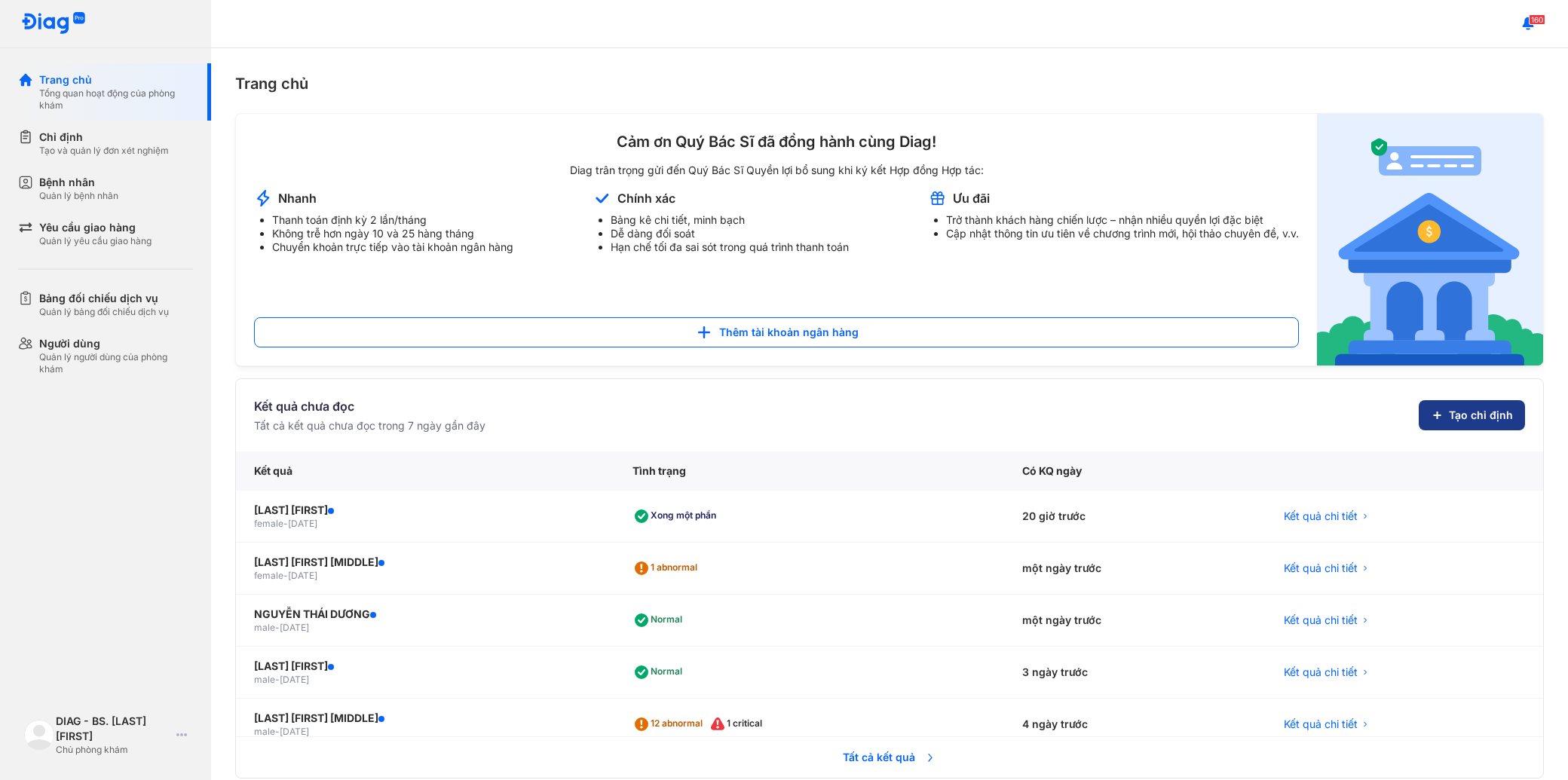 click on "Tạo chỉ định" at bounding box center [1472, 415] 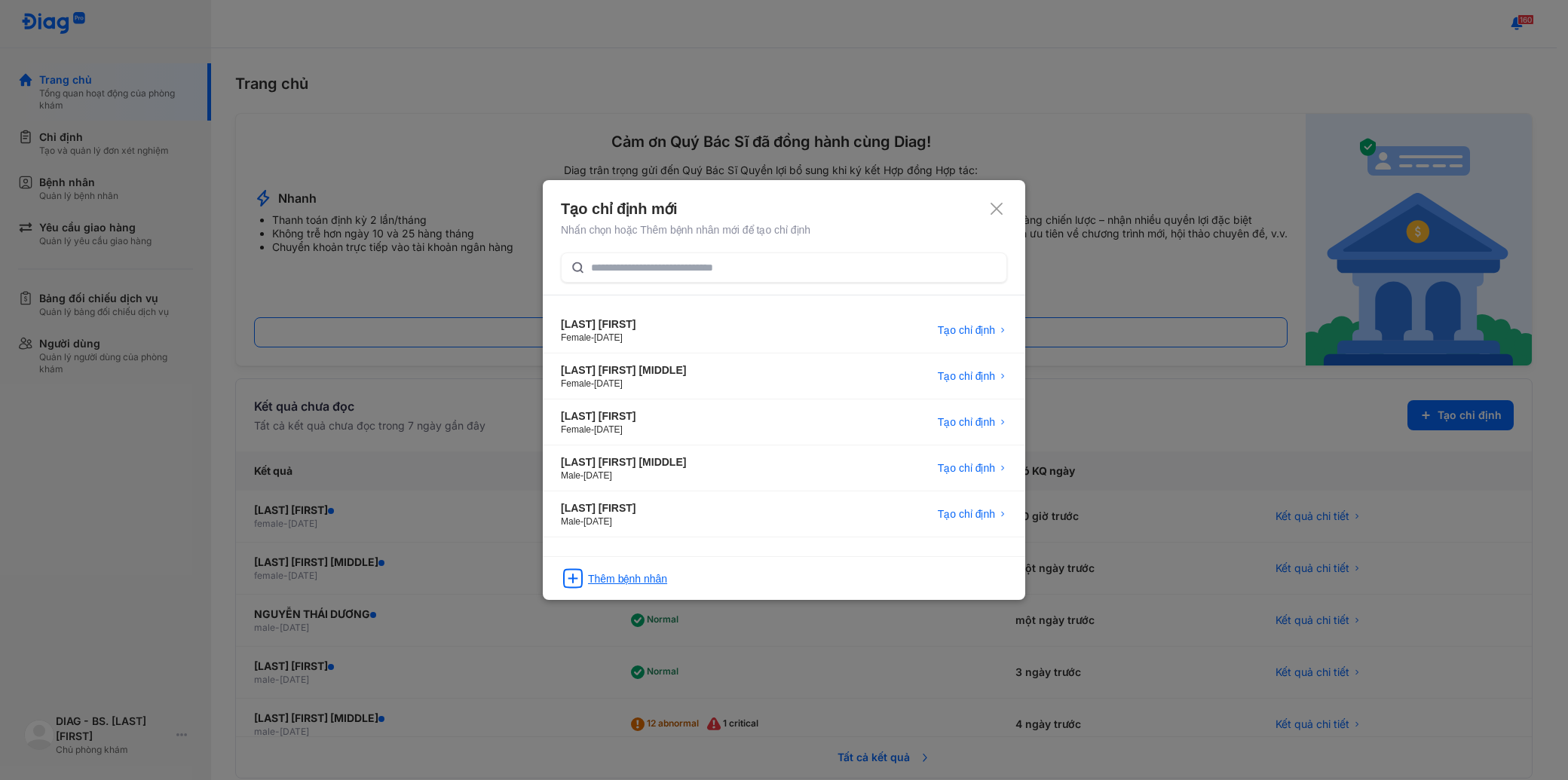 click on "Thêm bệnh nhân" 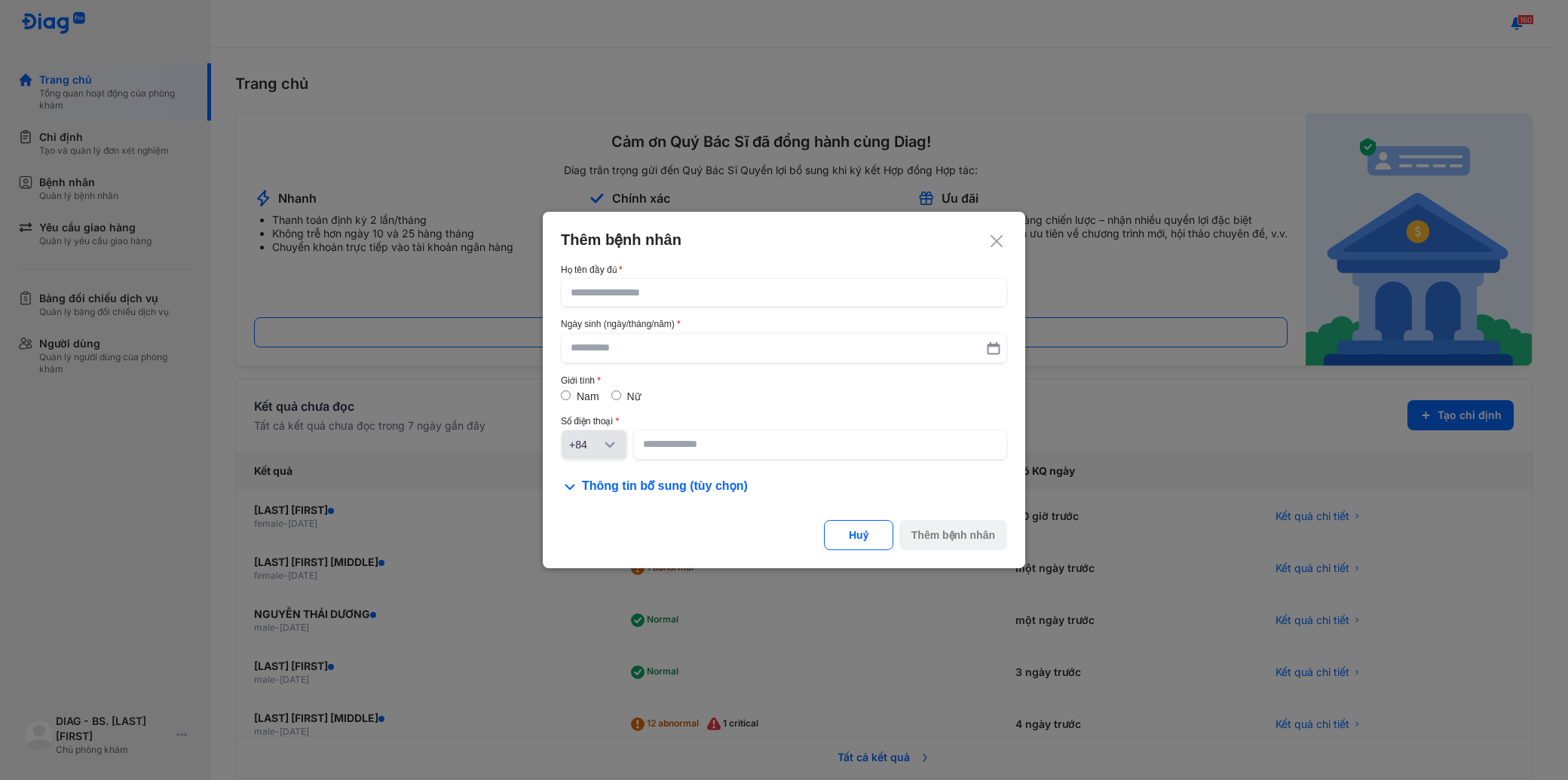 drag, startPoint x: 593, startPoint y: 304, endPoint x: 559, endPoint y: 244, distance: 68.963759 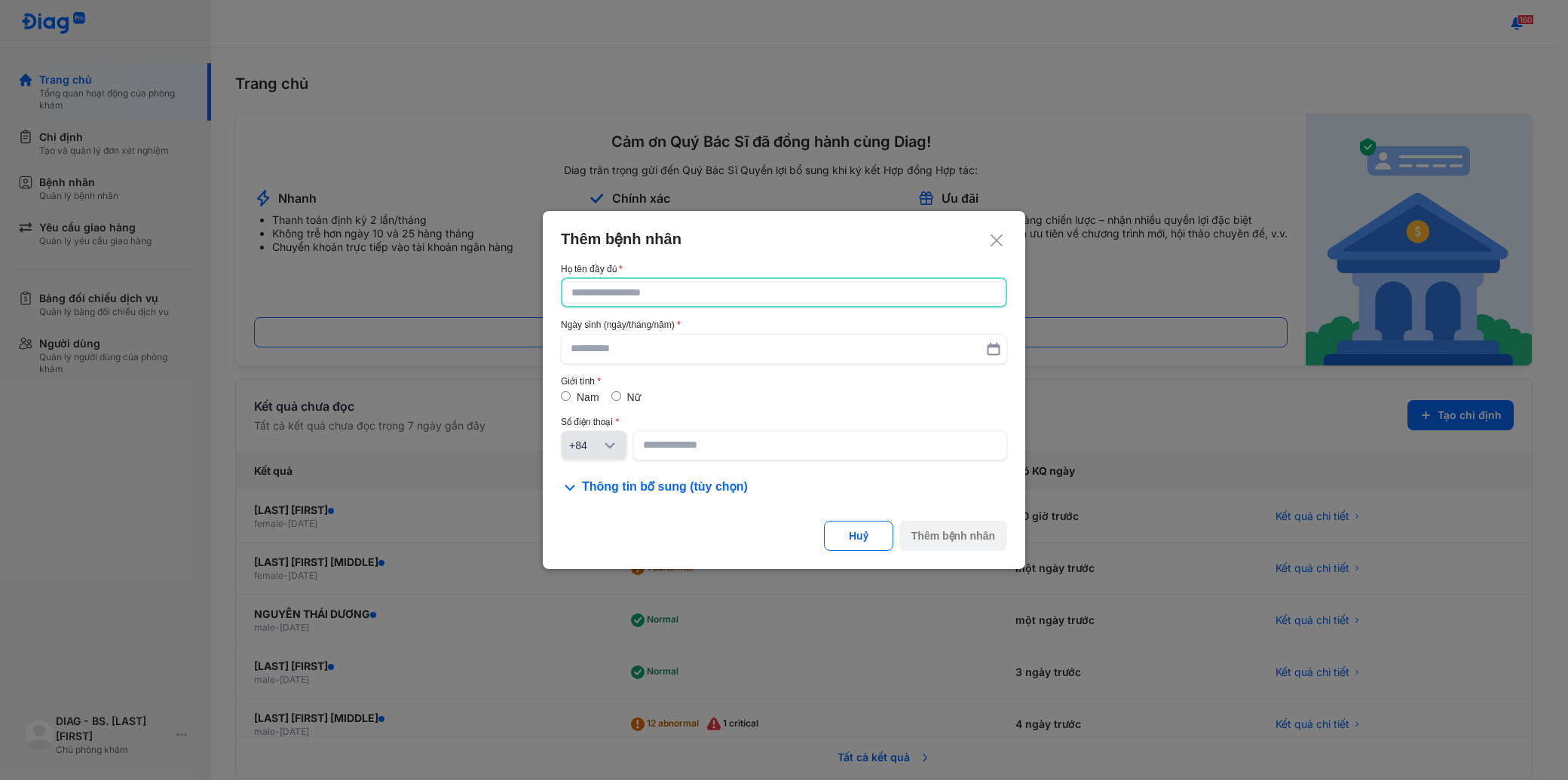 paste on "**********" 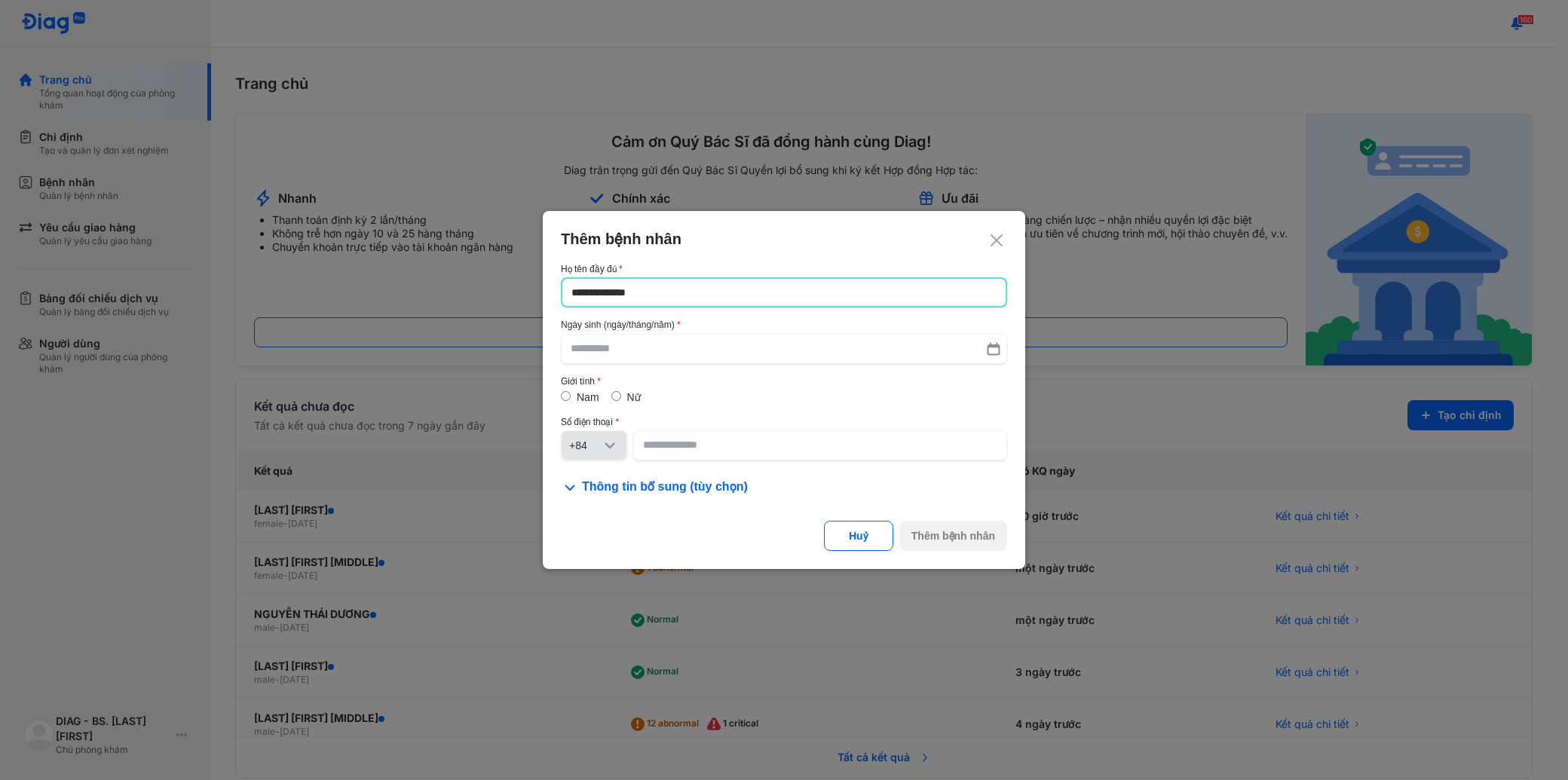 type on "**********" 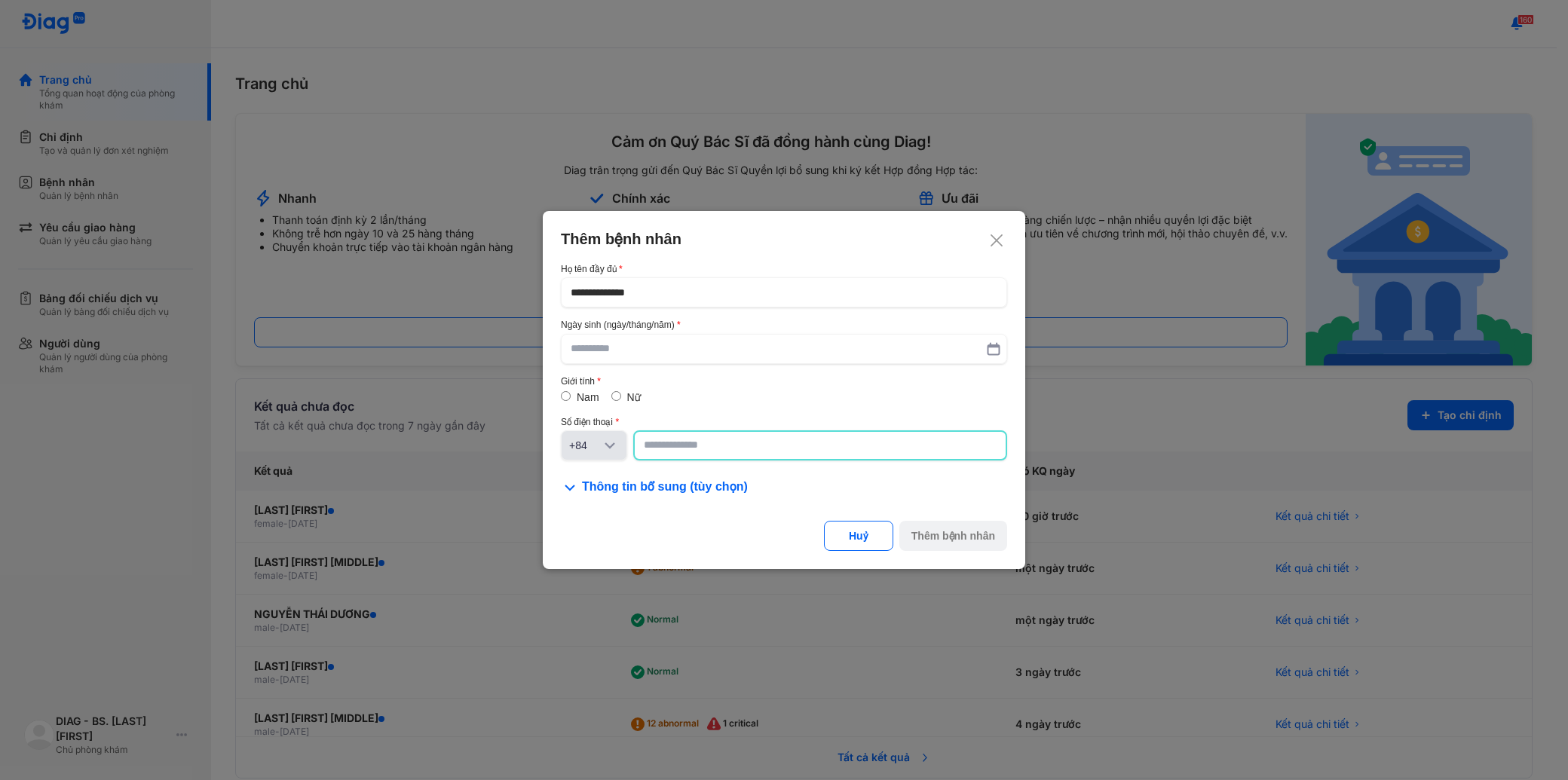 click 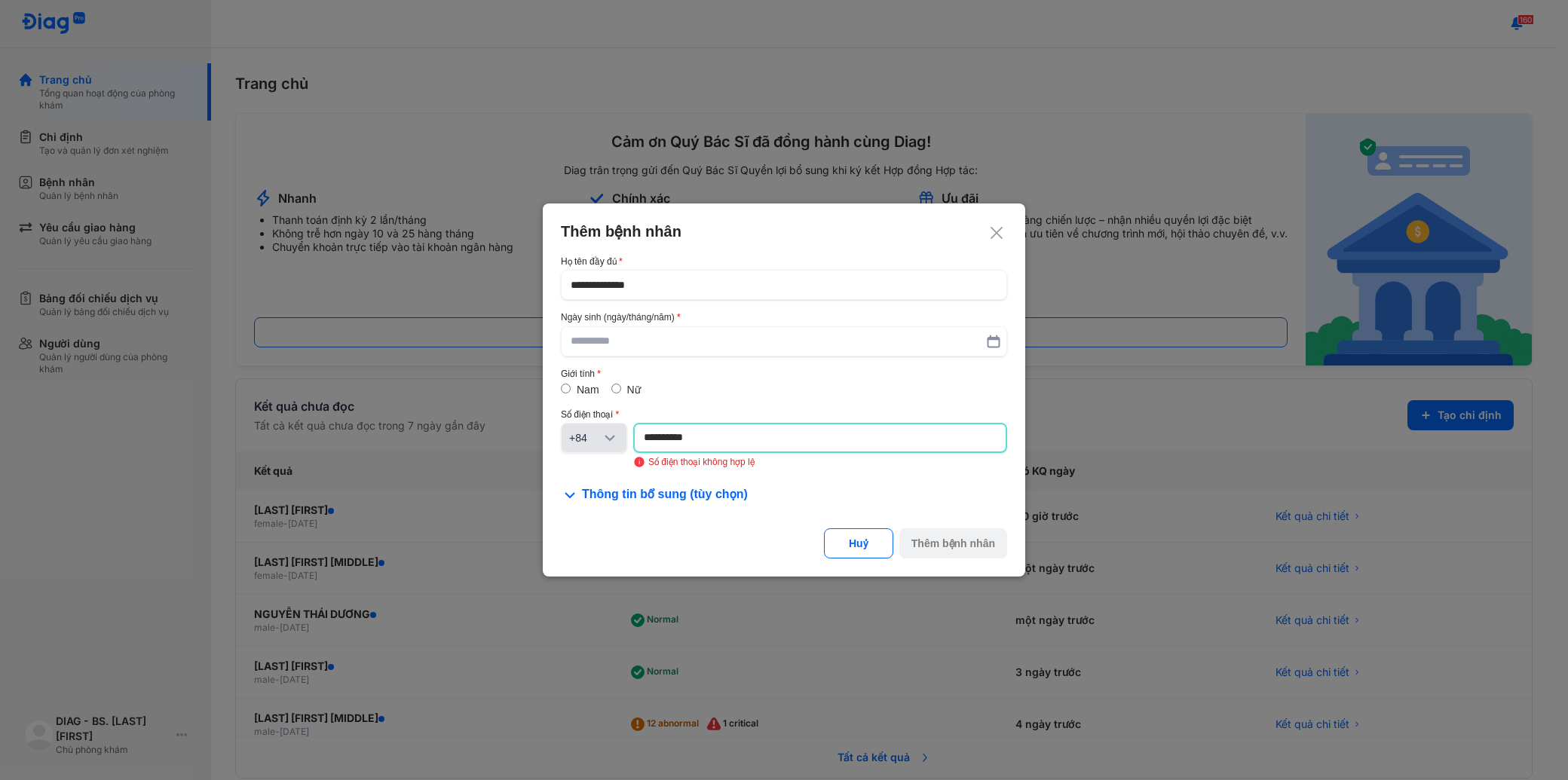 drag, startPoint x: 718, startPoint y: 433, endPoint x: 341, endPoint y: 441, distance: 377.08487 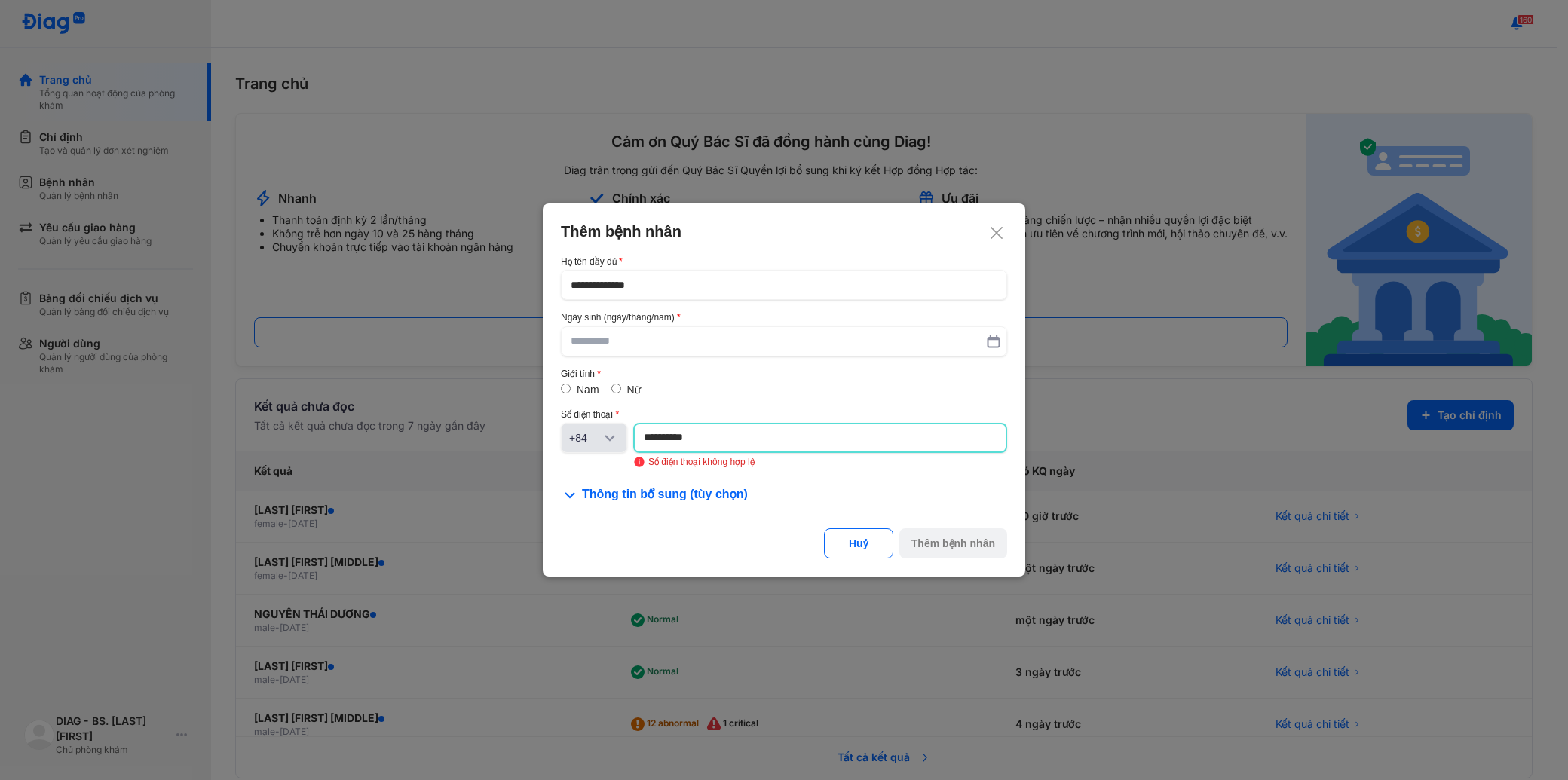 click on "*********" 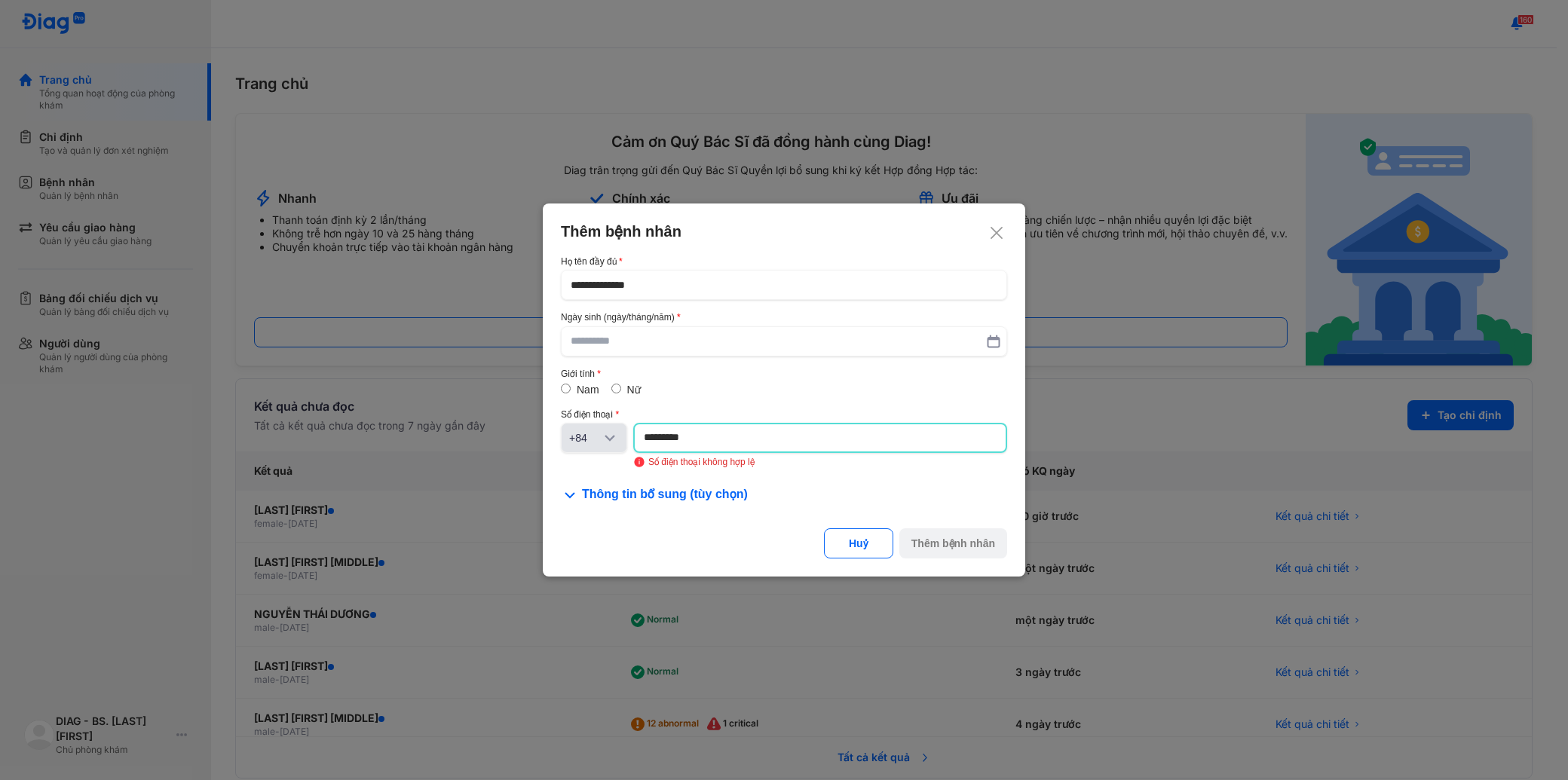 click on "*********" 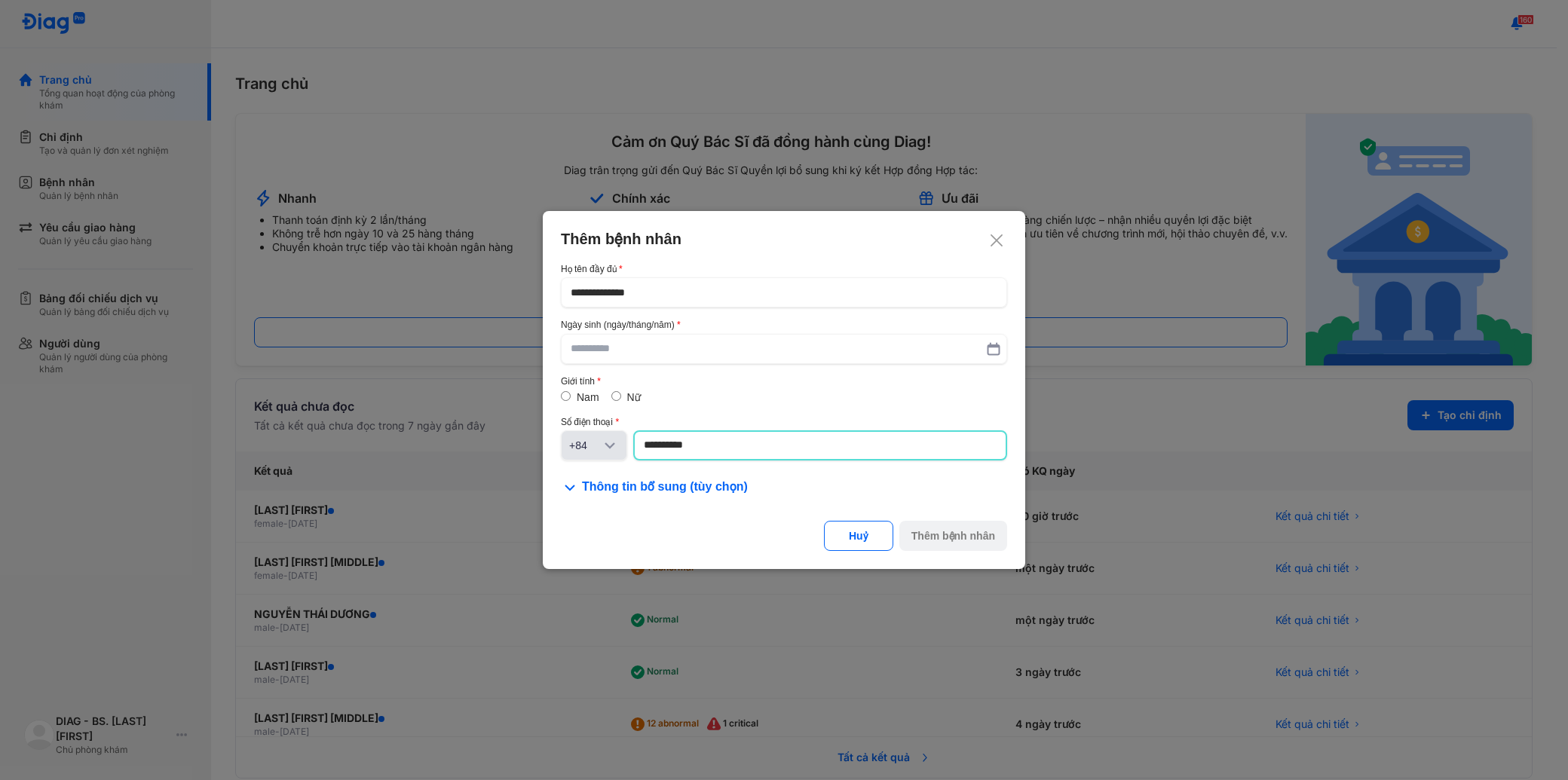 type on "**********" 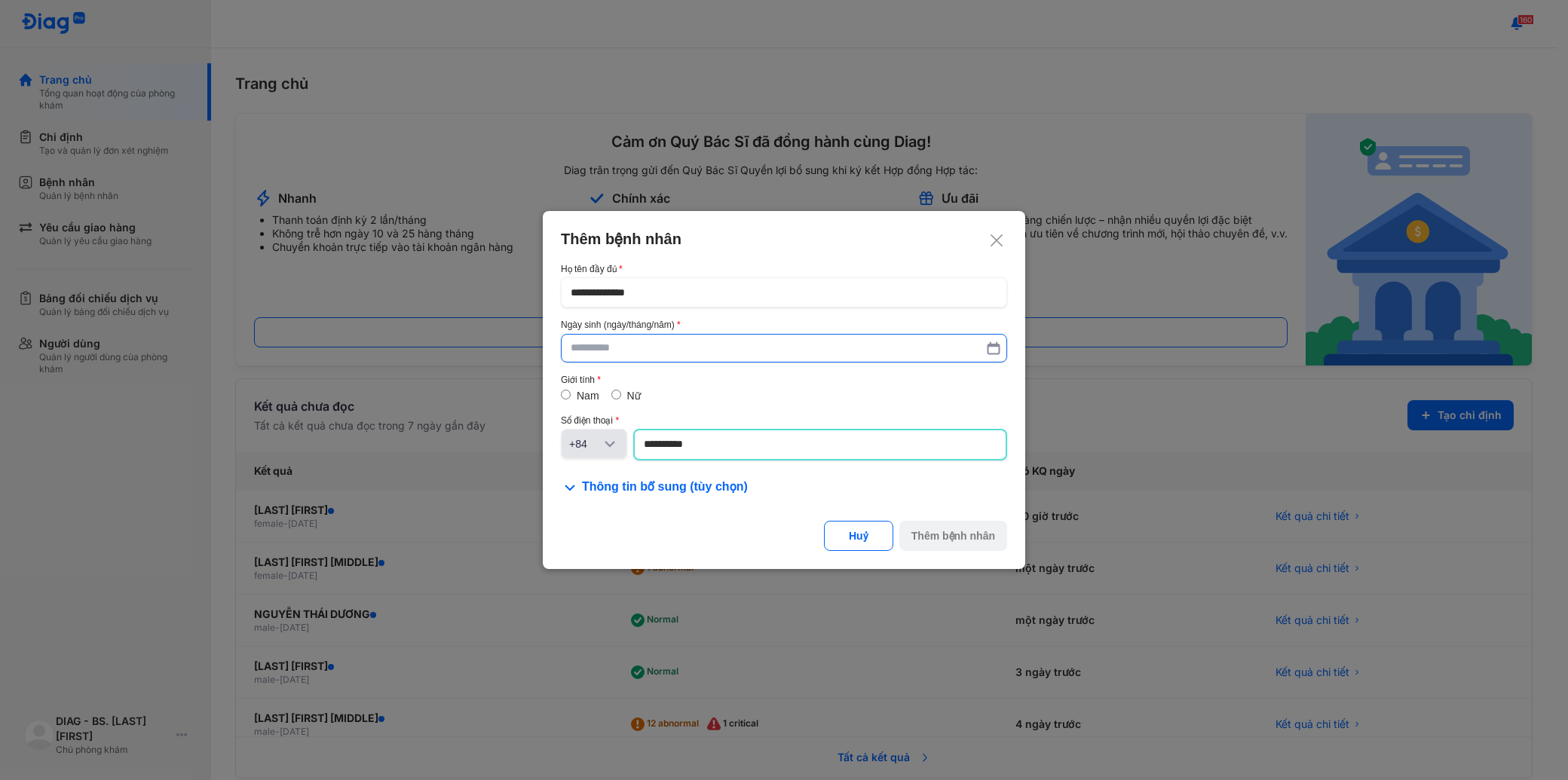 click at bounding box center (784, 348) 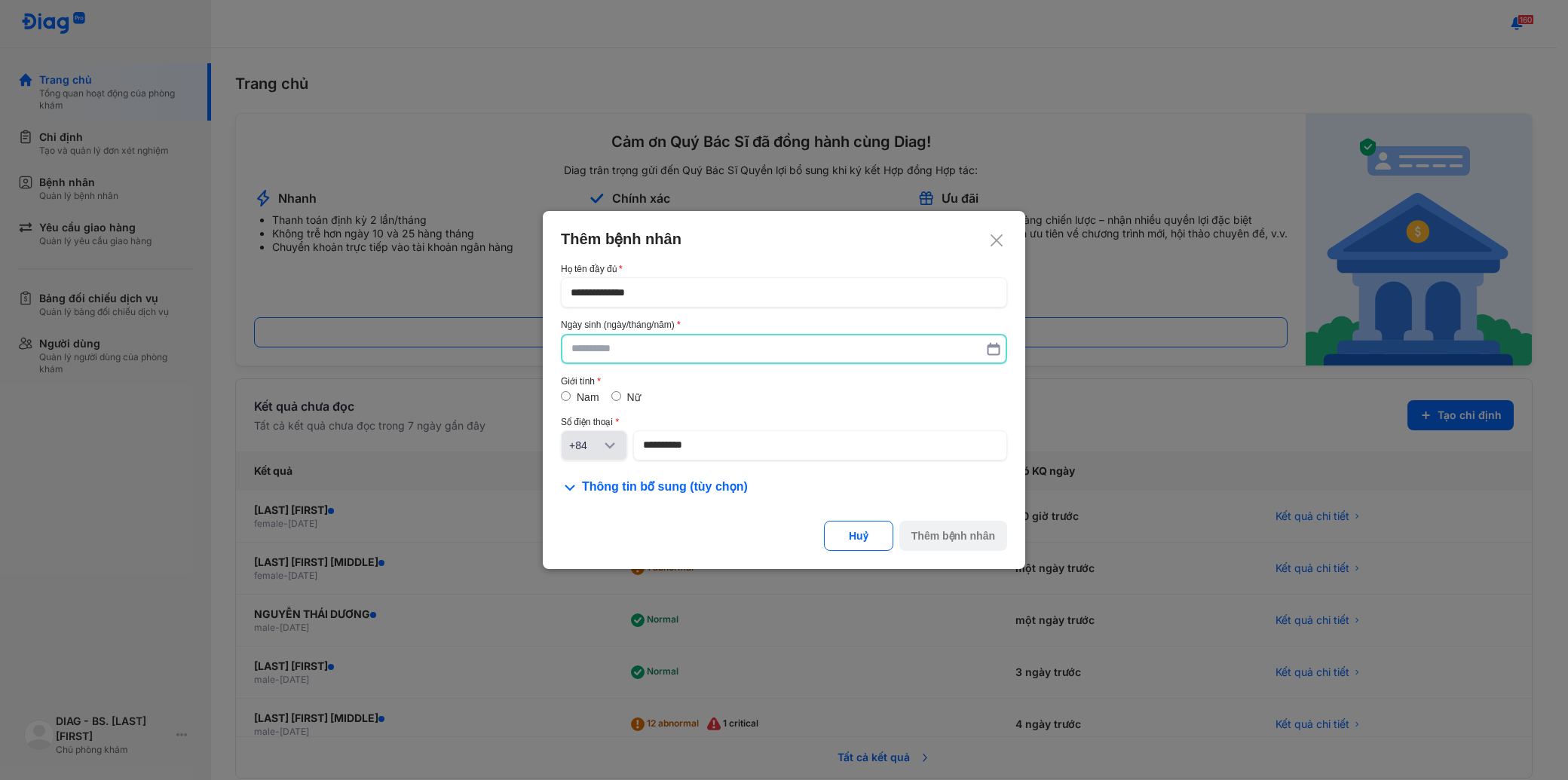 paste 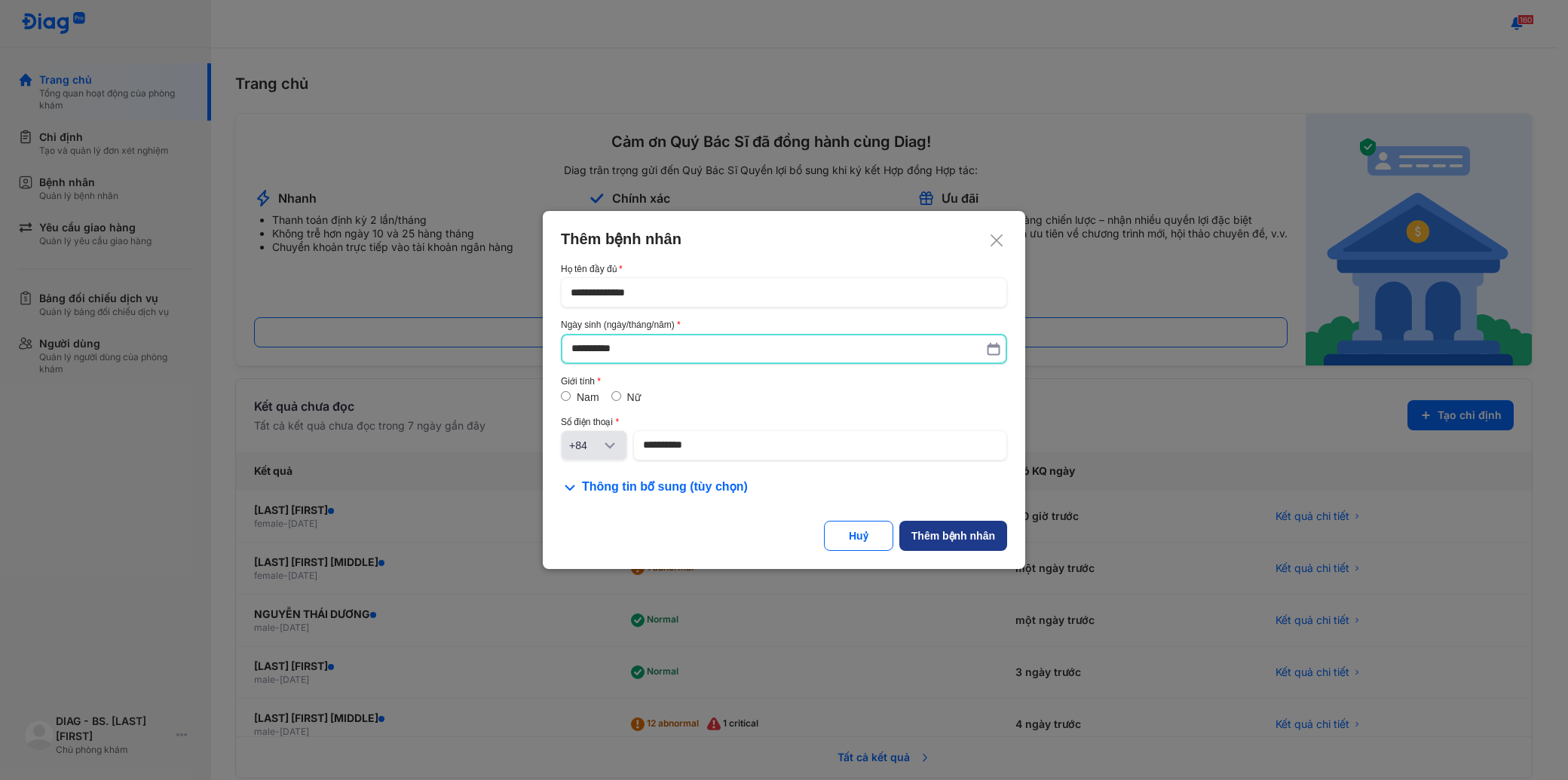 type on "**********" 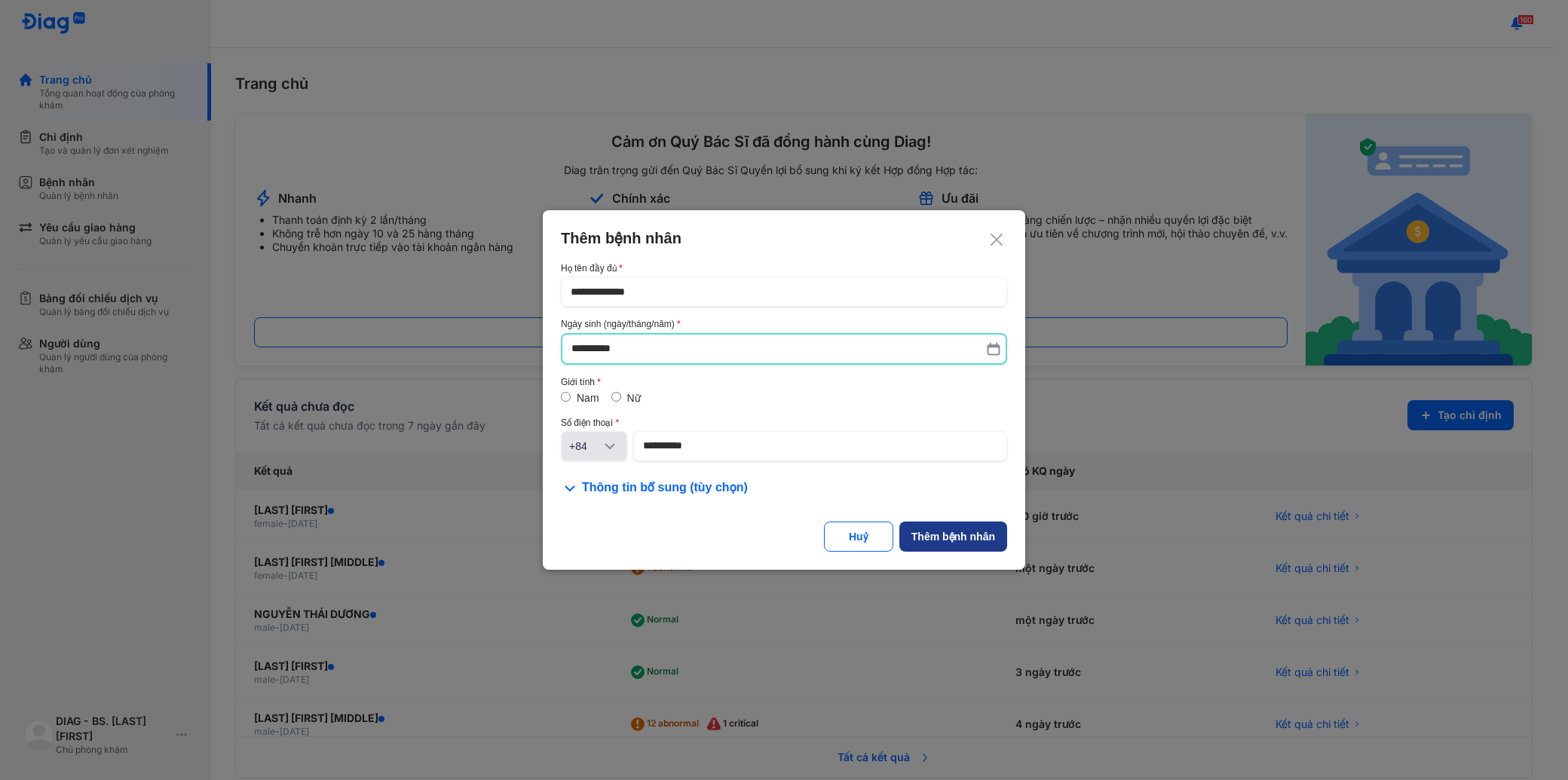 click on "Thêm bệnh nhân" 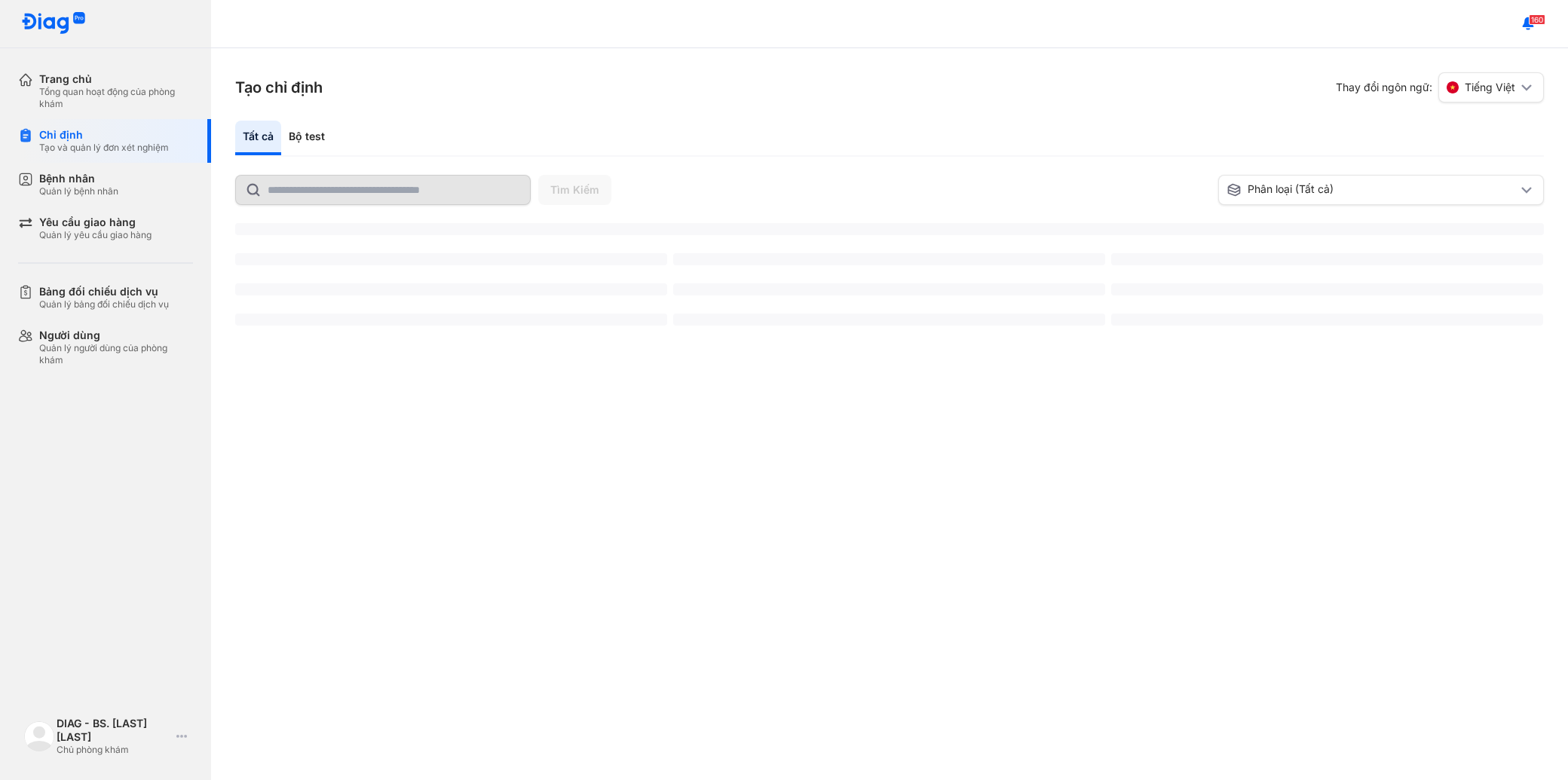 scroll, scrollTop: 0, scrollLeft: 0, axis: both 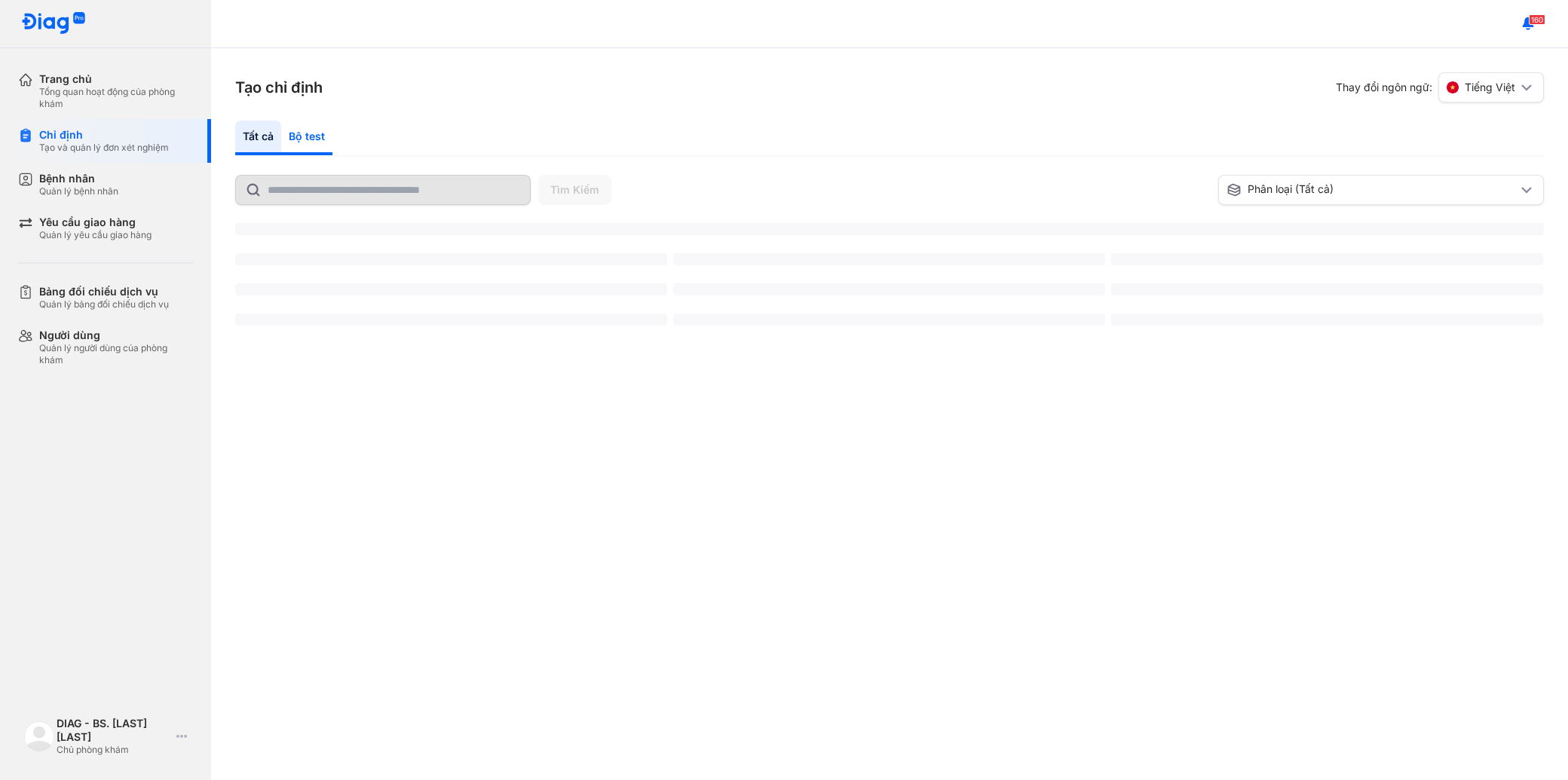 click on "Bộ test" 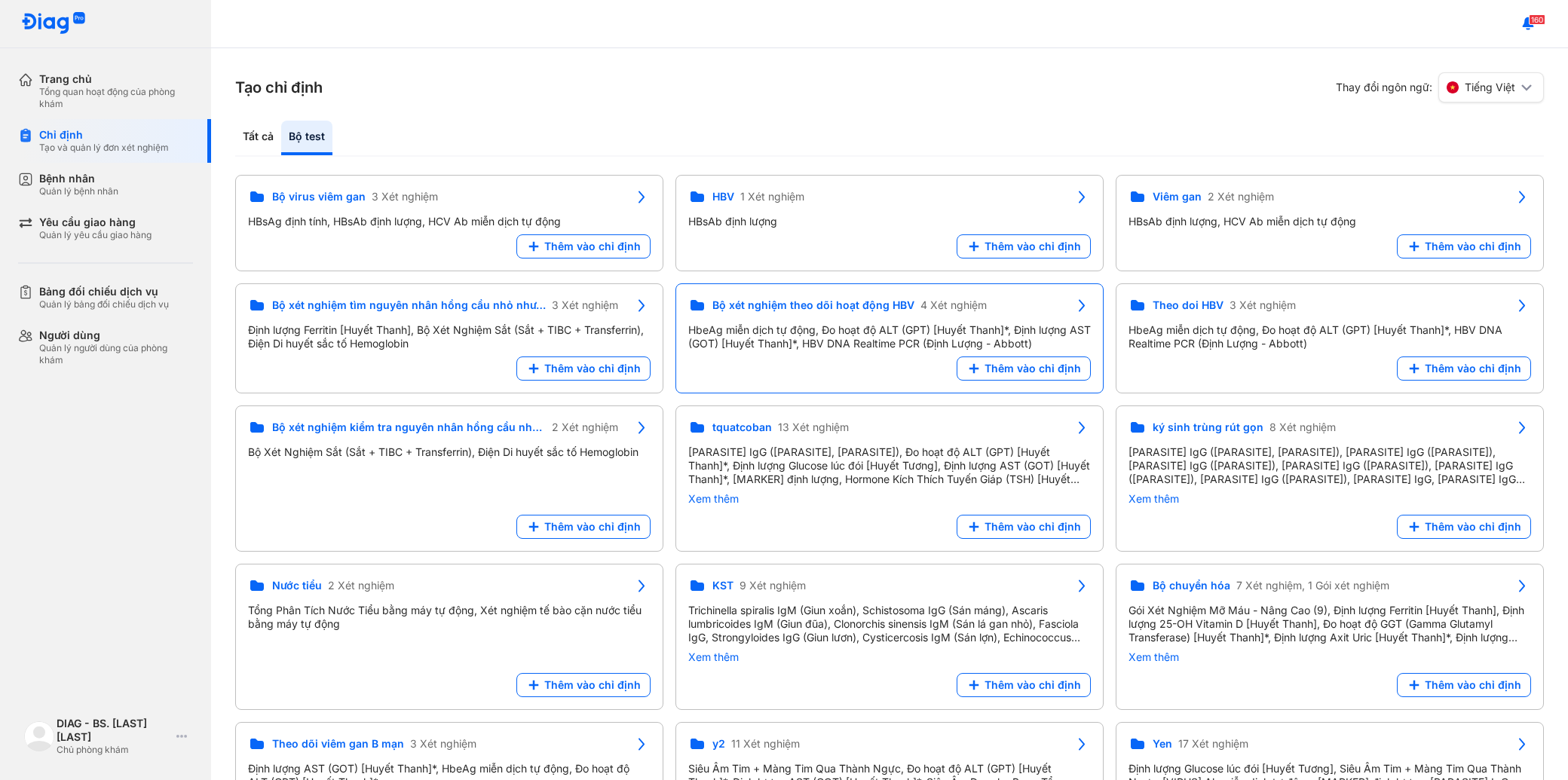 click on "HbeAg miễn dịch tự động, Đo hoạt độ ALT (GPT) [Huyết Thanh]*, Định lượng AST (GOT) [Huyết Thanh]*, HBV DNA Realtime PCR (Định Lượng - Abbott)" at bounding box center [890, 337] 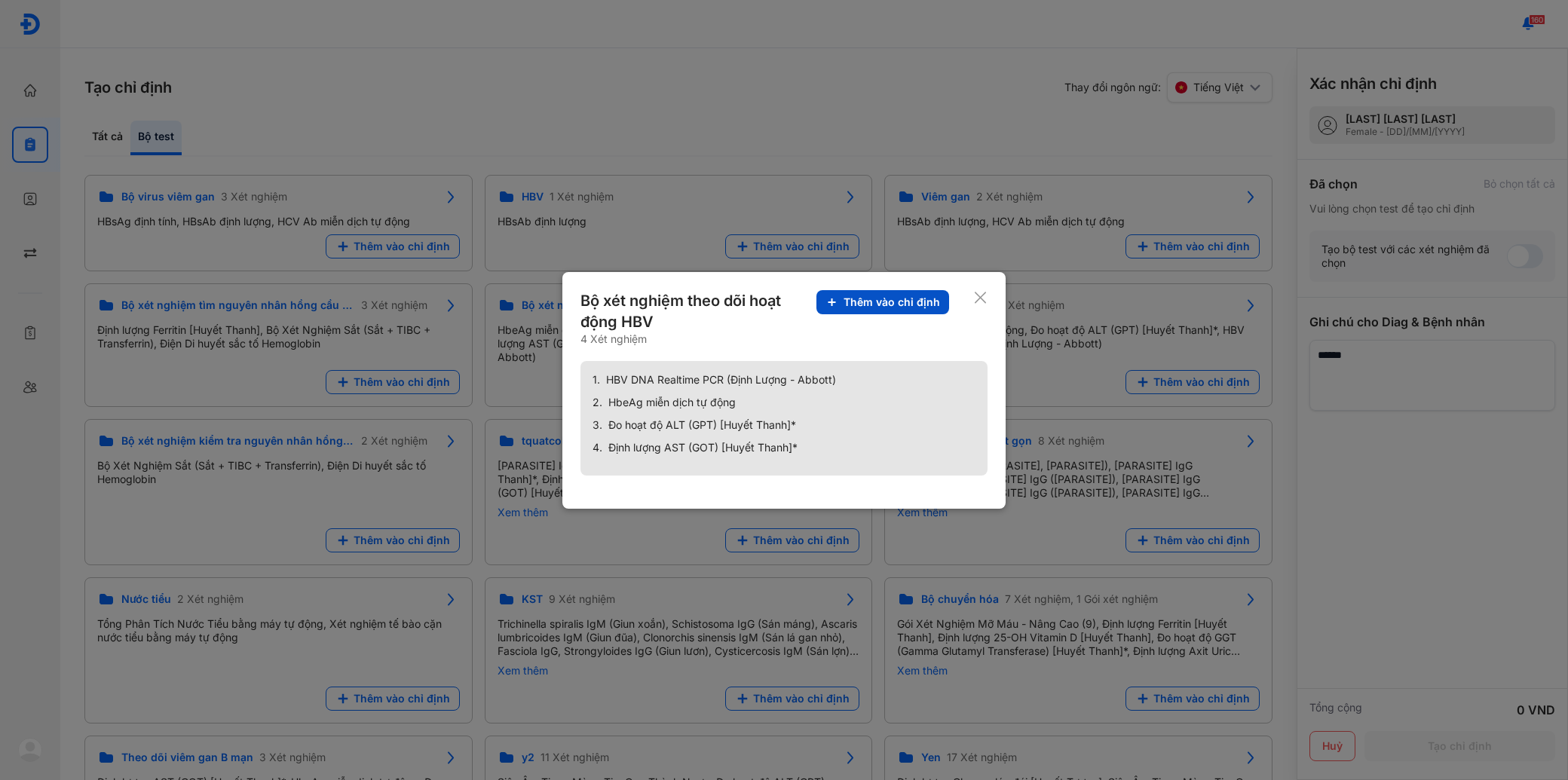 click on "Thêm vào chỉ định" at bounding box center [883, 302] 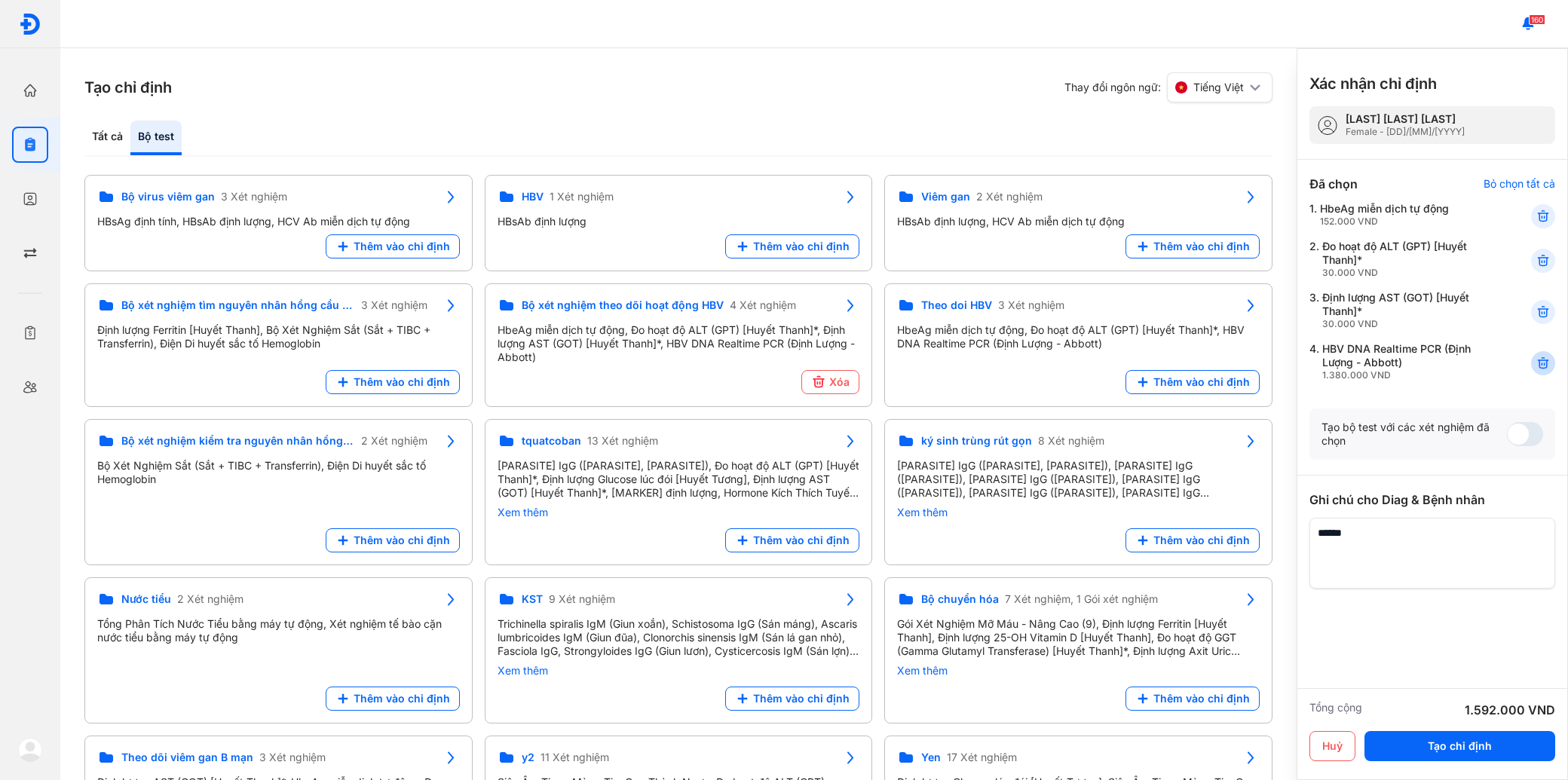 click at bounding box center [1543, 363] 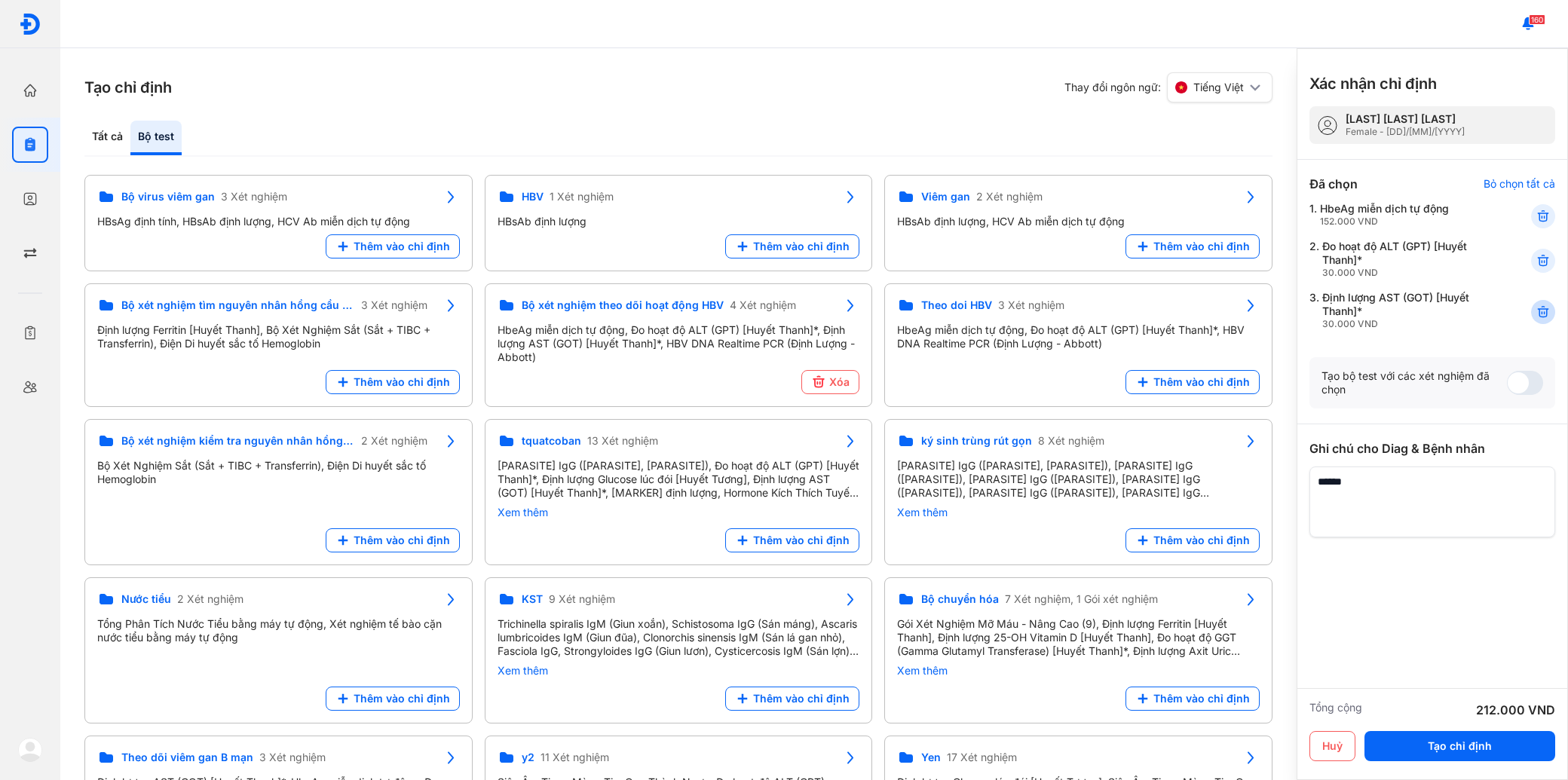 click 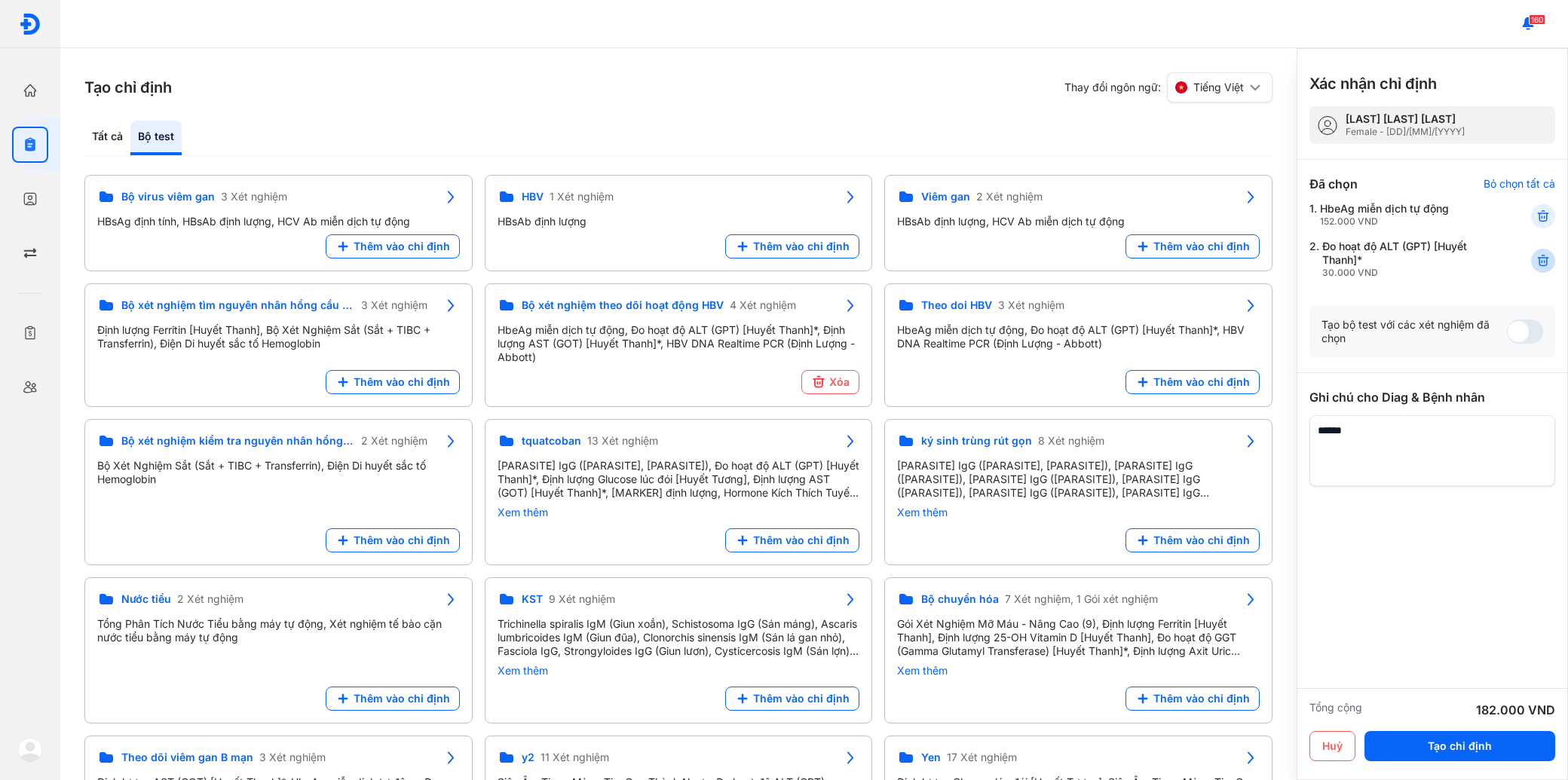 click 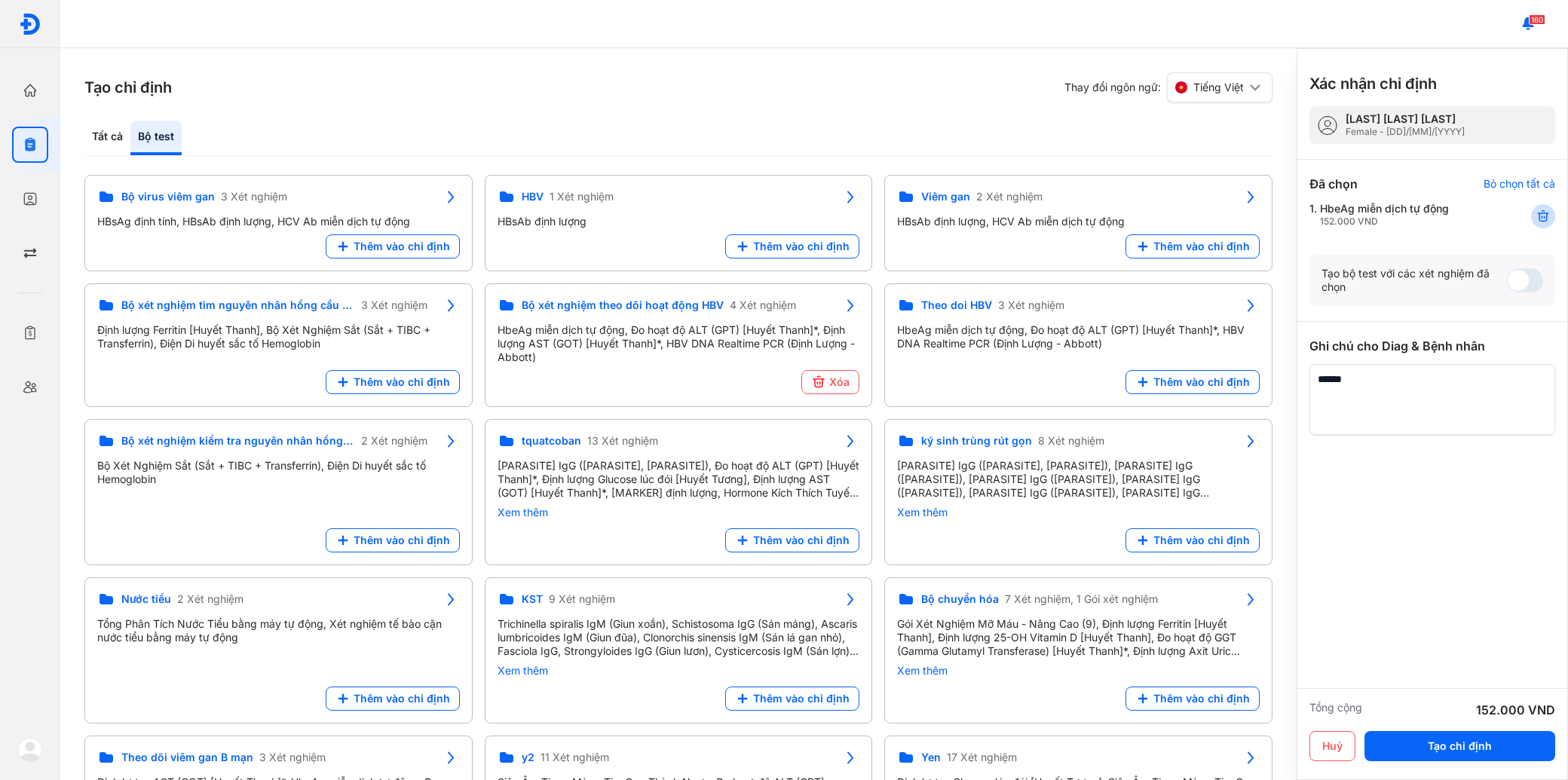 click 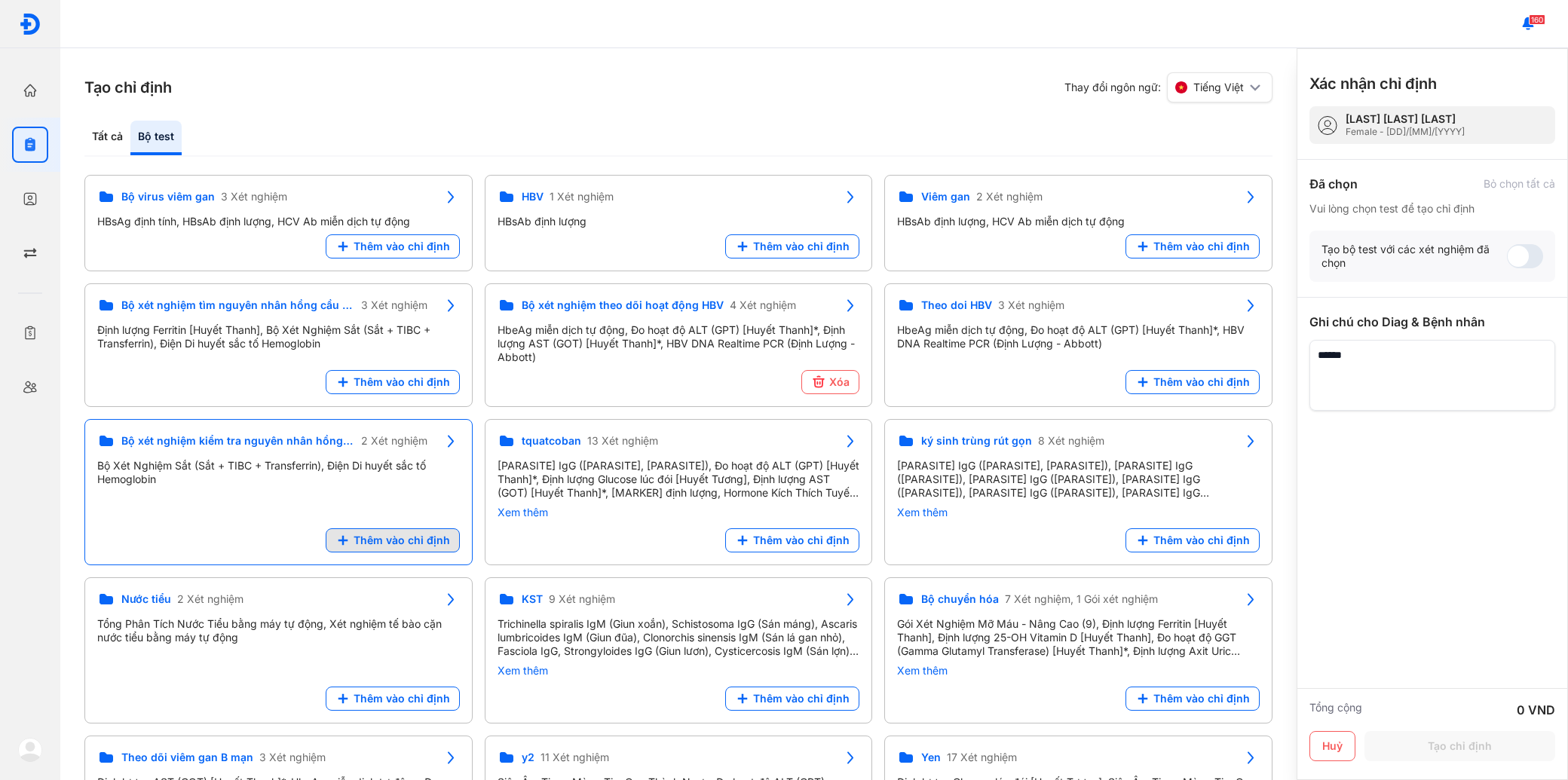 click on "Thêm vào chỉ định" 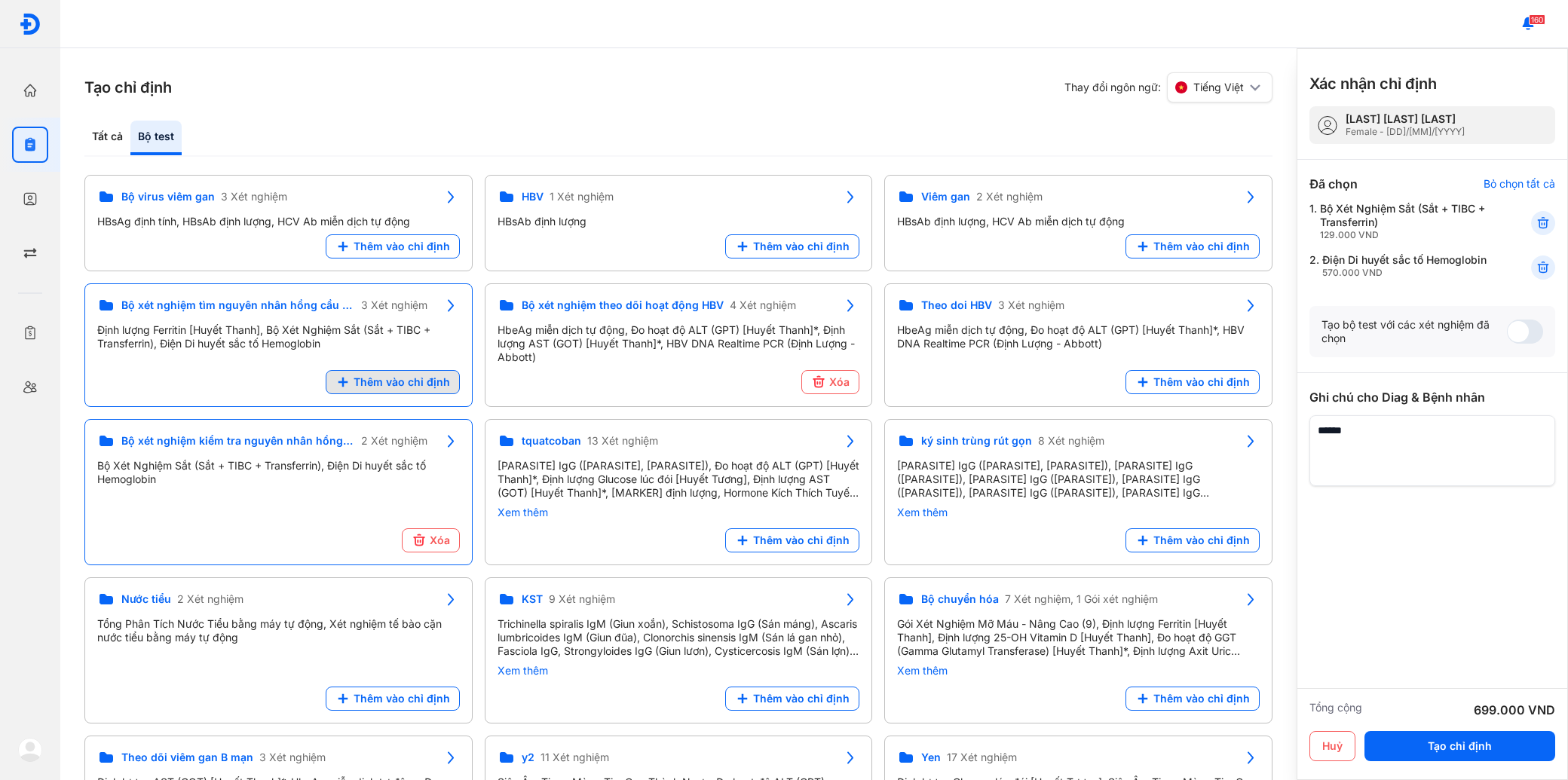 click on "Thêm vào chỉ định" at bounding box center [393, 382] 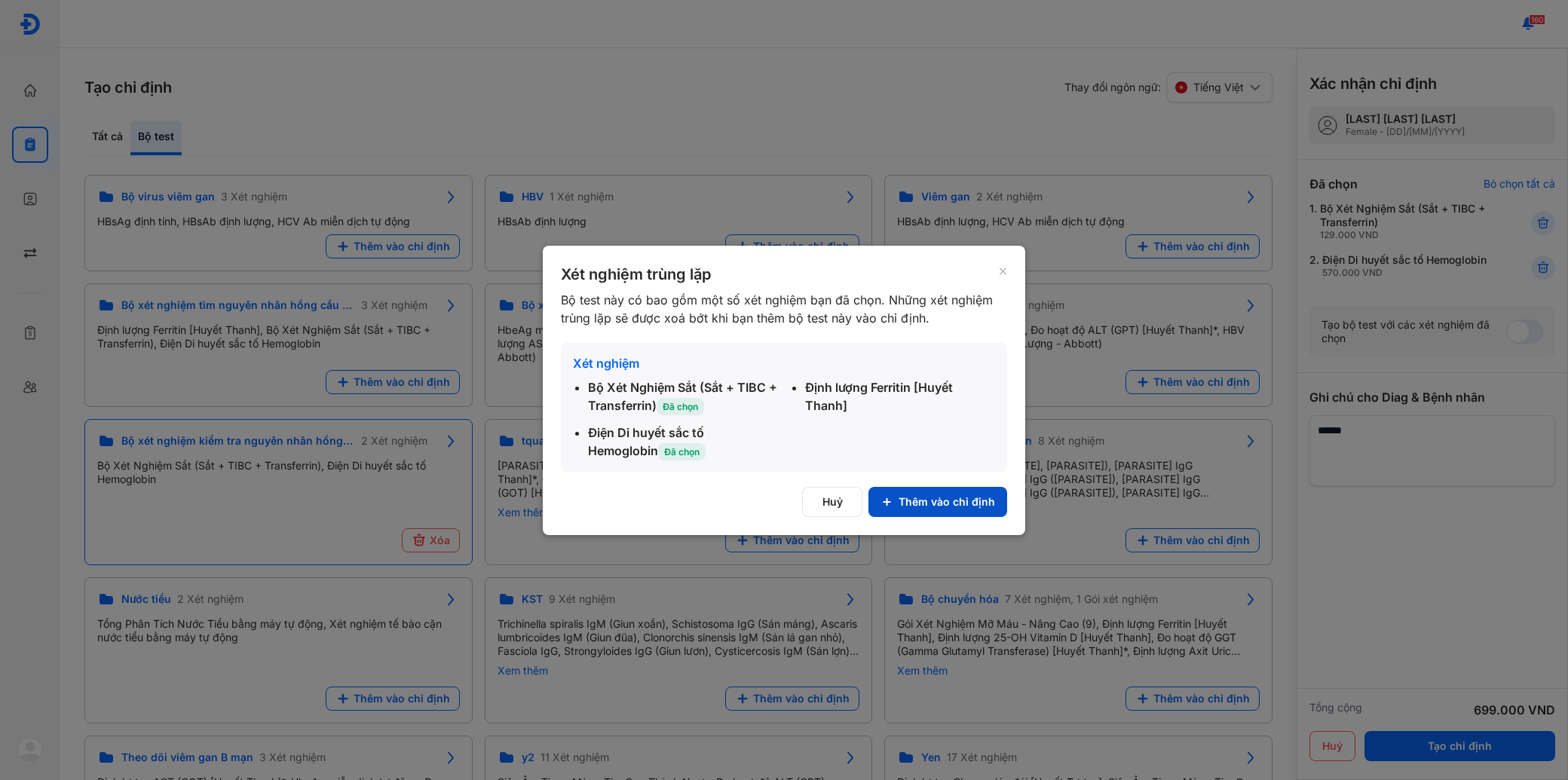 click on "Thêm vào chỉ định" at bounding box center (938, 502) 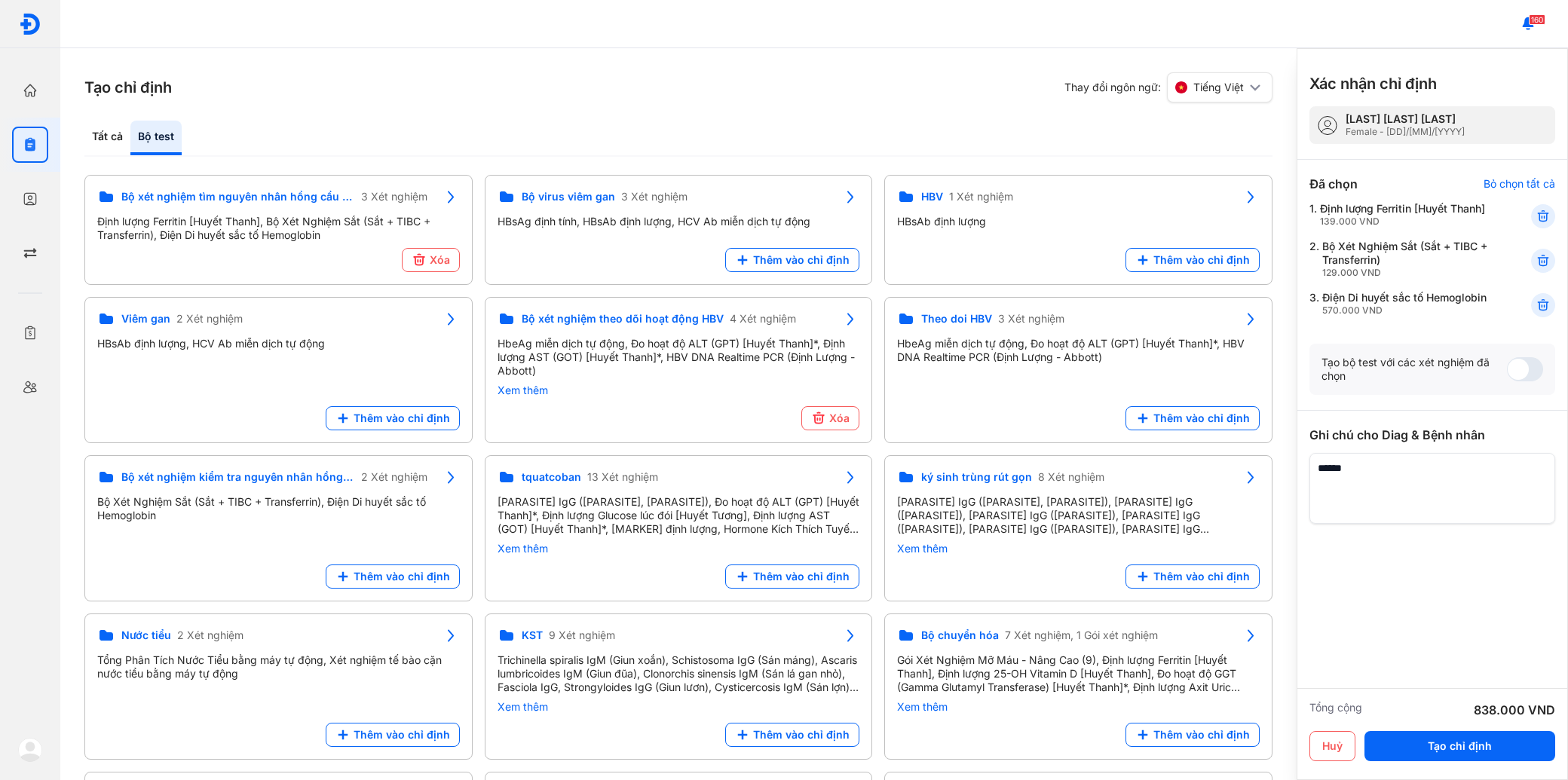 click at bounding box center (1432, 488) 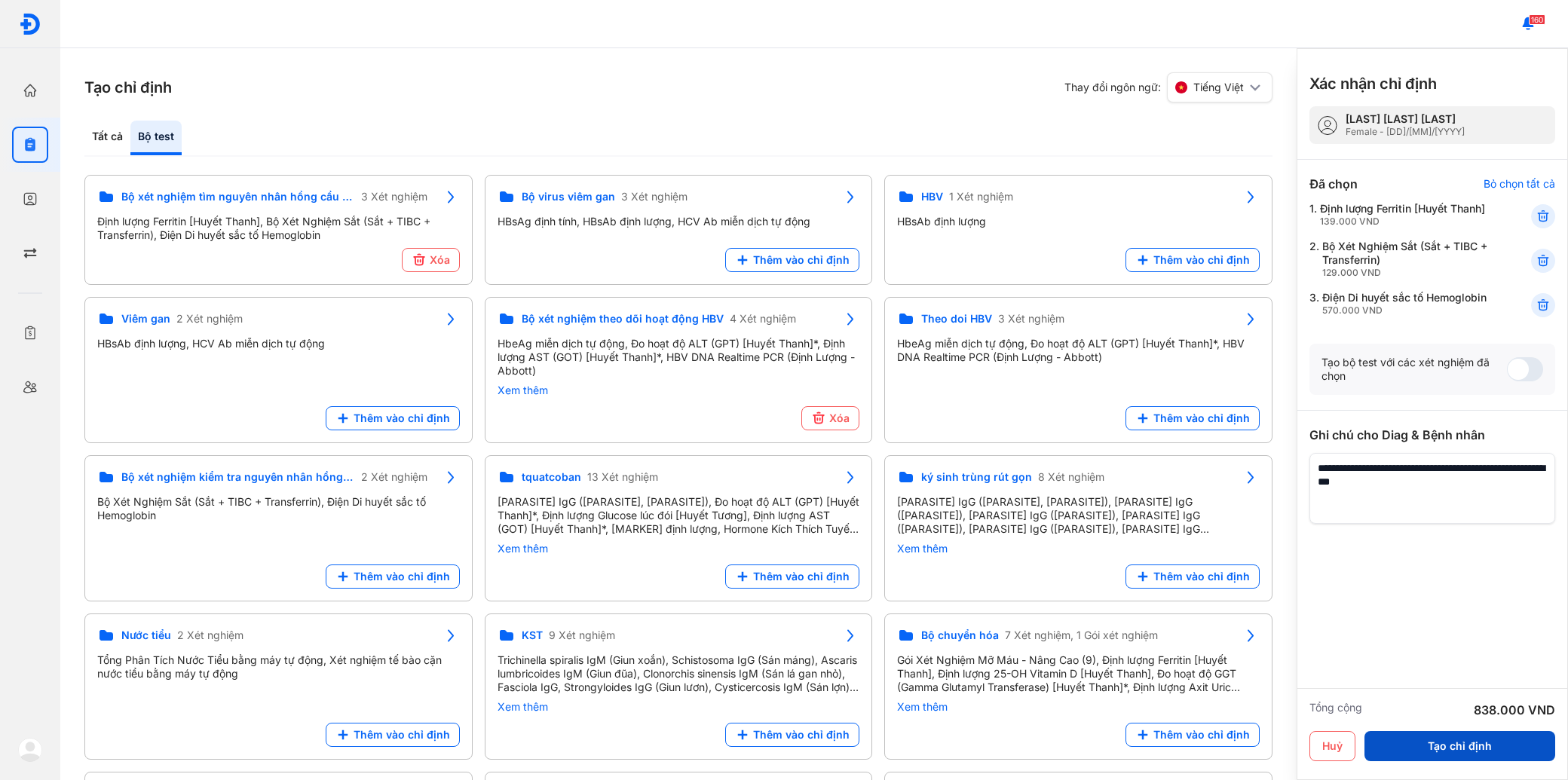 type on "**********" 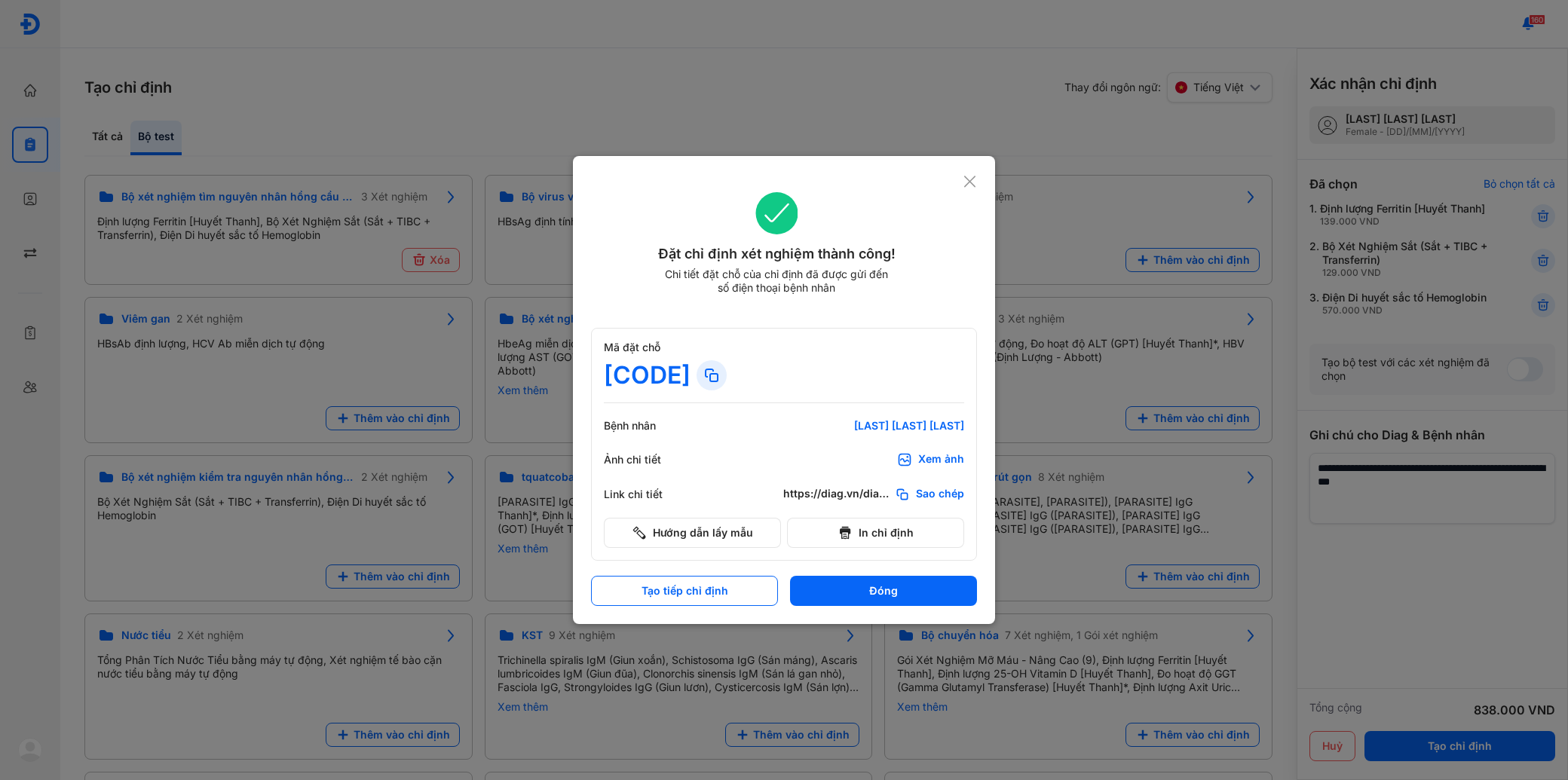 click 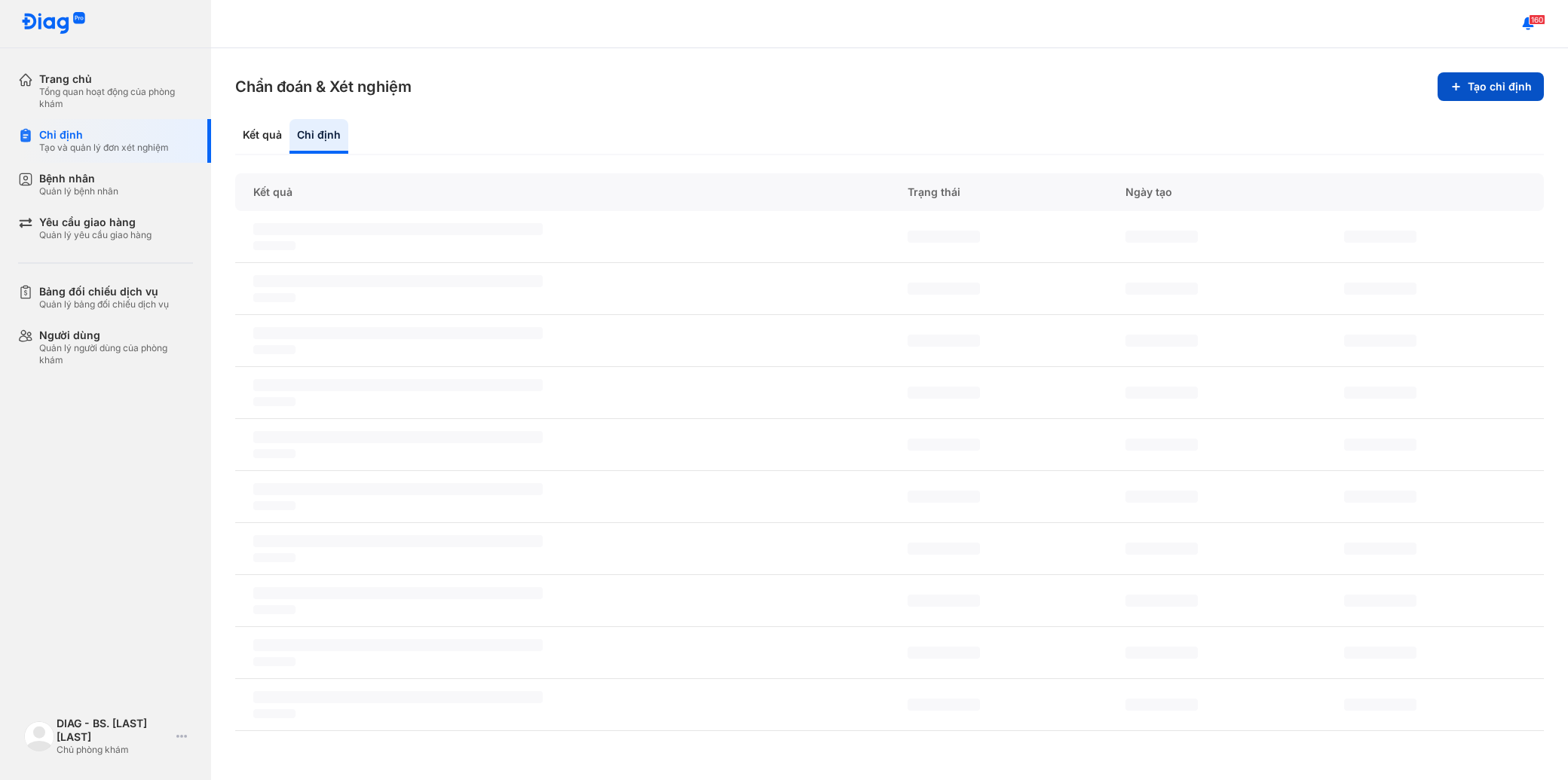 click on "Tạo chỉ định" at bounding box center (1490, 87) 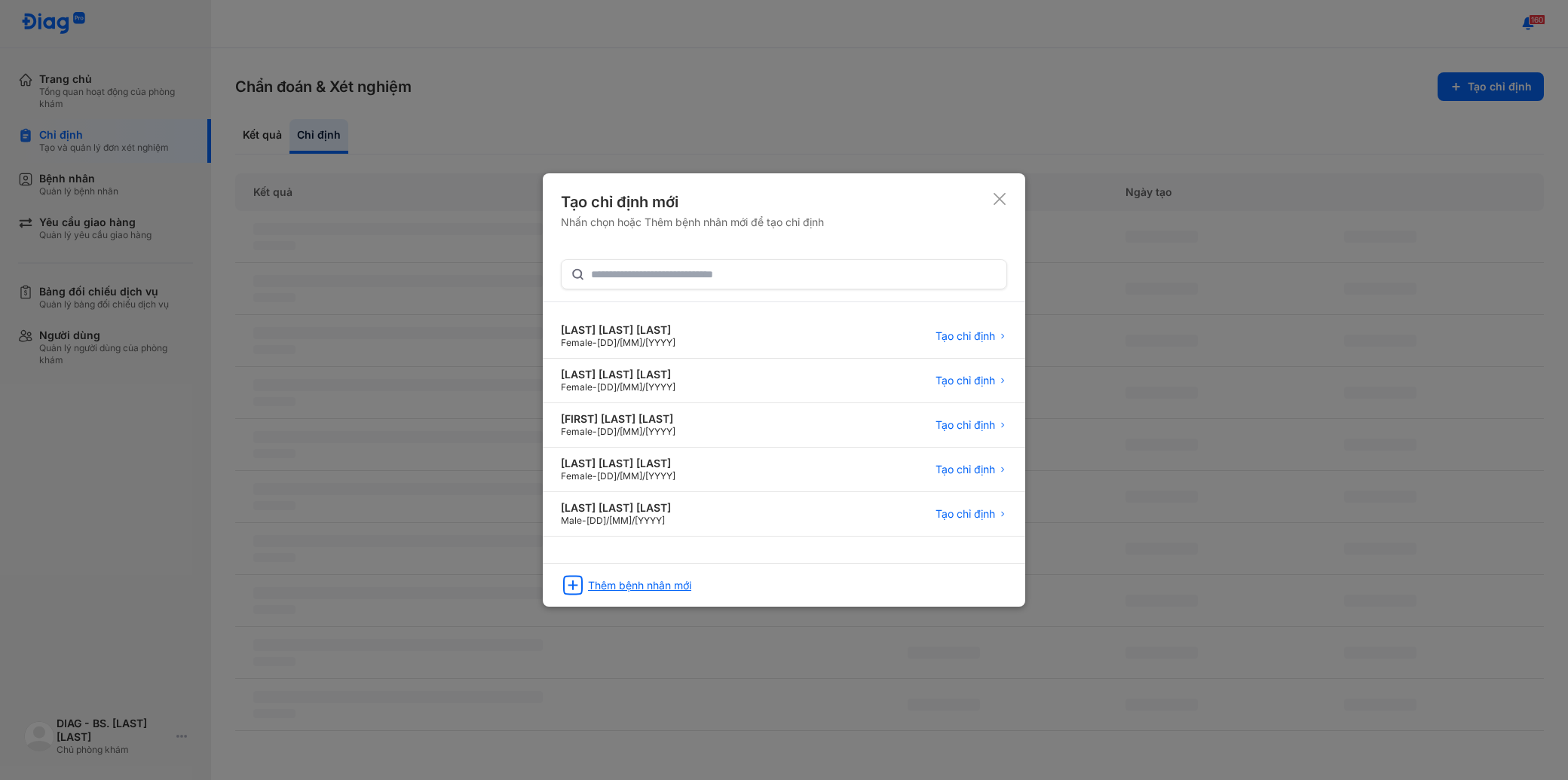 click on "Thêm bệnh nhân mới" 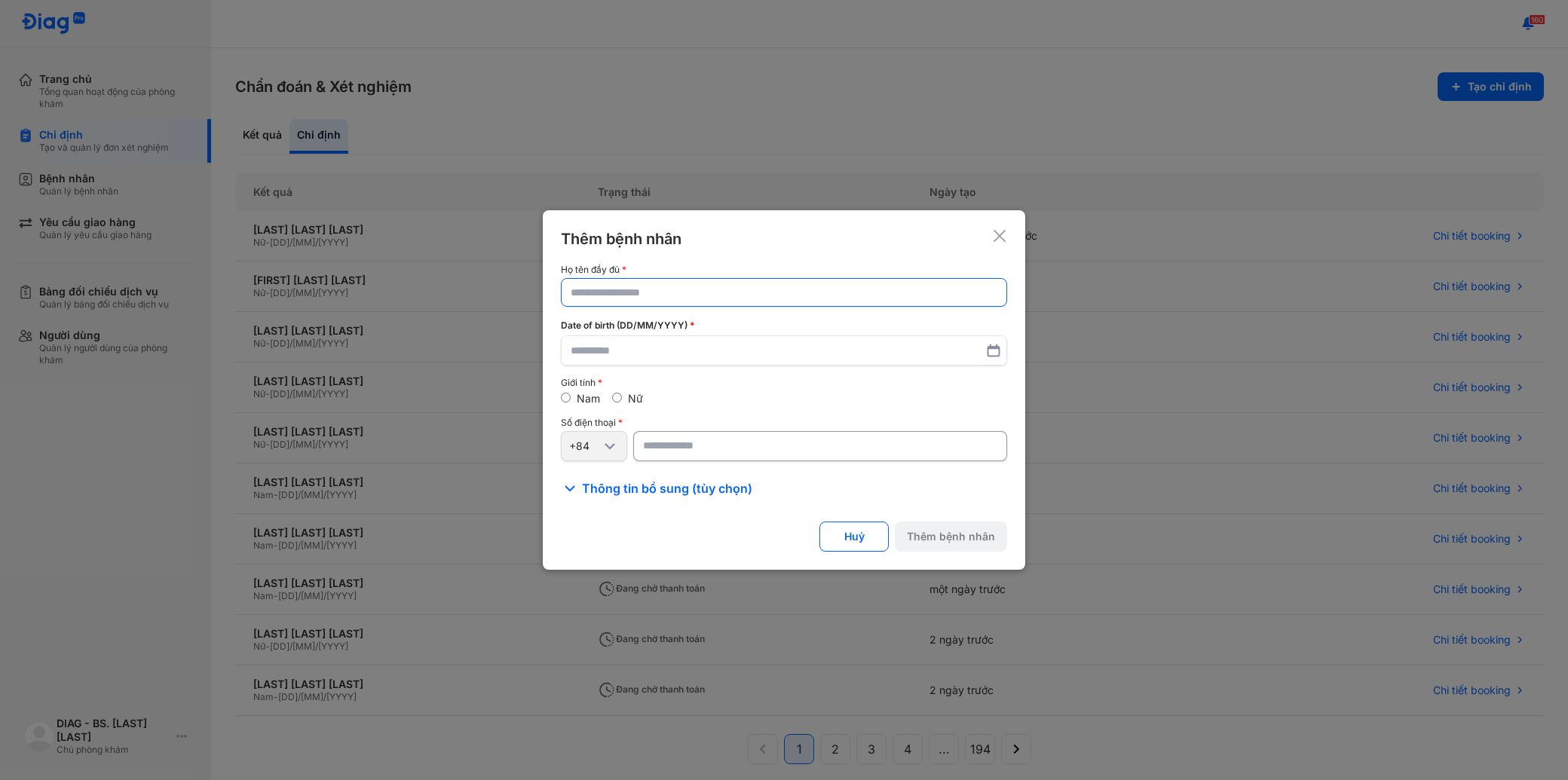 click 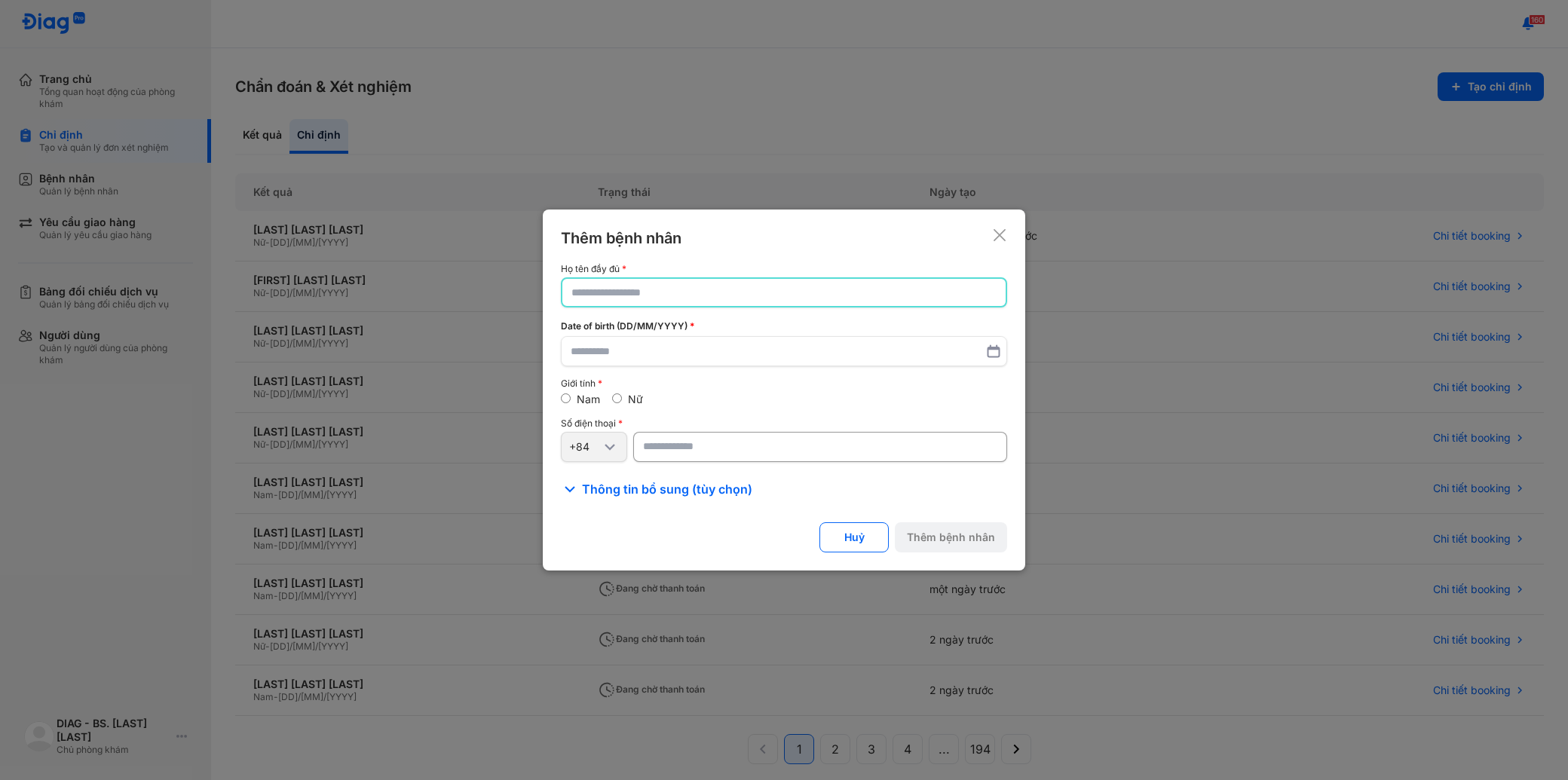 paste on "**********" 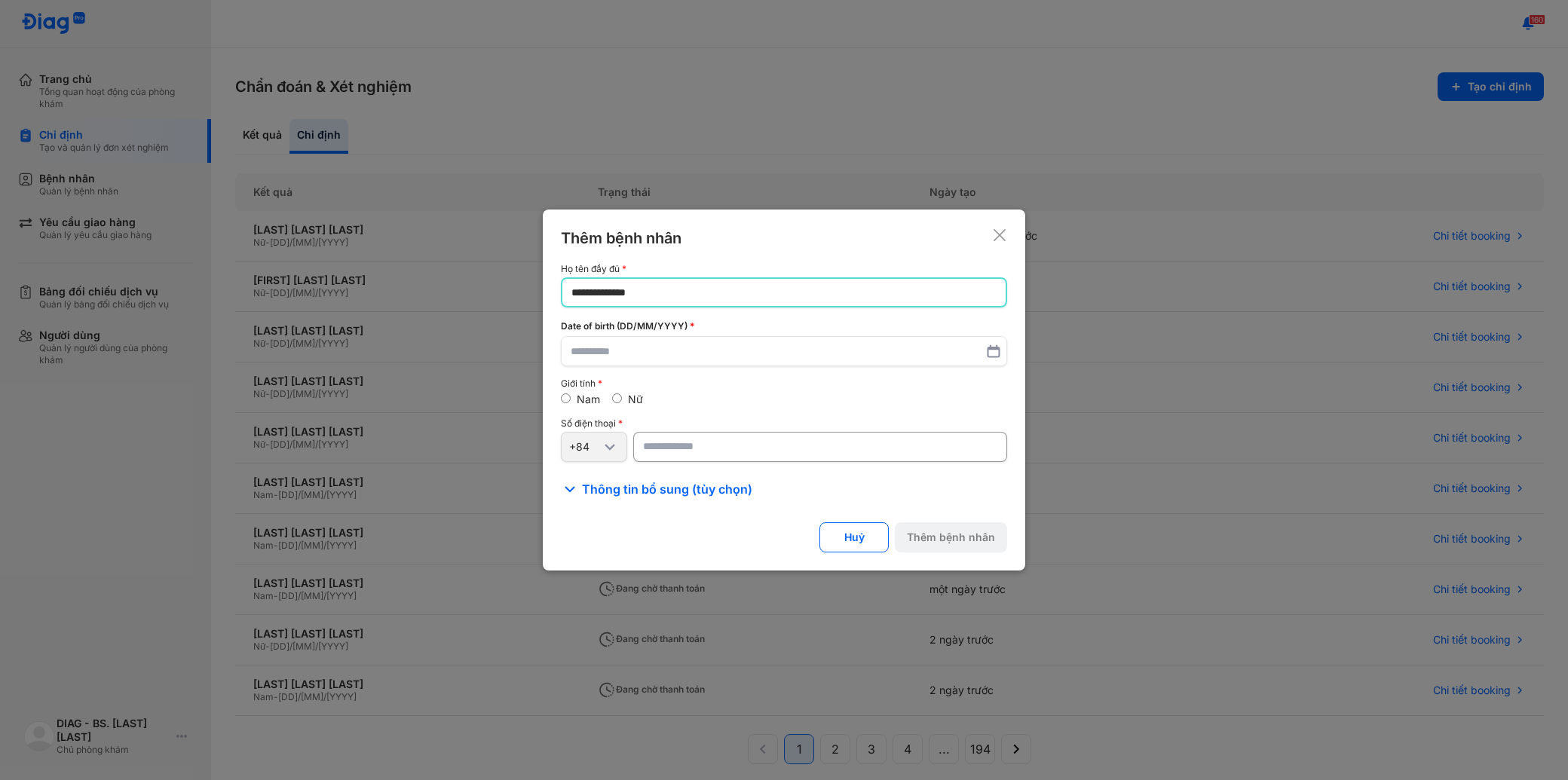 type on "**********" 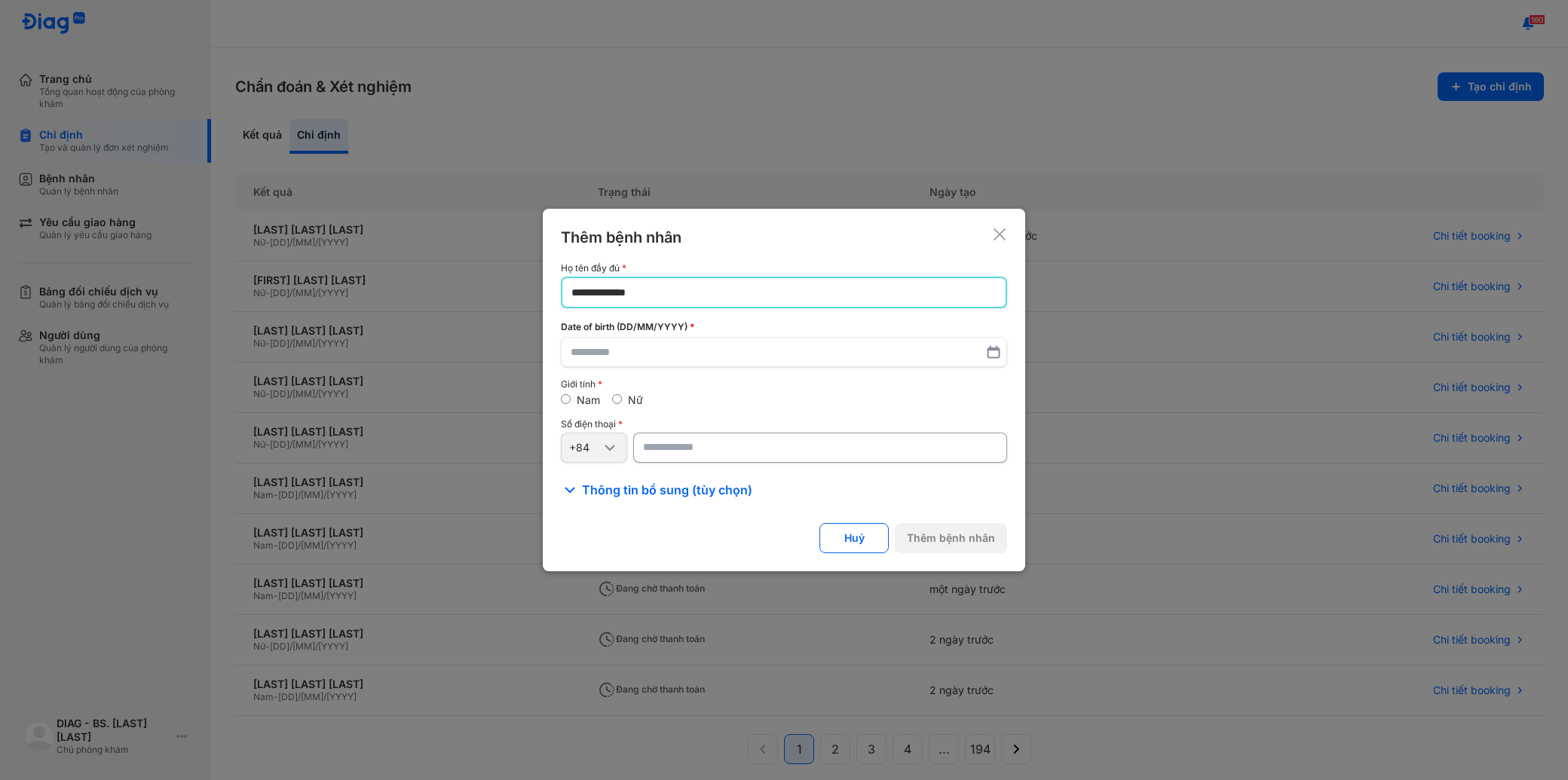 click at bounding box center [820, 448] 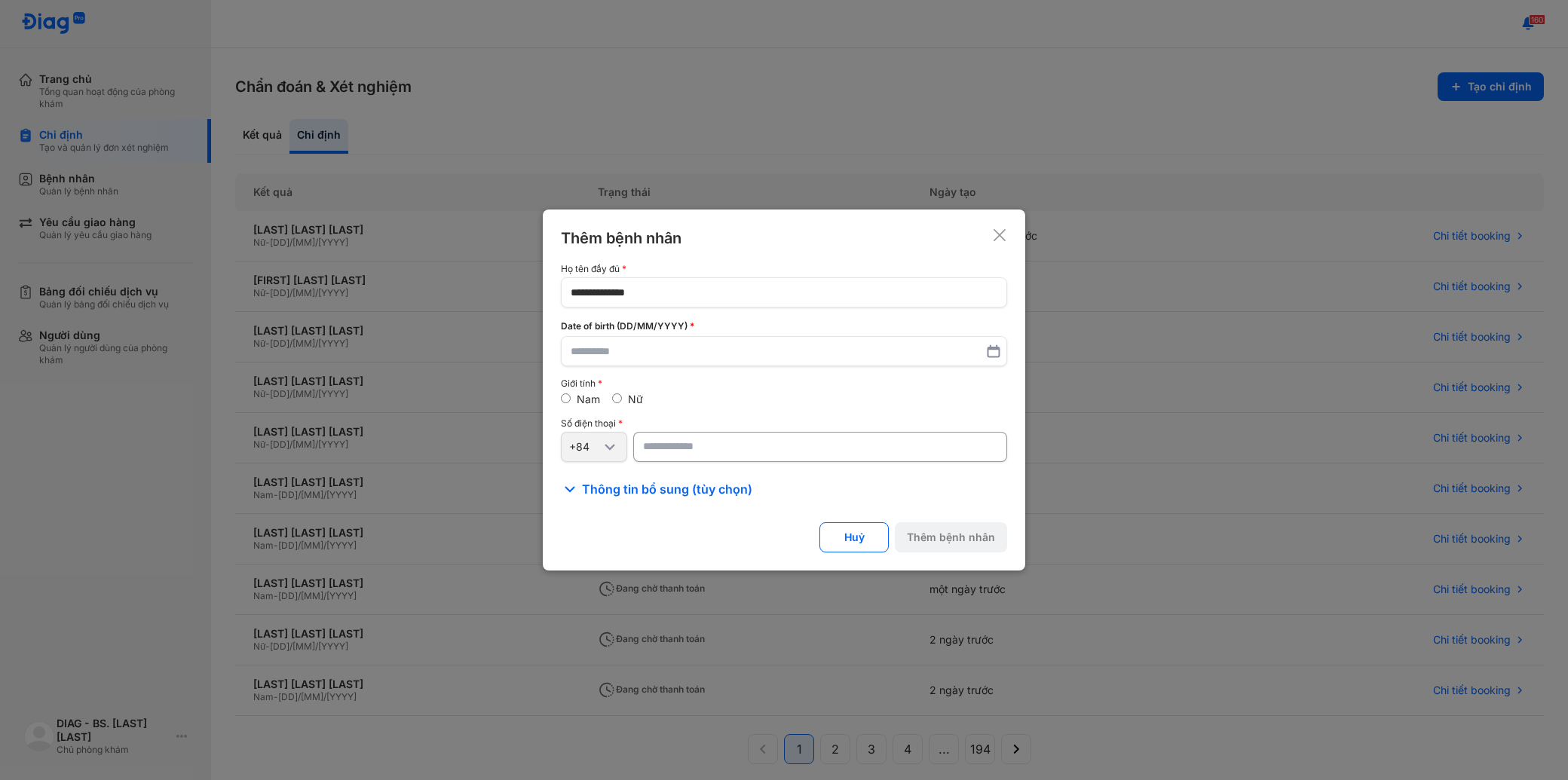 paste on "**********" 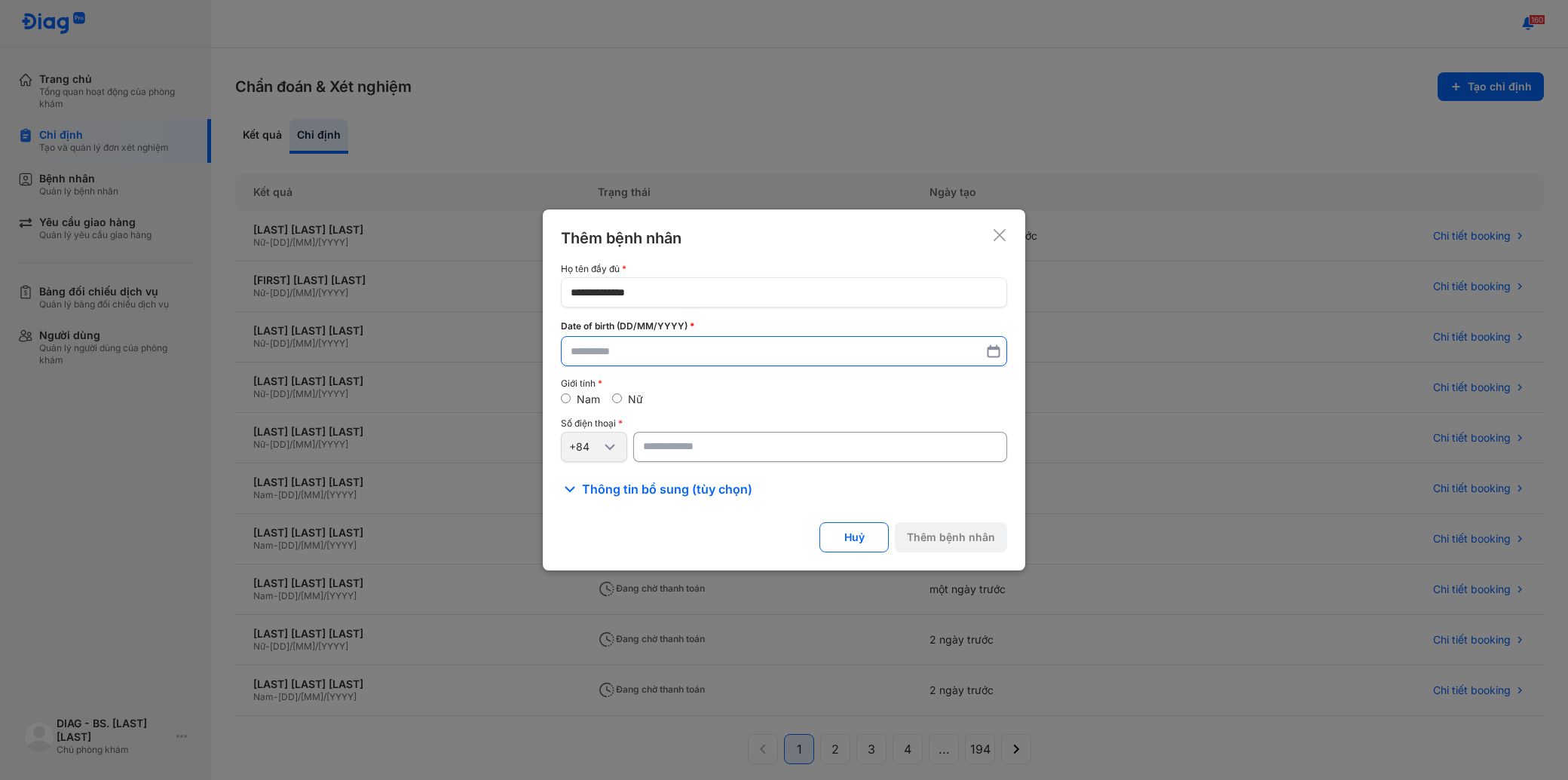click at bounding box center [784, 351] 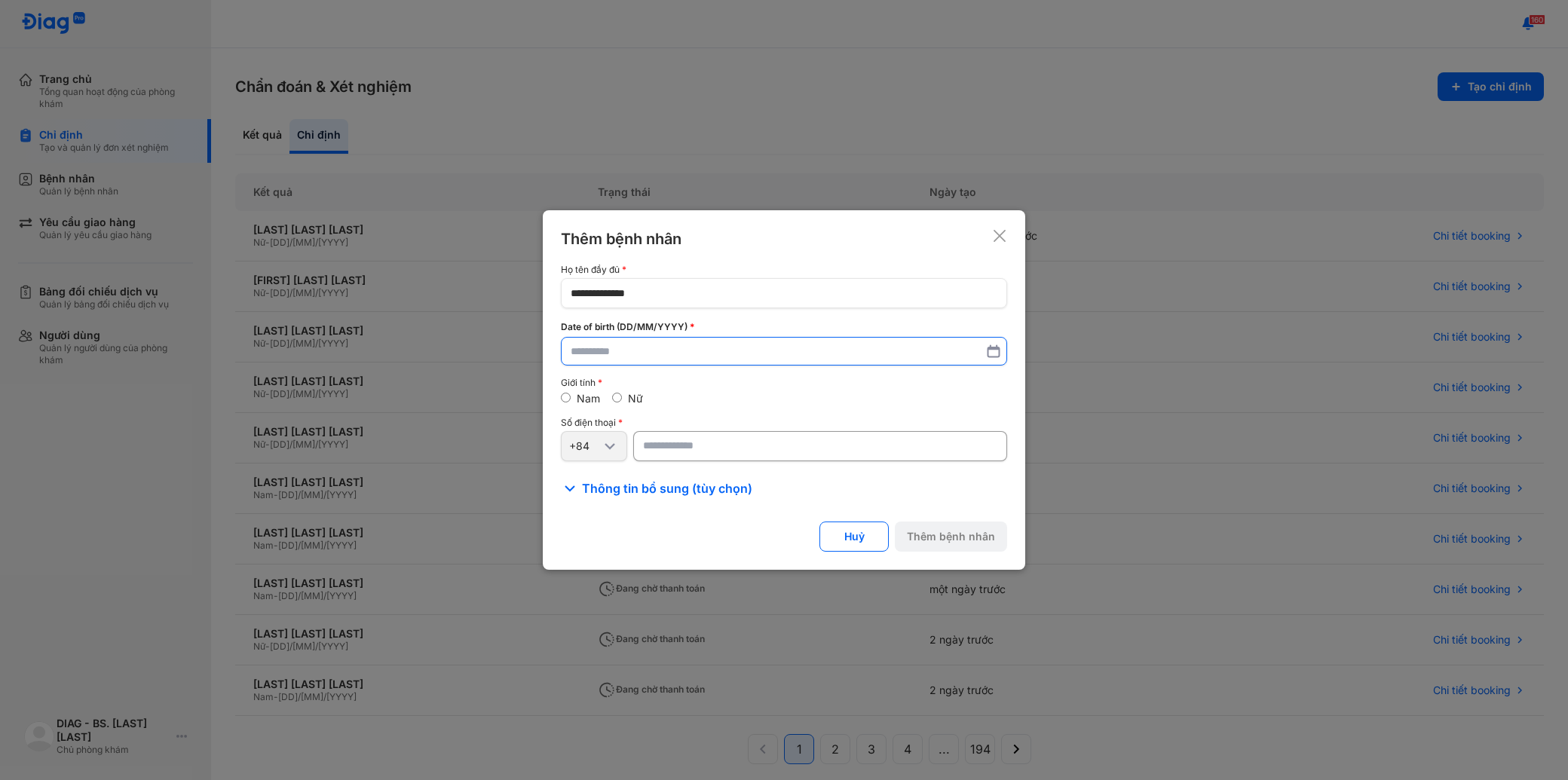 click at bounding box center (784, 351) 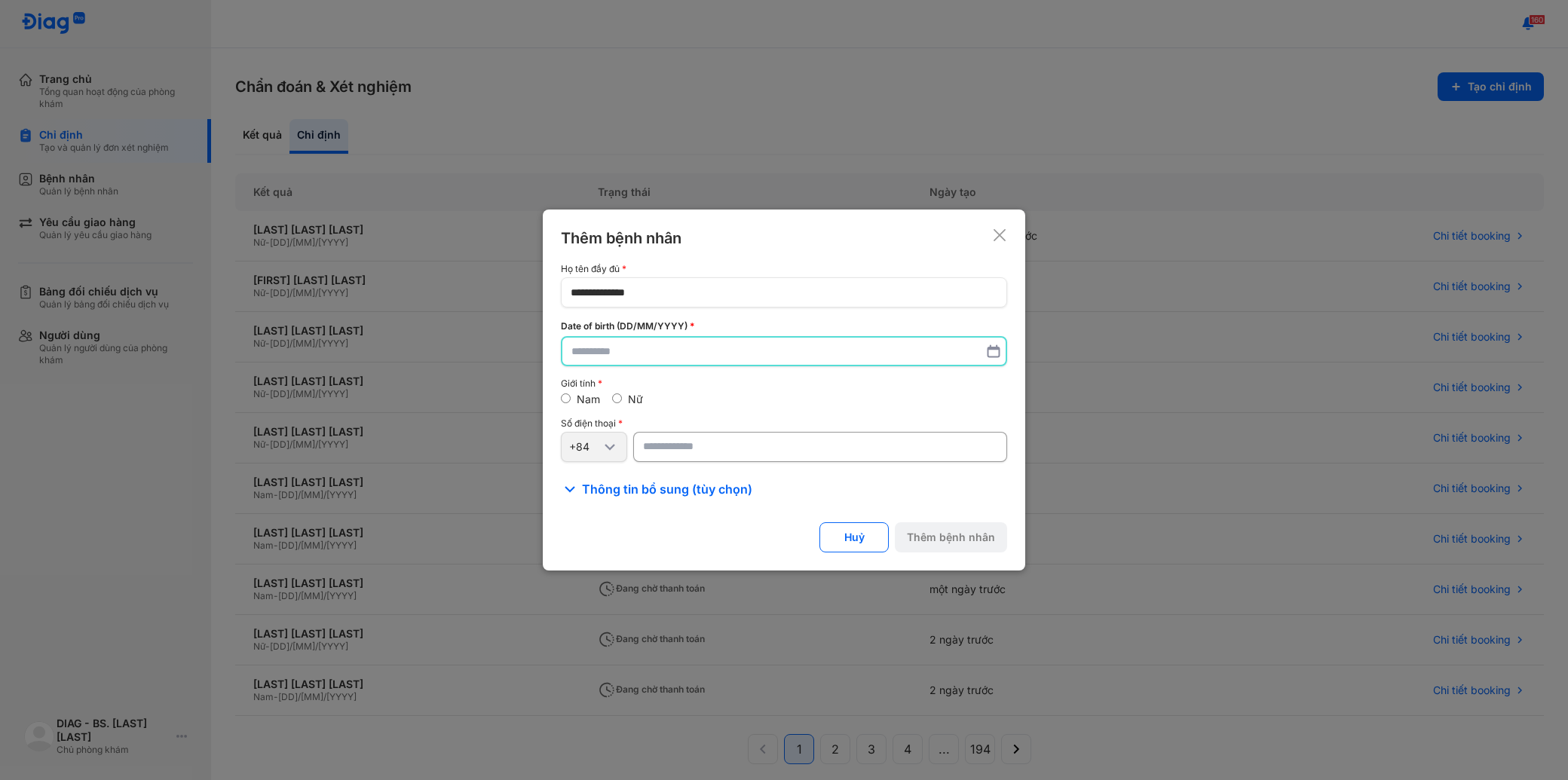 click at bounding box center (784, 351) 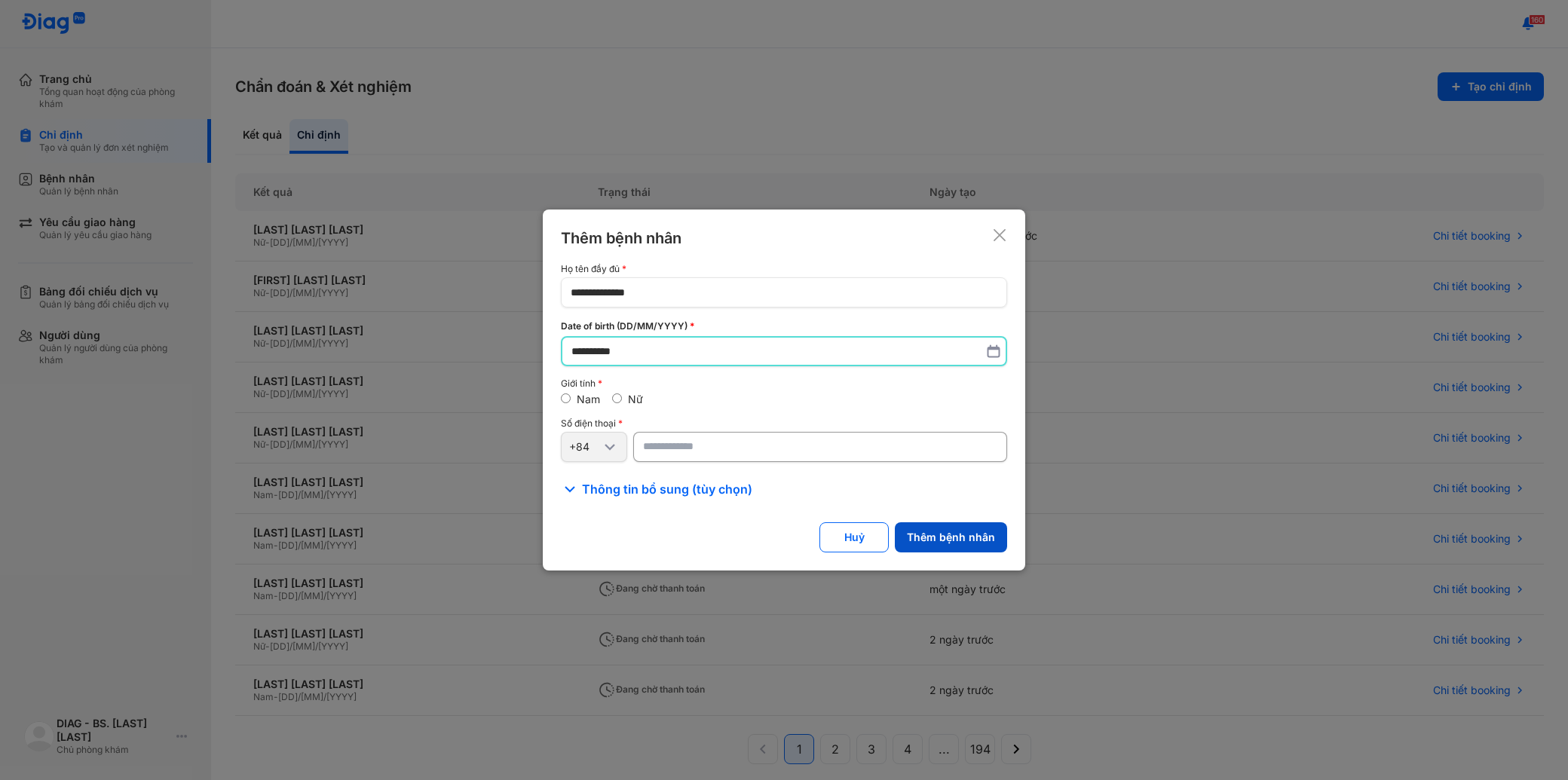 type on "**********" 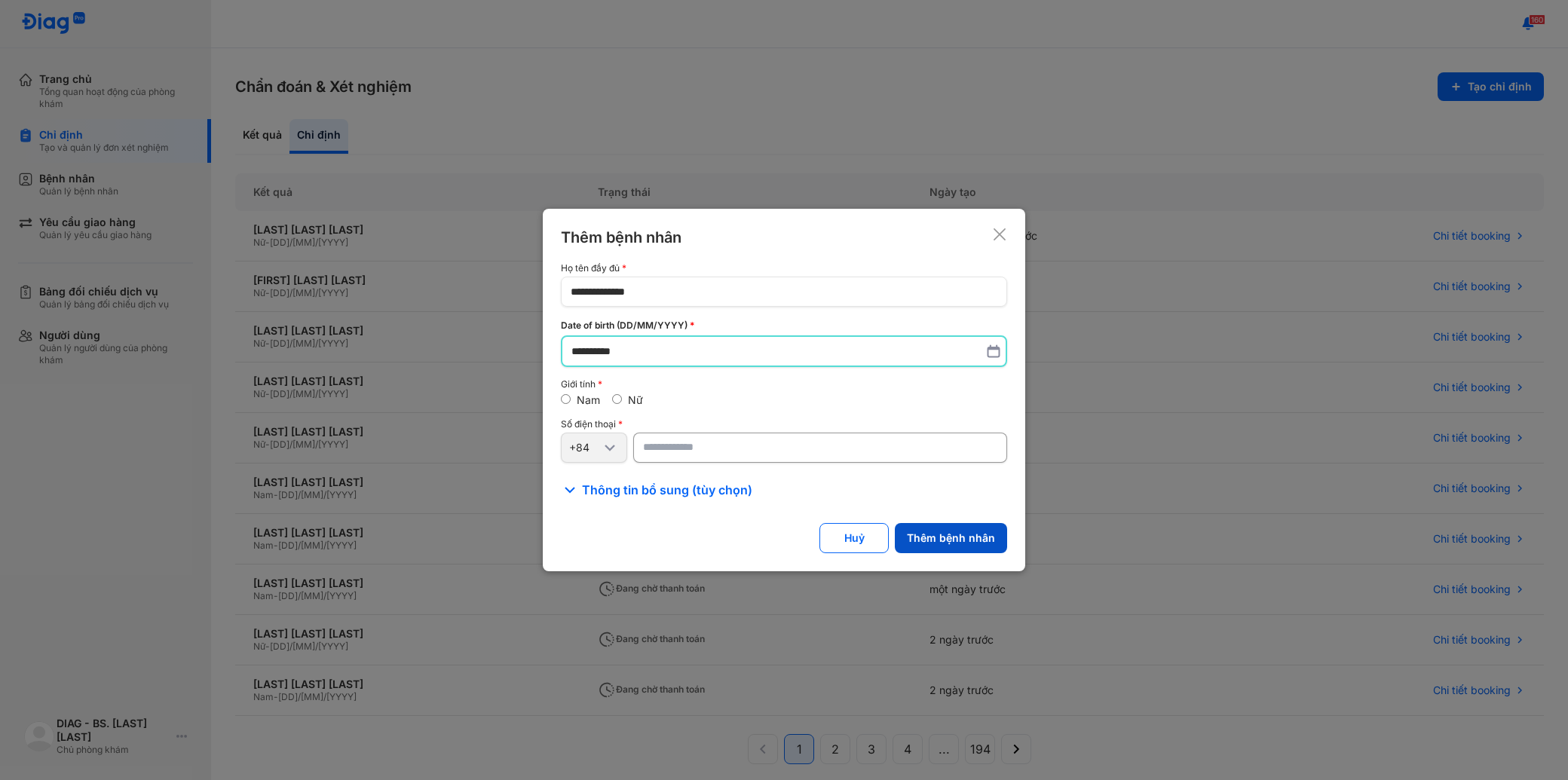 click on "Thêm bệnh nhân" at bounding box center [951, 538] 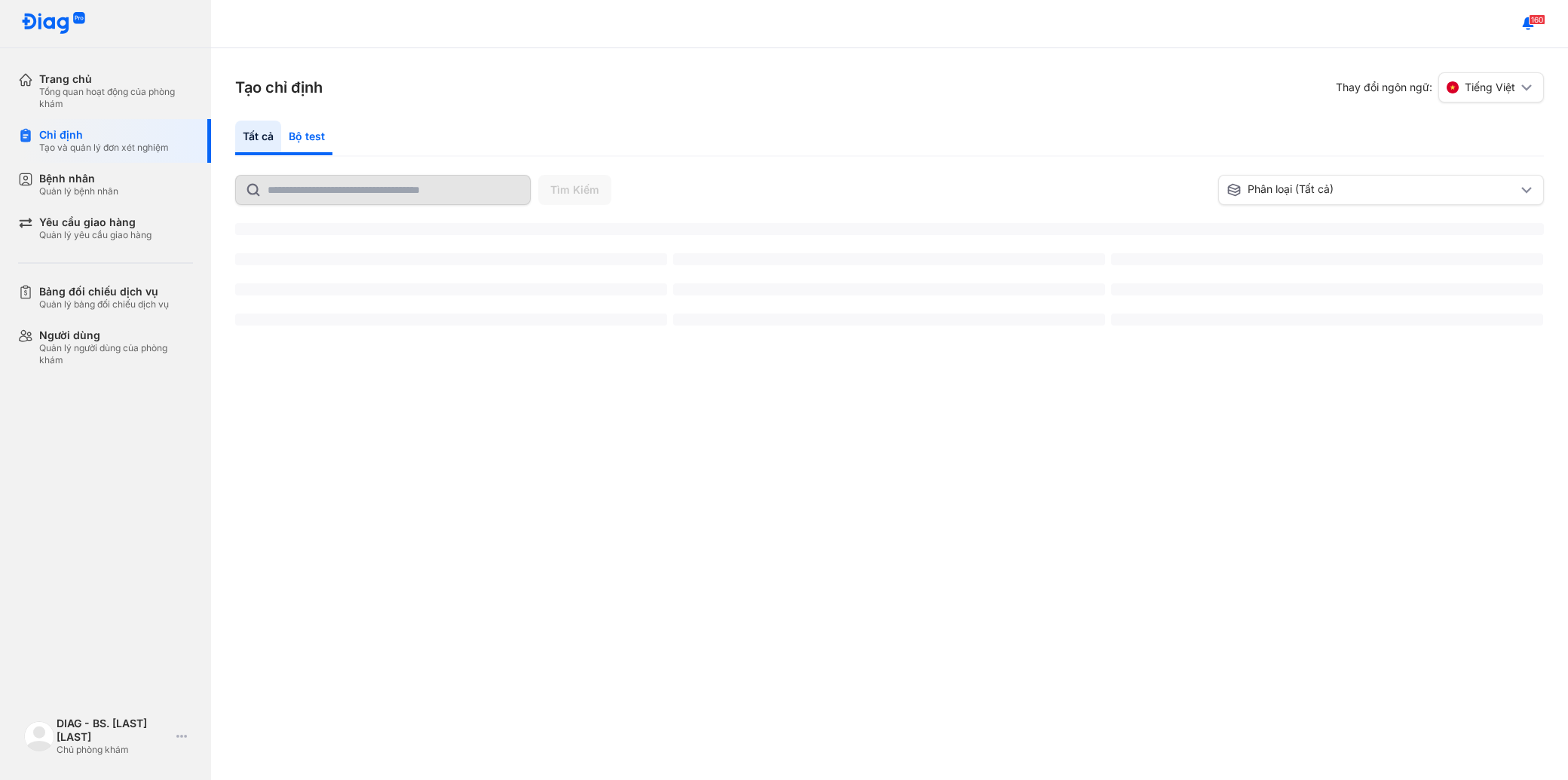 click on "Bộ test" 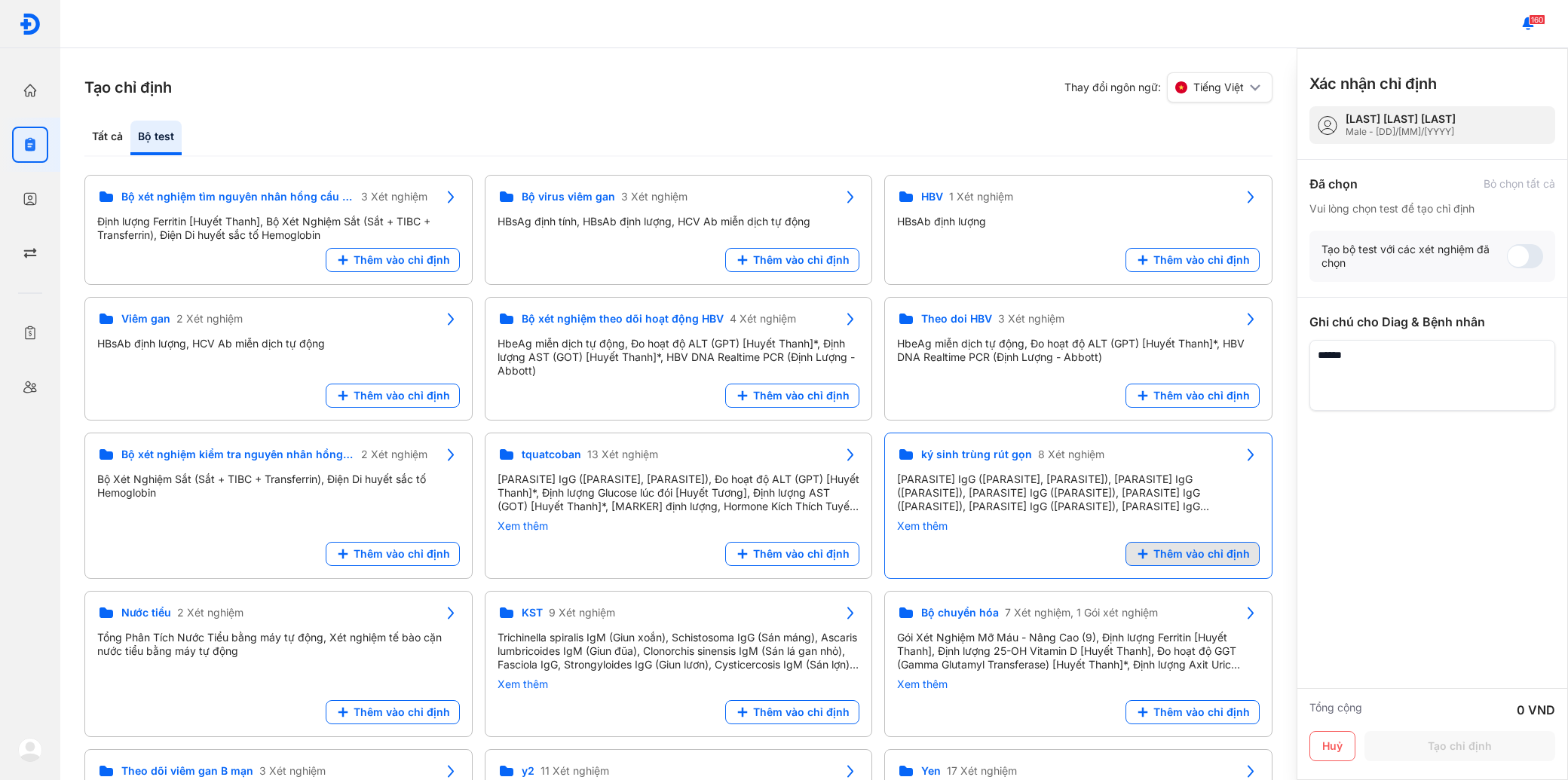 click on "Thêm vào chỉ định" 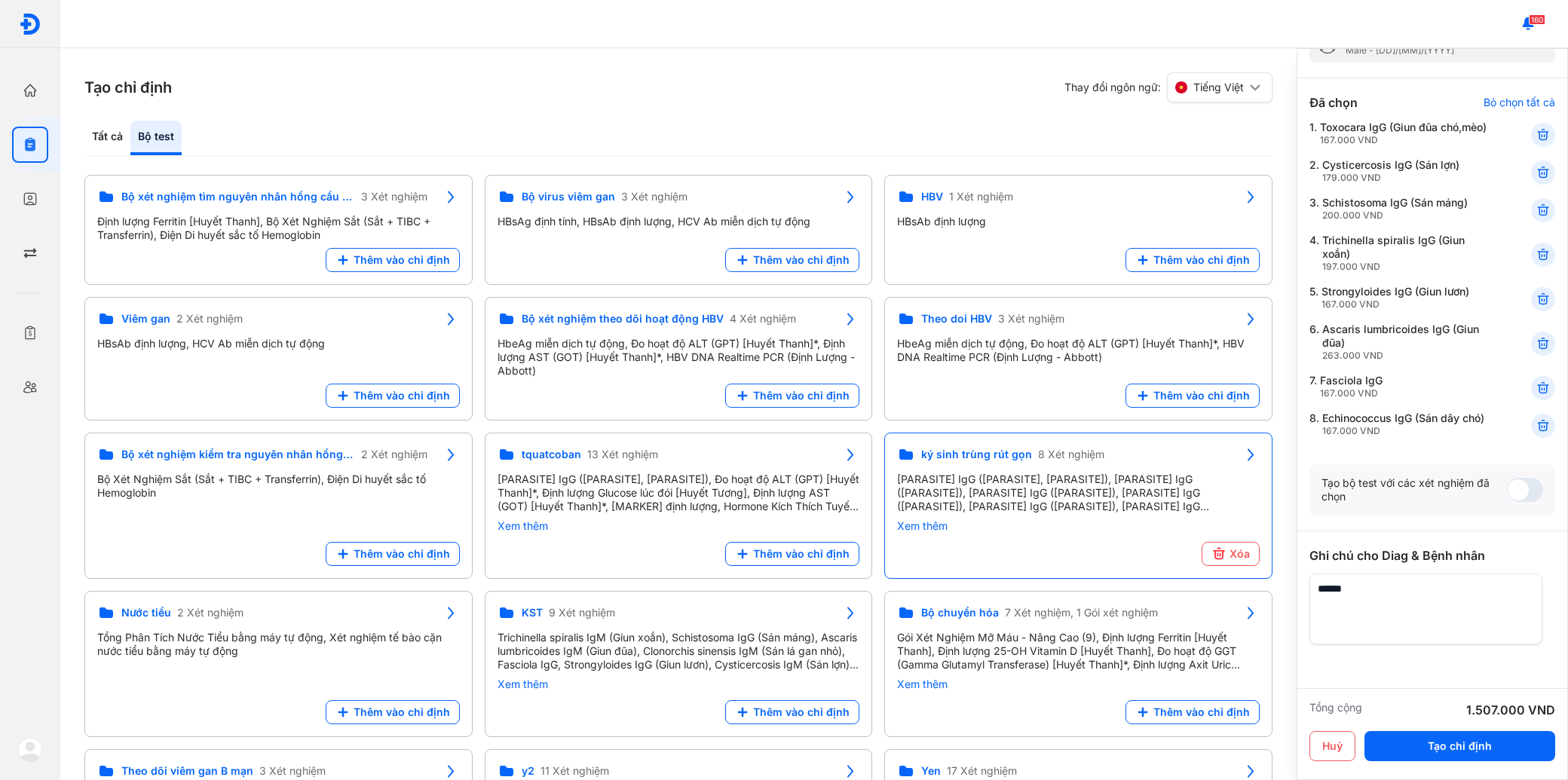 scroll, scrollTop: 154, scrollLeft: 0, axis: vertical 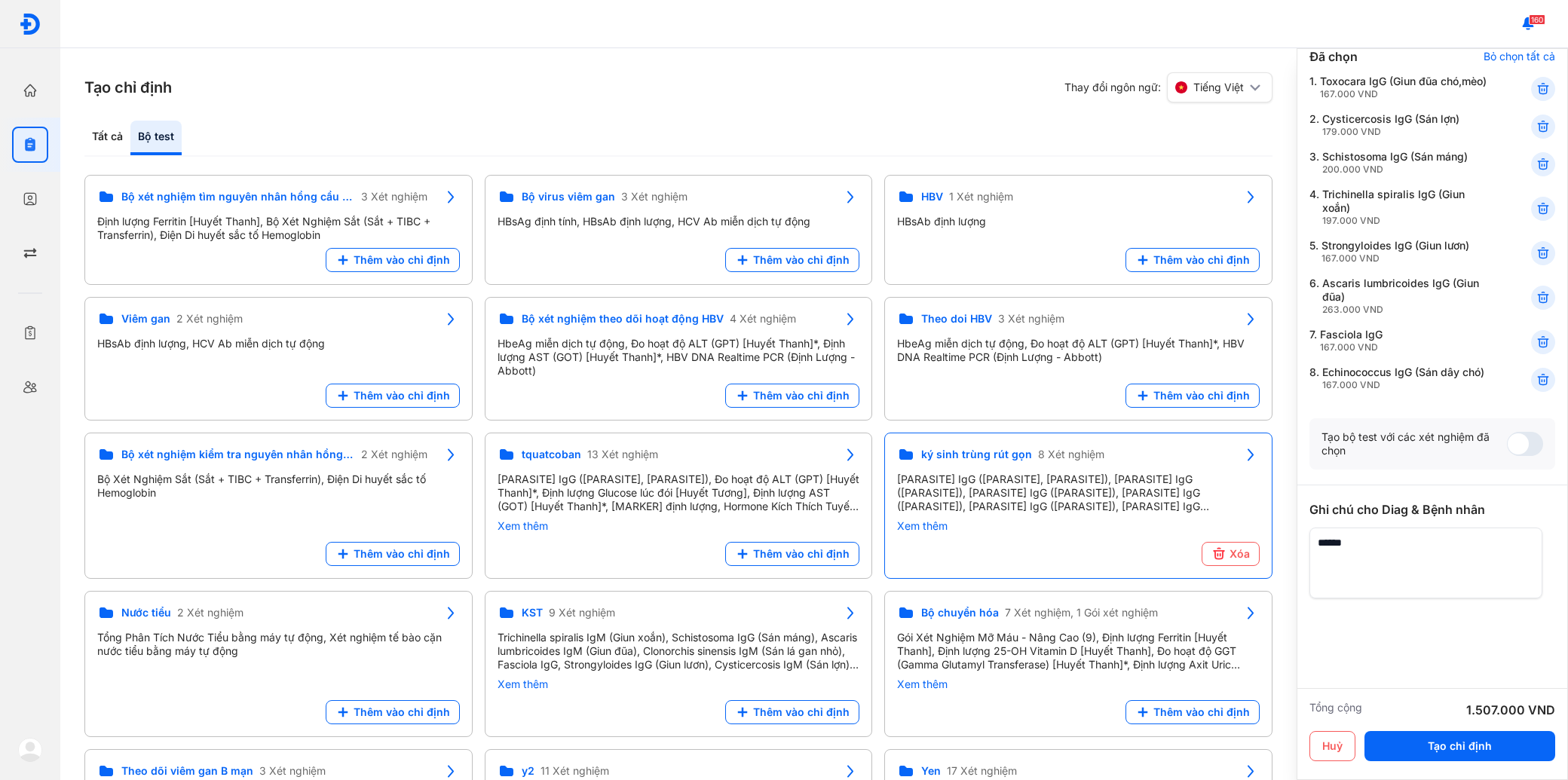 click at bounding box center [1426, 563] 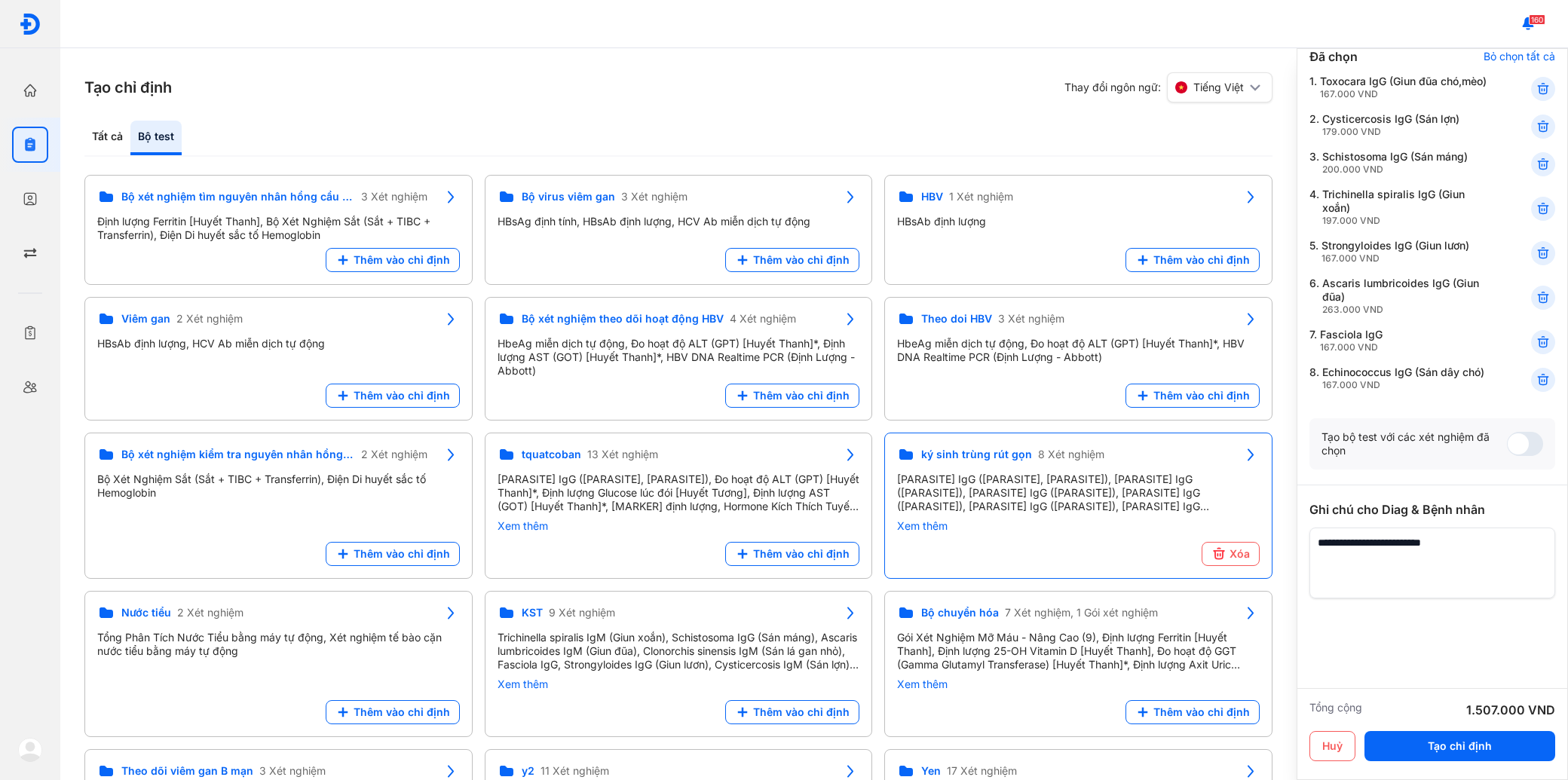 scroll, scrollTop: 154, scrollLeft: 0, axis: vertical 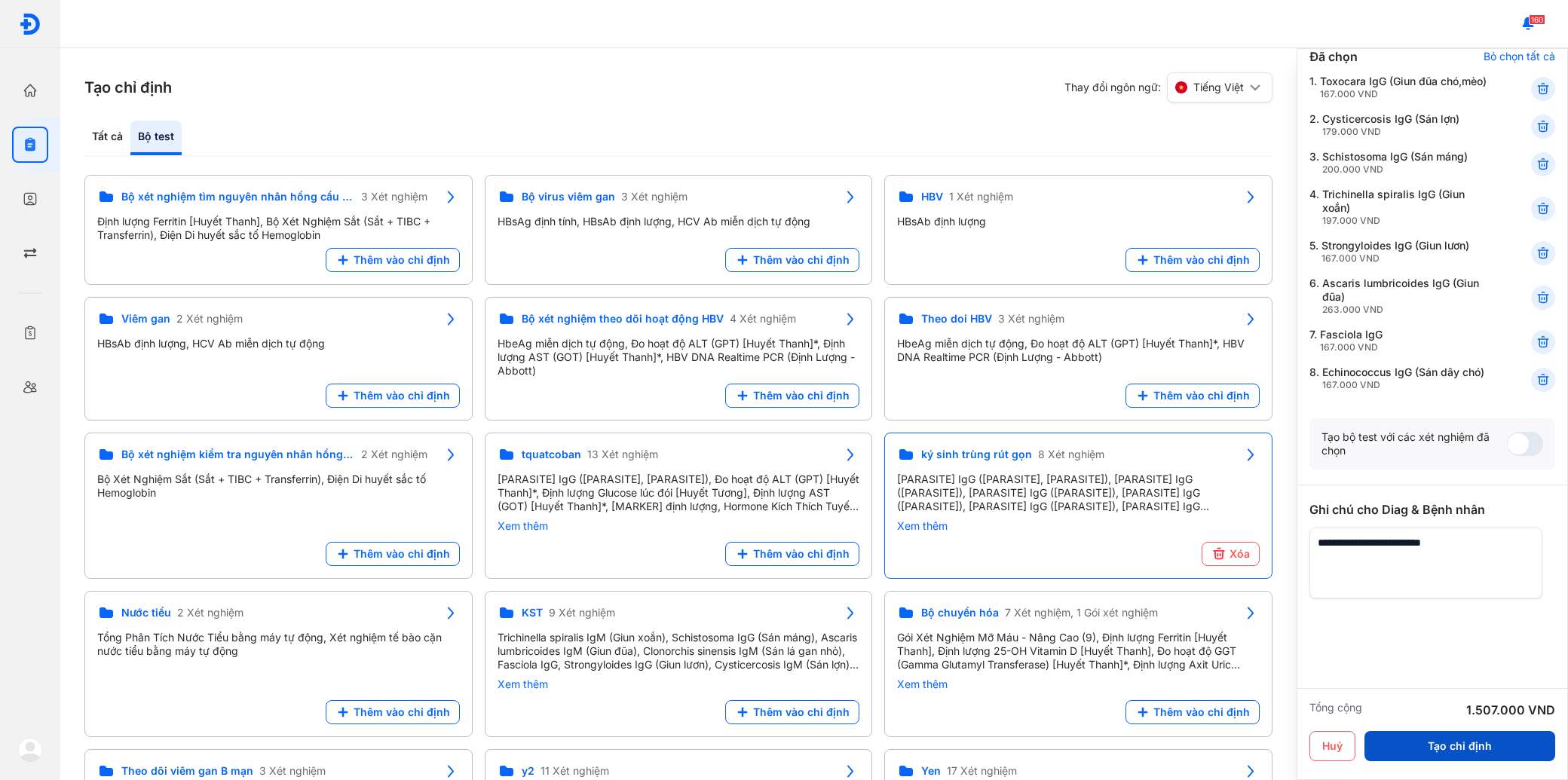 type on "**********" 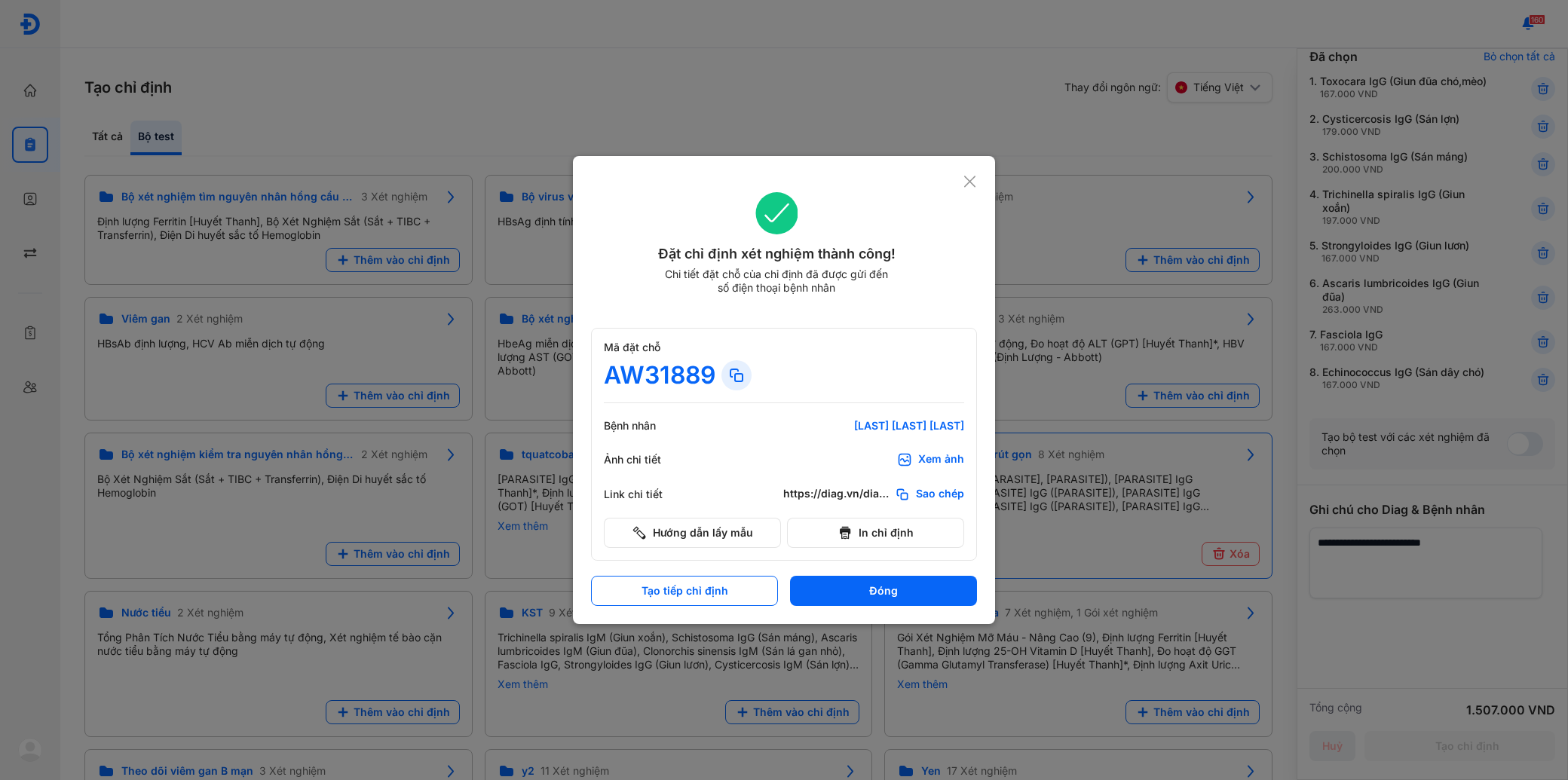 scroll, scrollTop: 128, scrollLeft: 0, axis: vertical 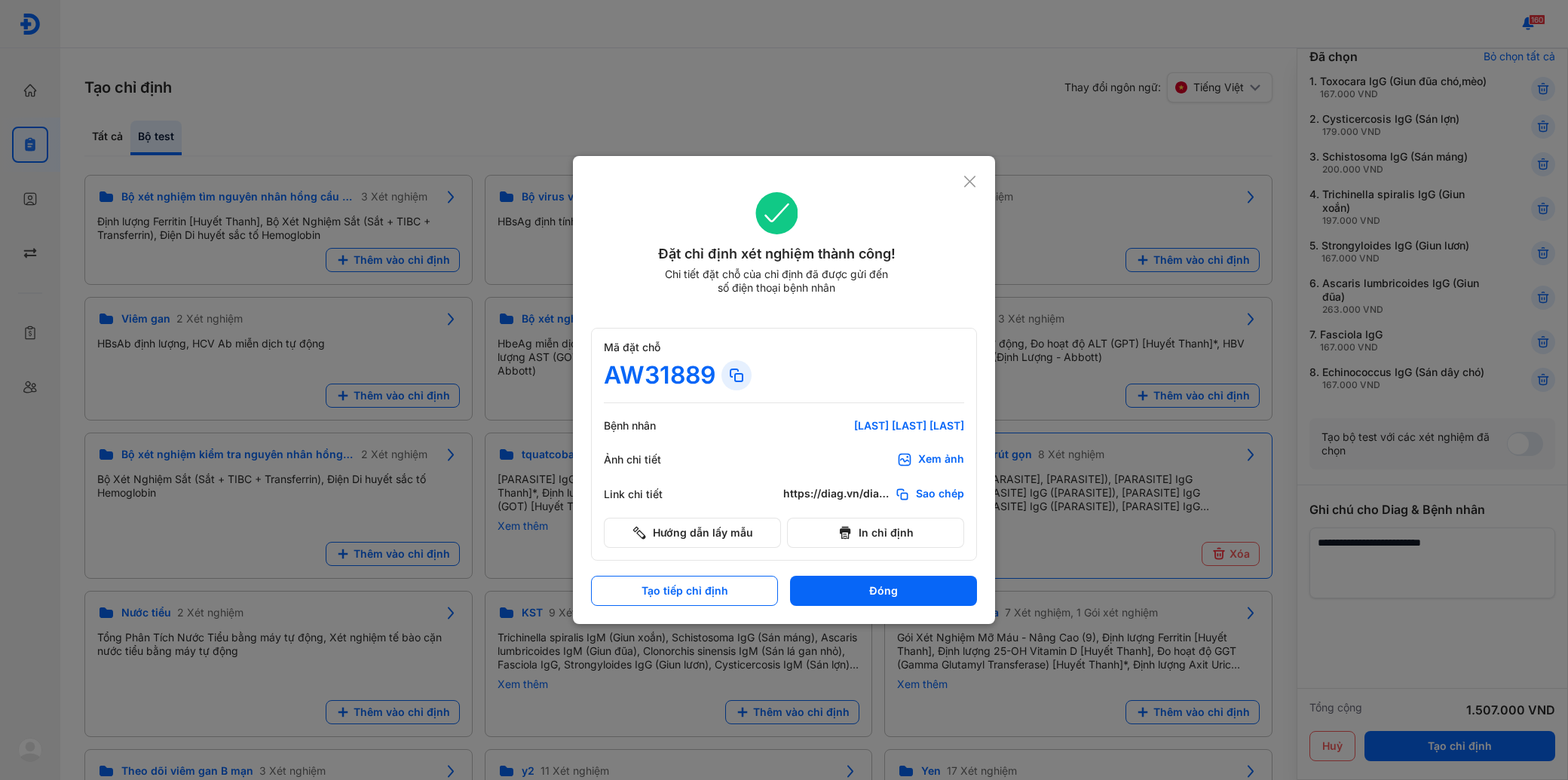 click 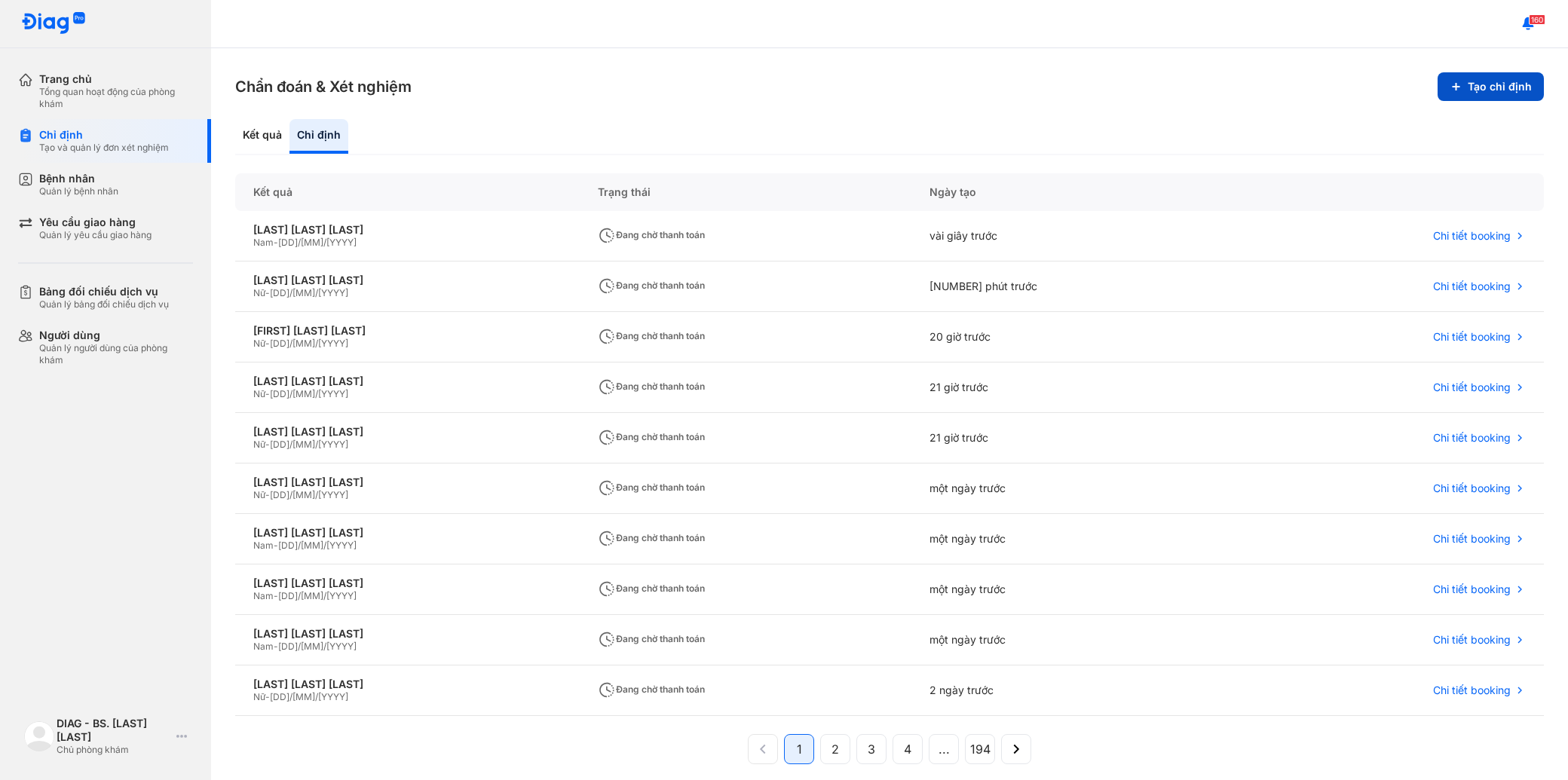 click 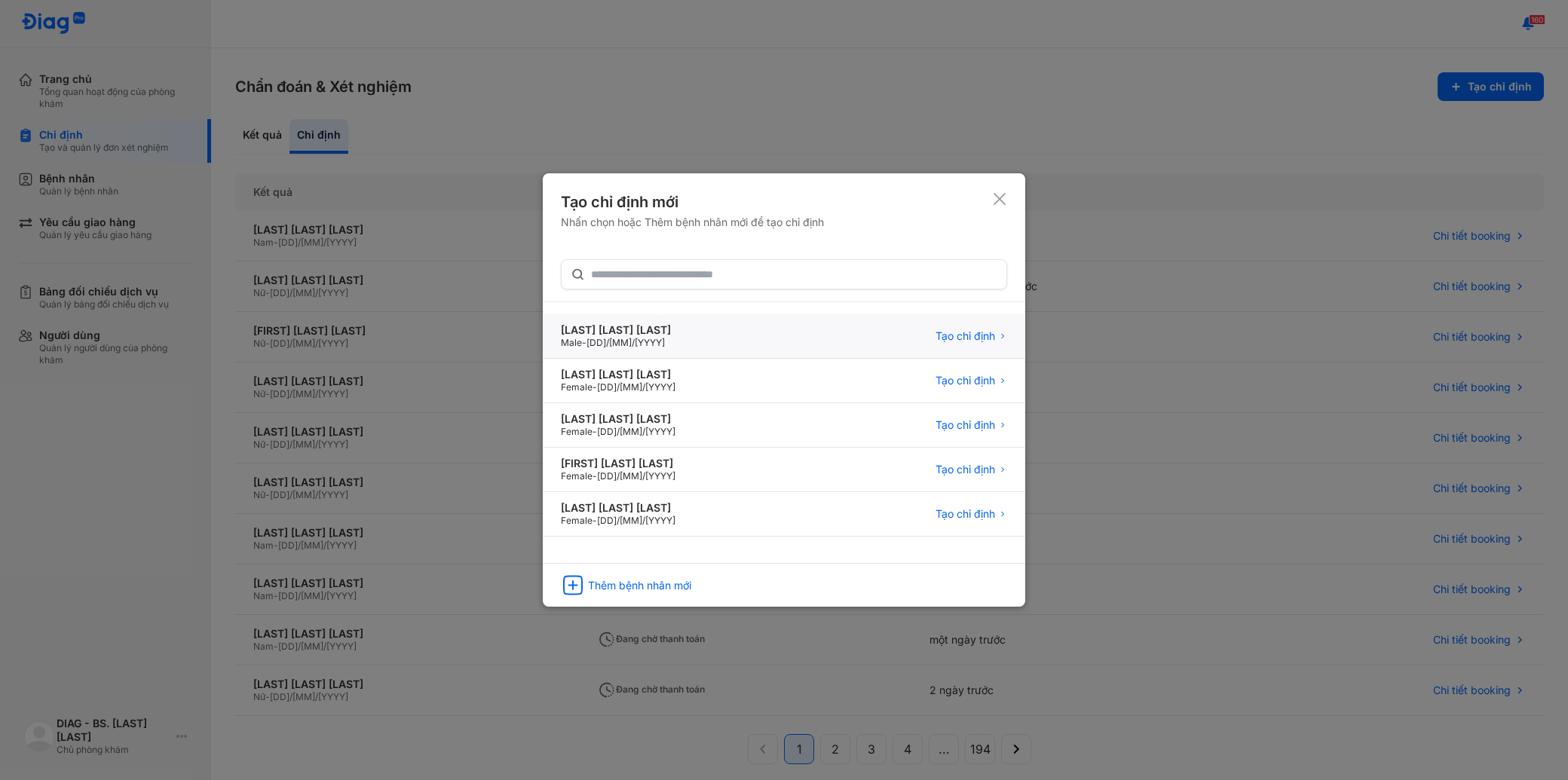 click on "[FIRST] [LAST]" at bounding box center [616, 330] 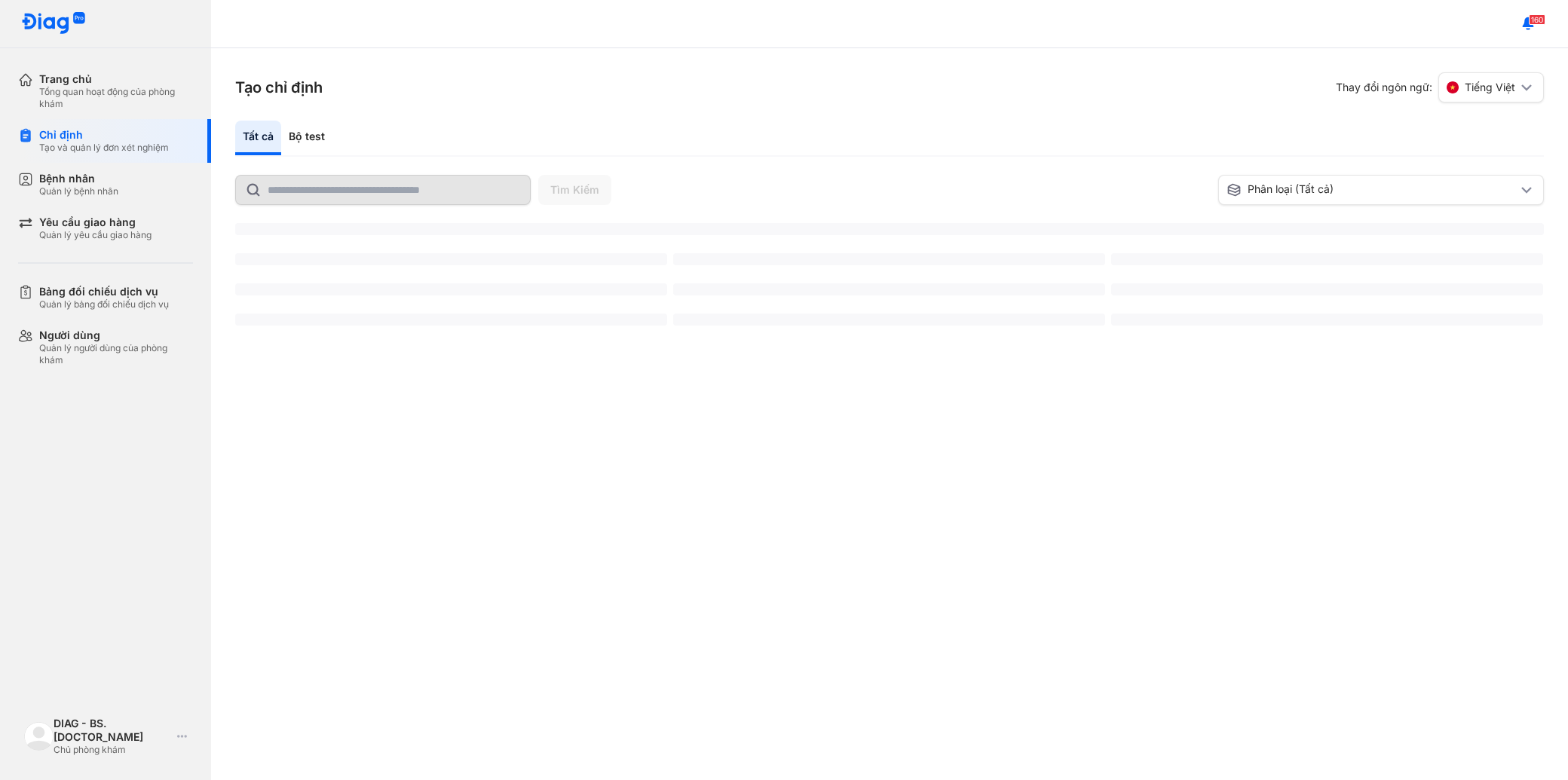 scroll, scrollTop: 0, scrollLeft: 0, axis: both 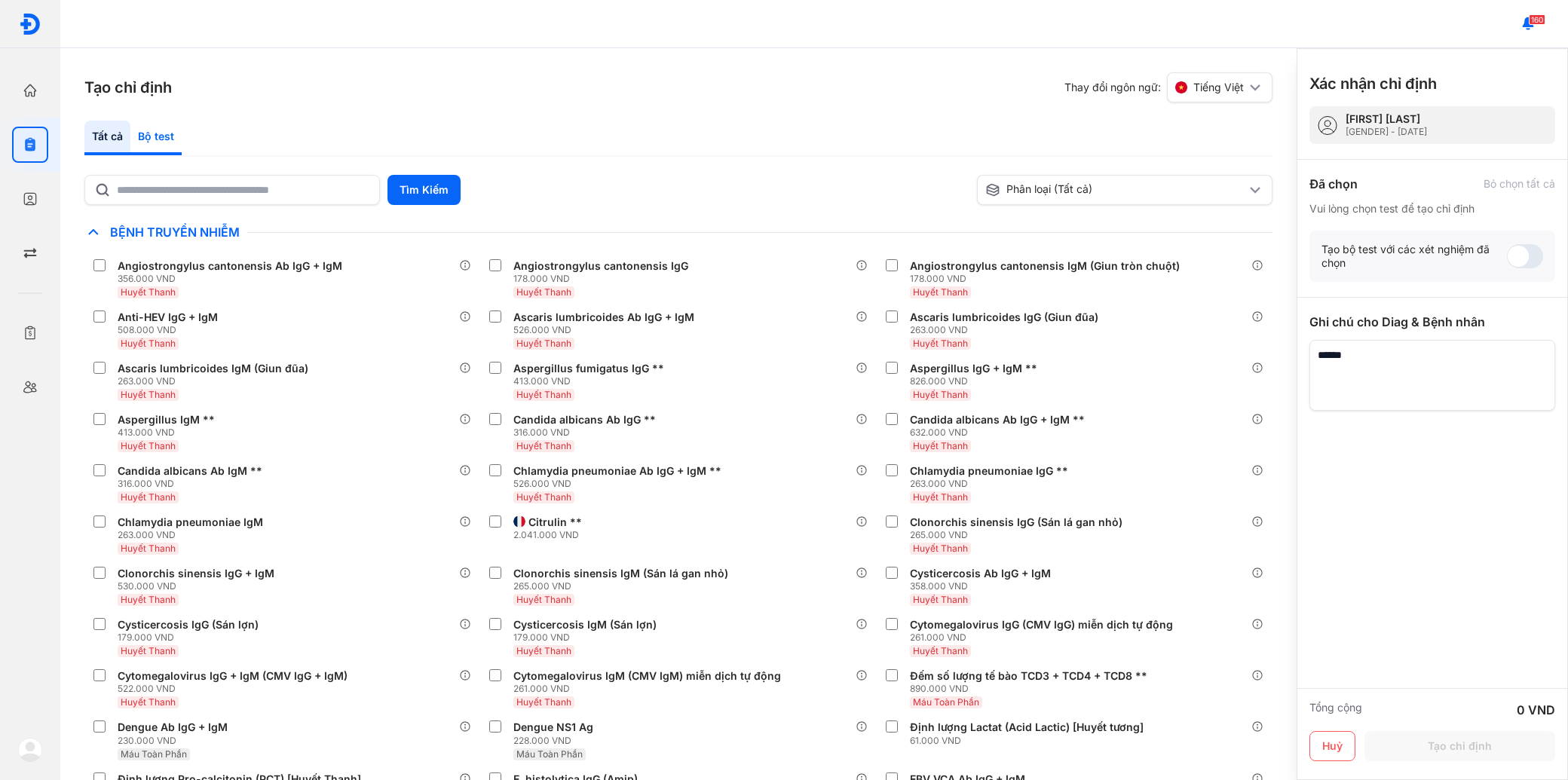 drag, startPoint x: 157, startPoint y: 131, endPoint x: 170, endPoint y: 133, distance: 13.152946 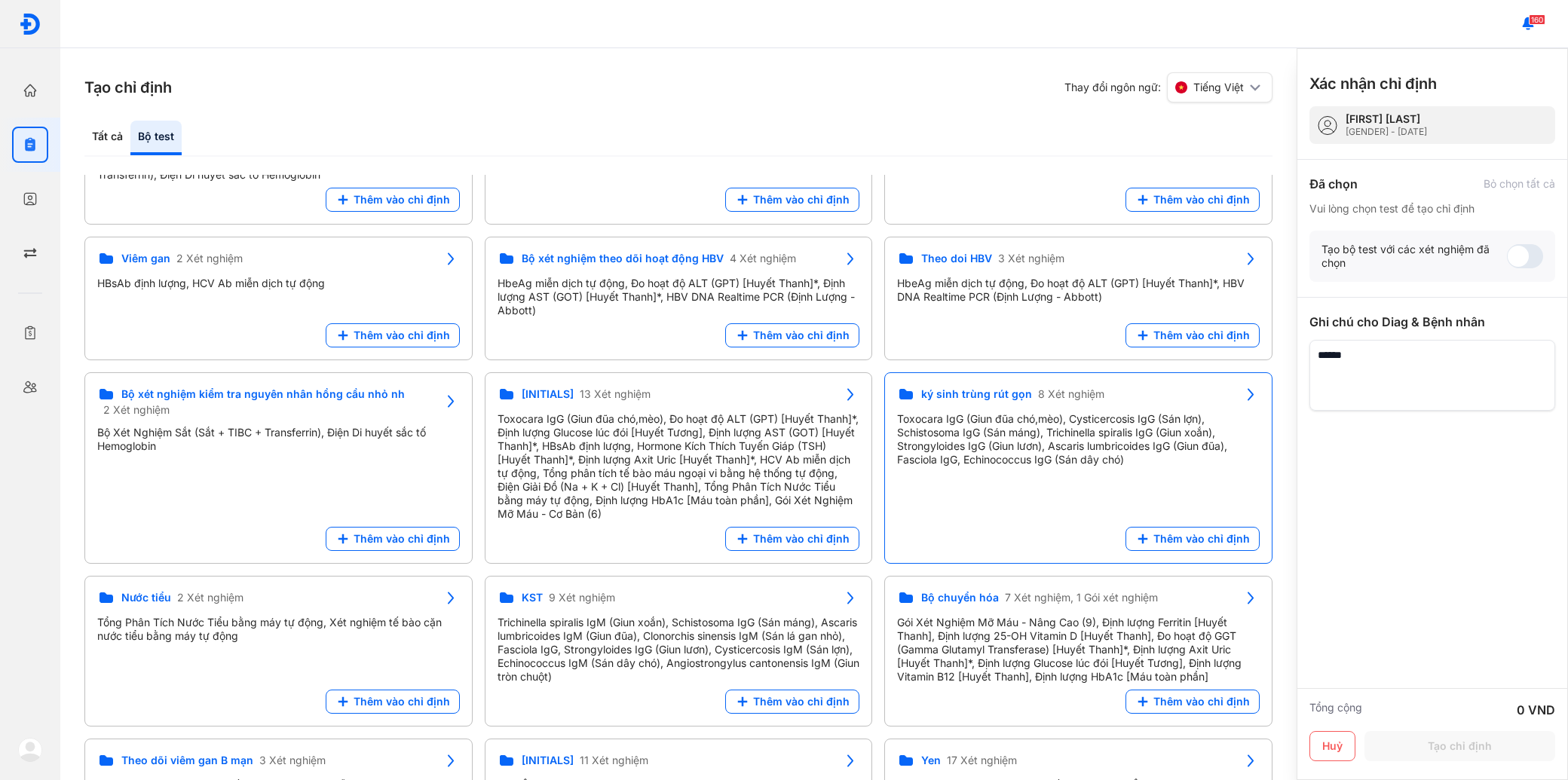 scroll, scrollTop: 0, scrollLeft: 0, axis: both 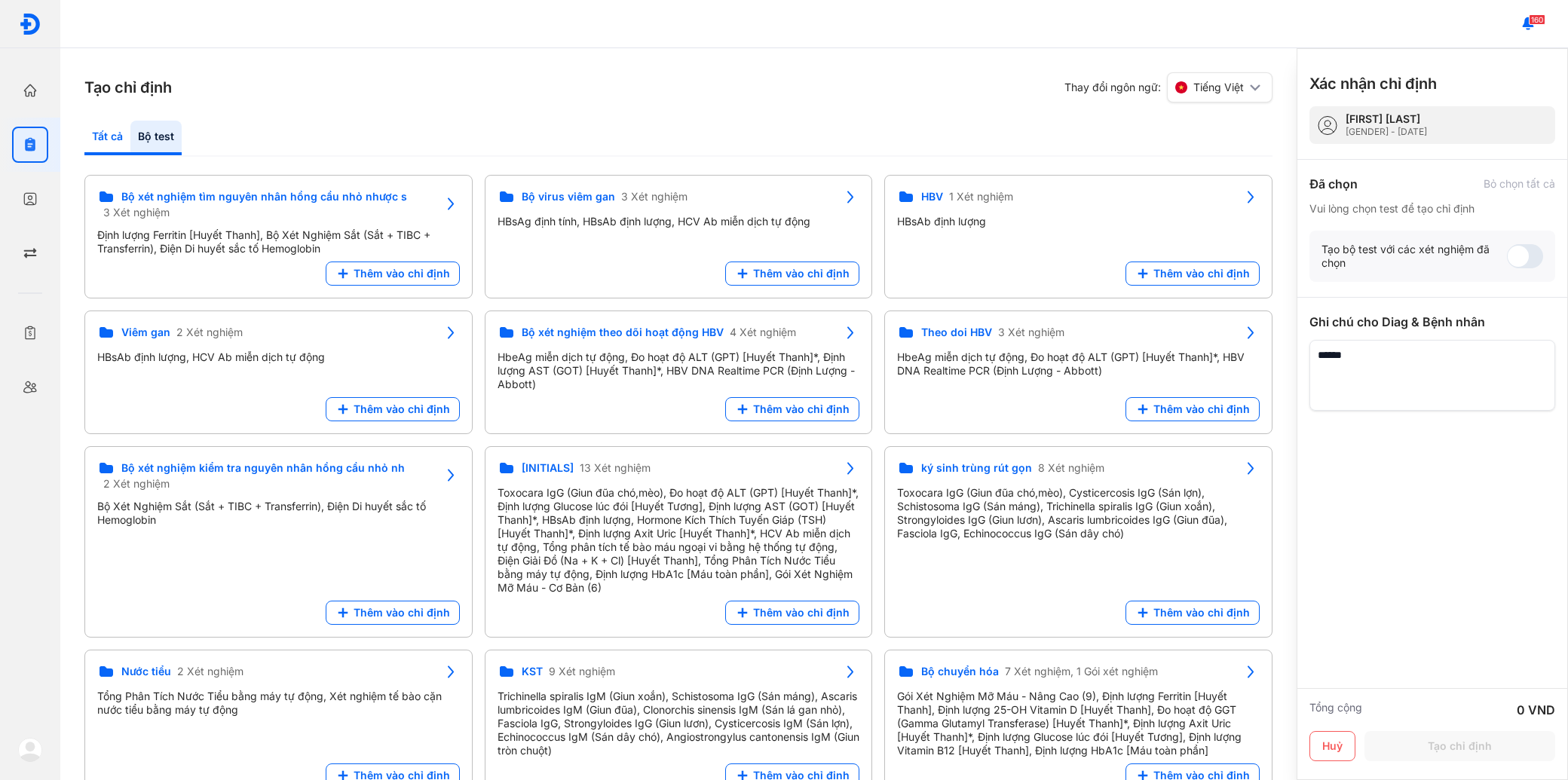 click on "Tất cả" 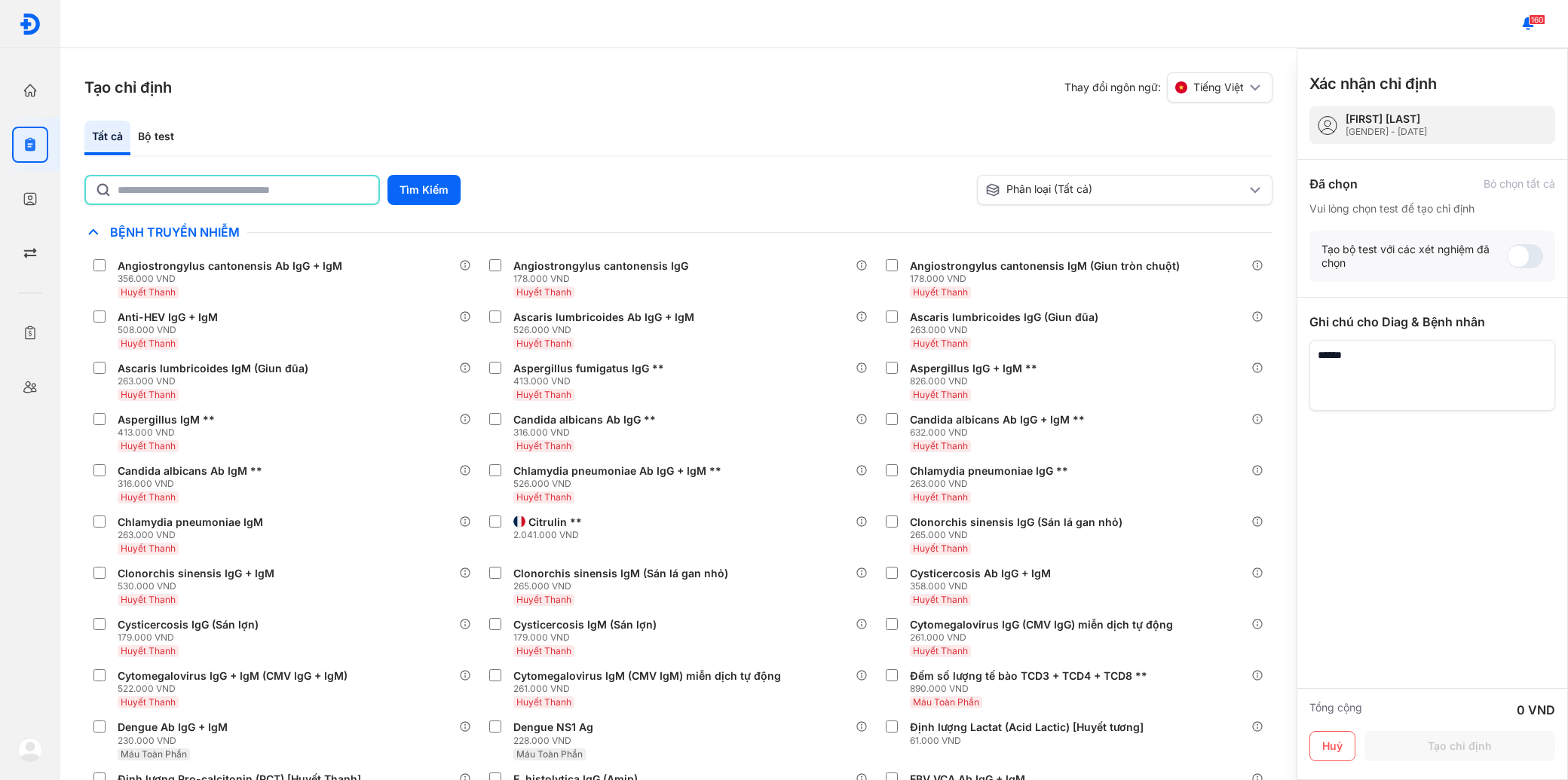 click 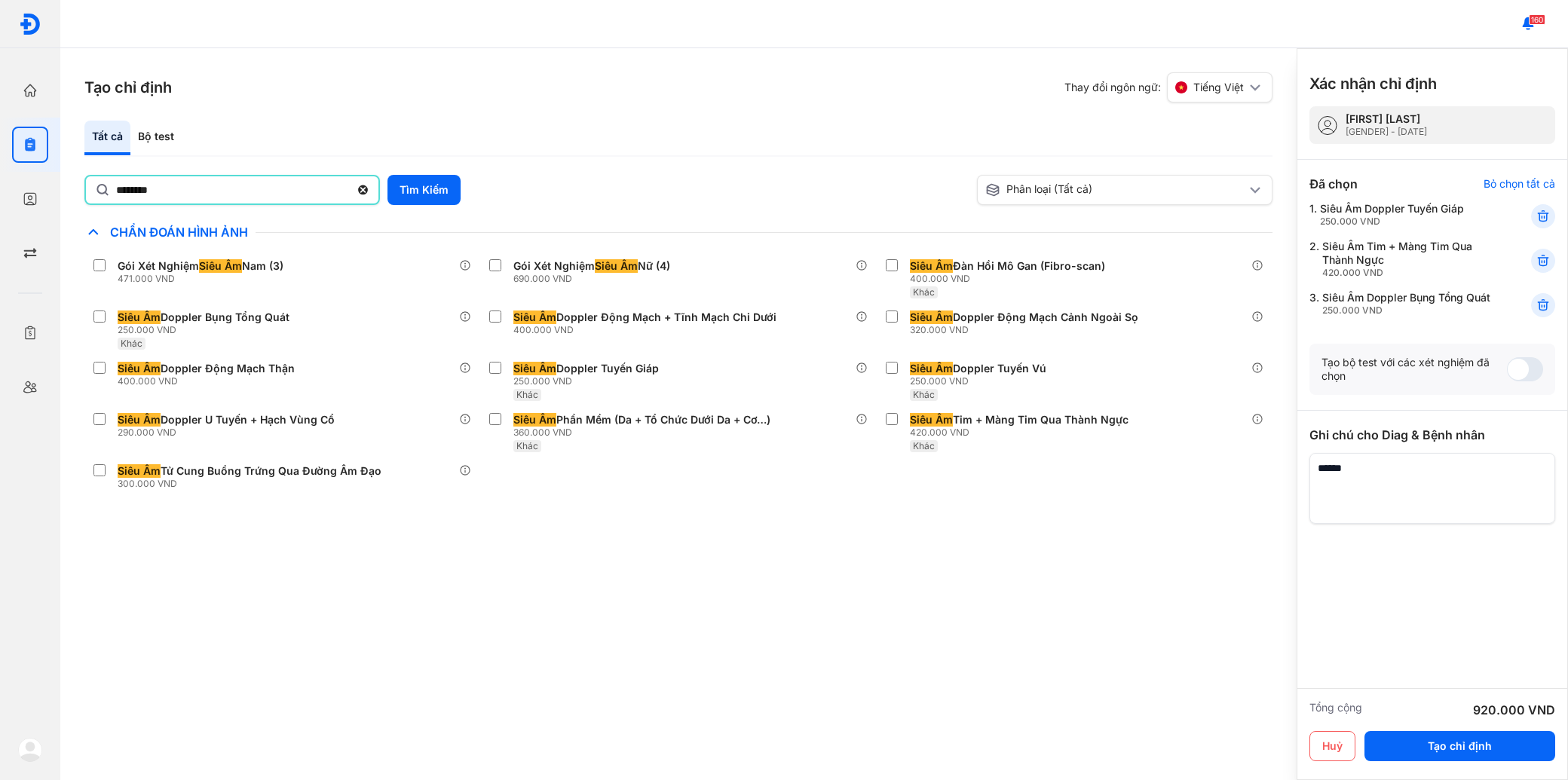 drag, startPoint x: 188, startPoint y: 194, endPoint x: -4, endPoint y: 199, distance: 192.06509 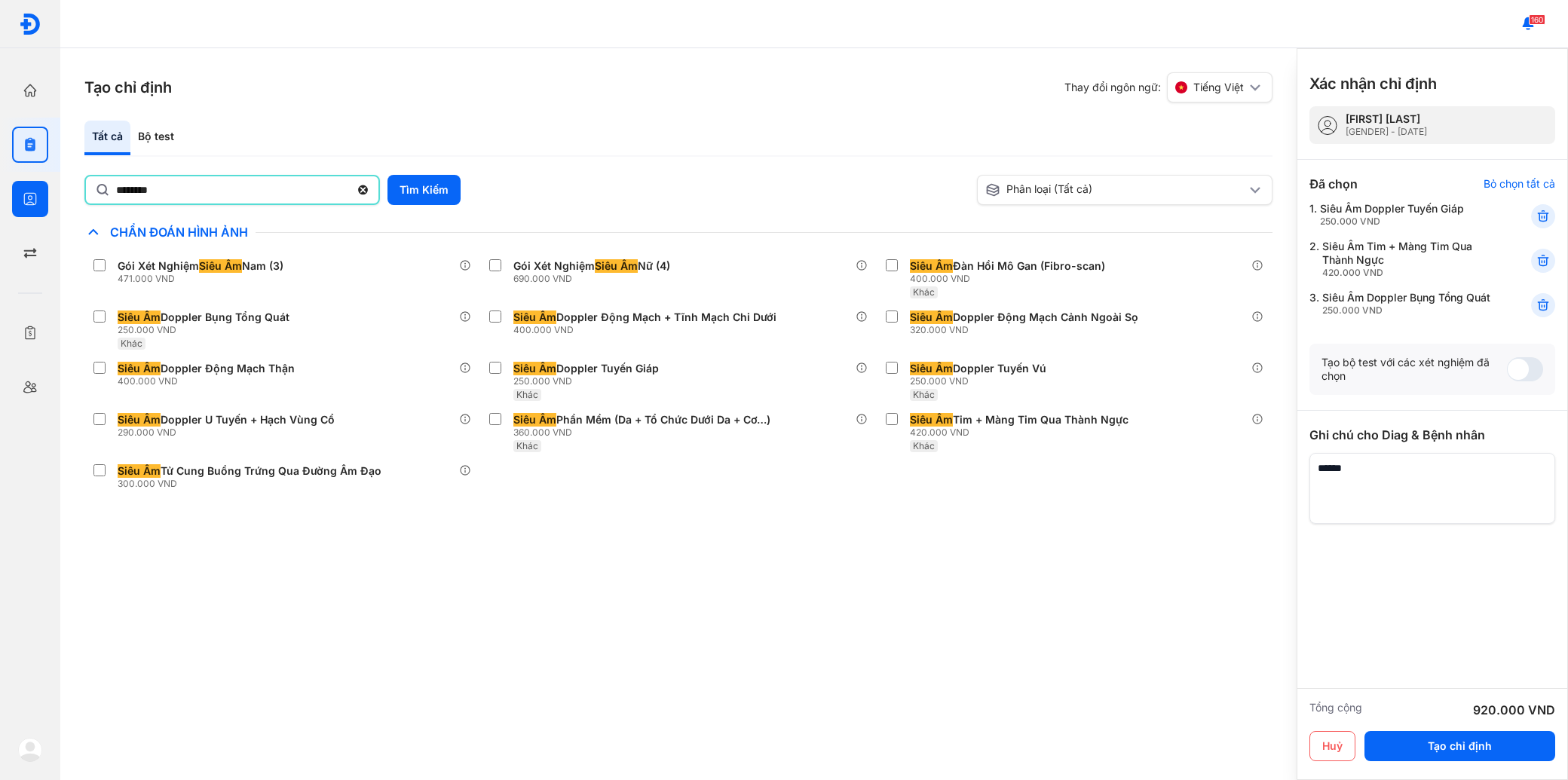 type on "*" 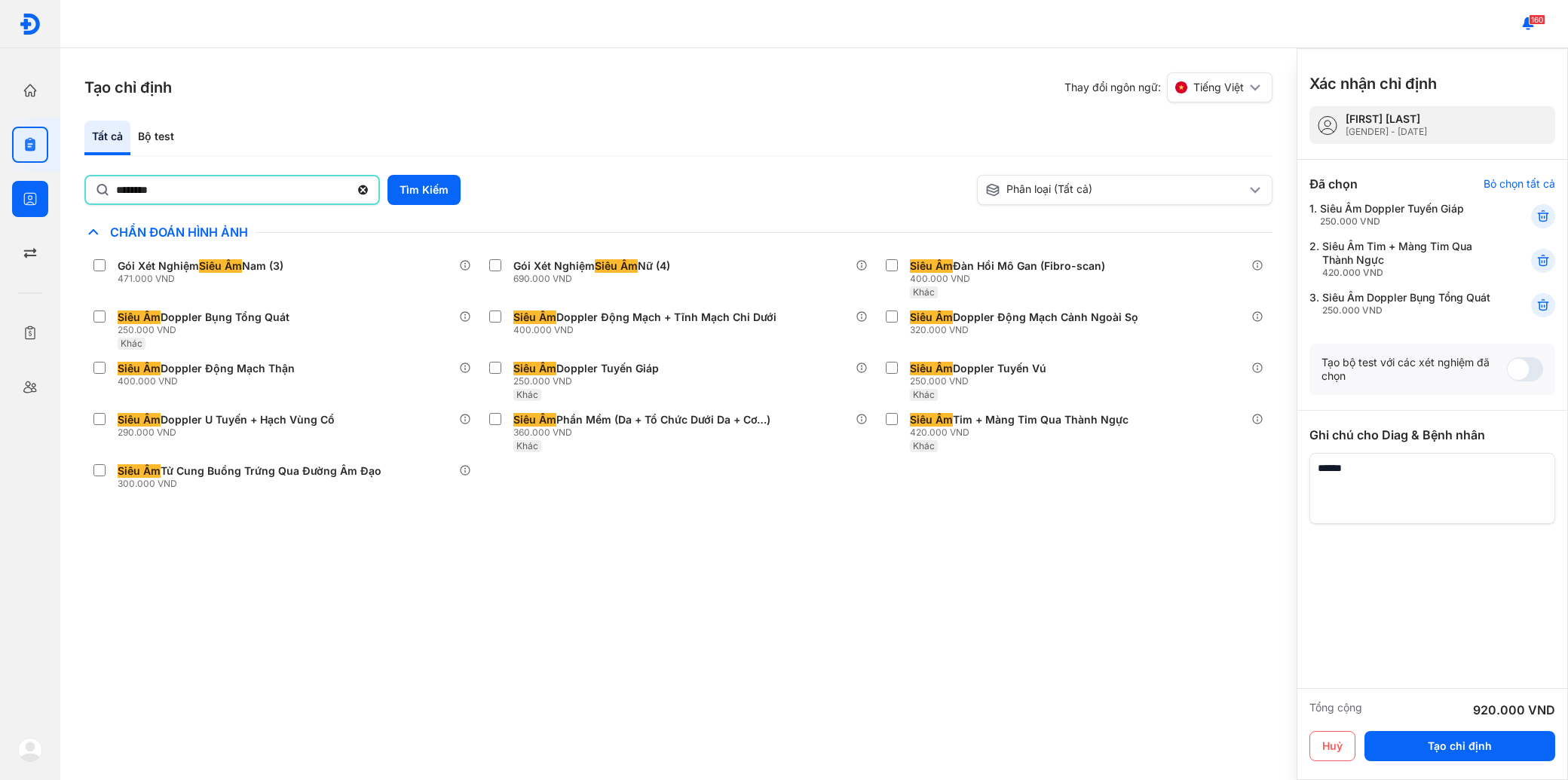 type on "********" 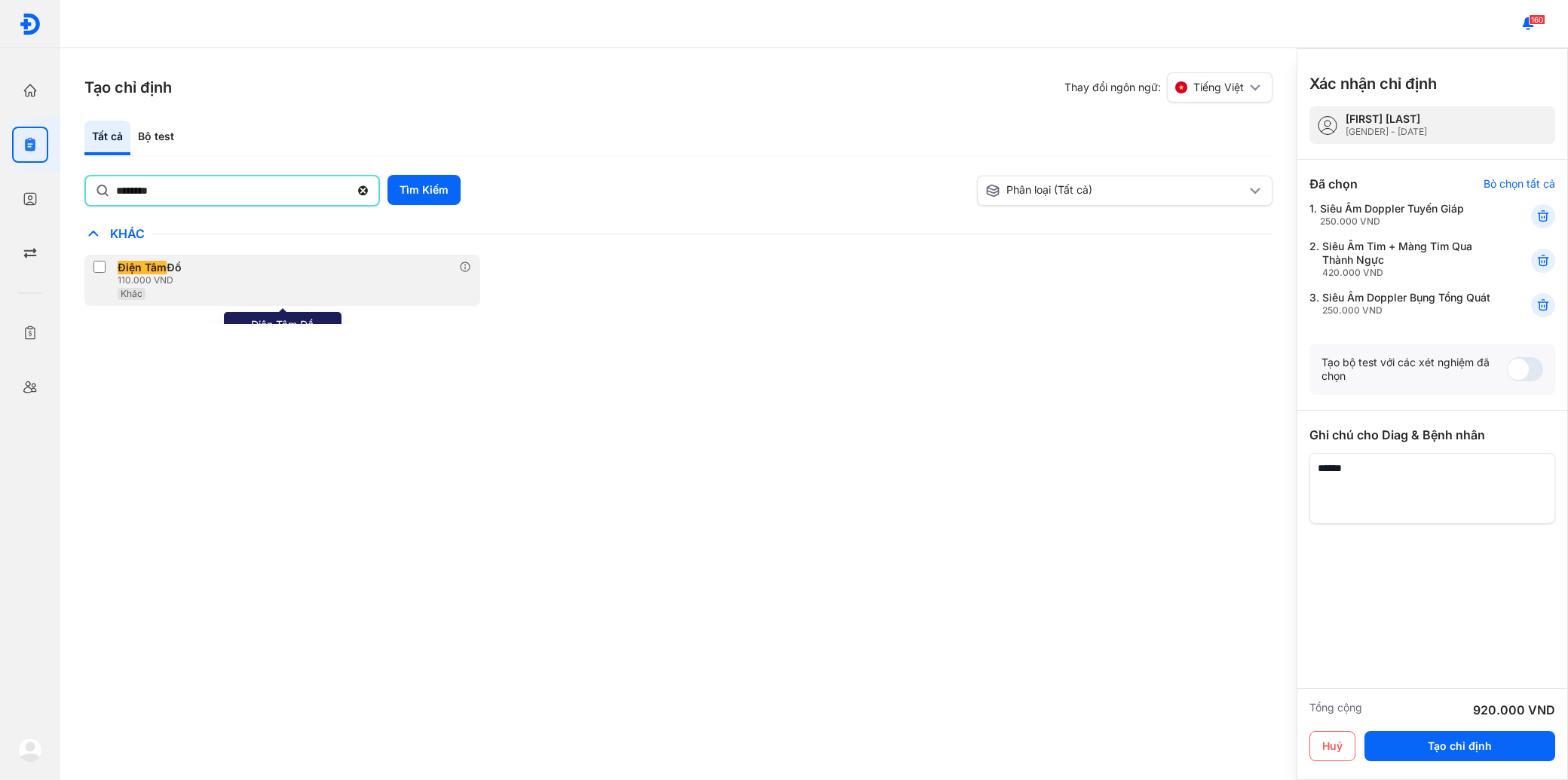 click at bounding box center (103, 268) 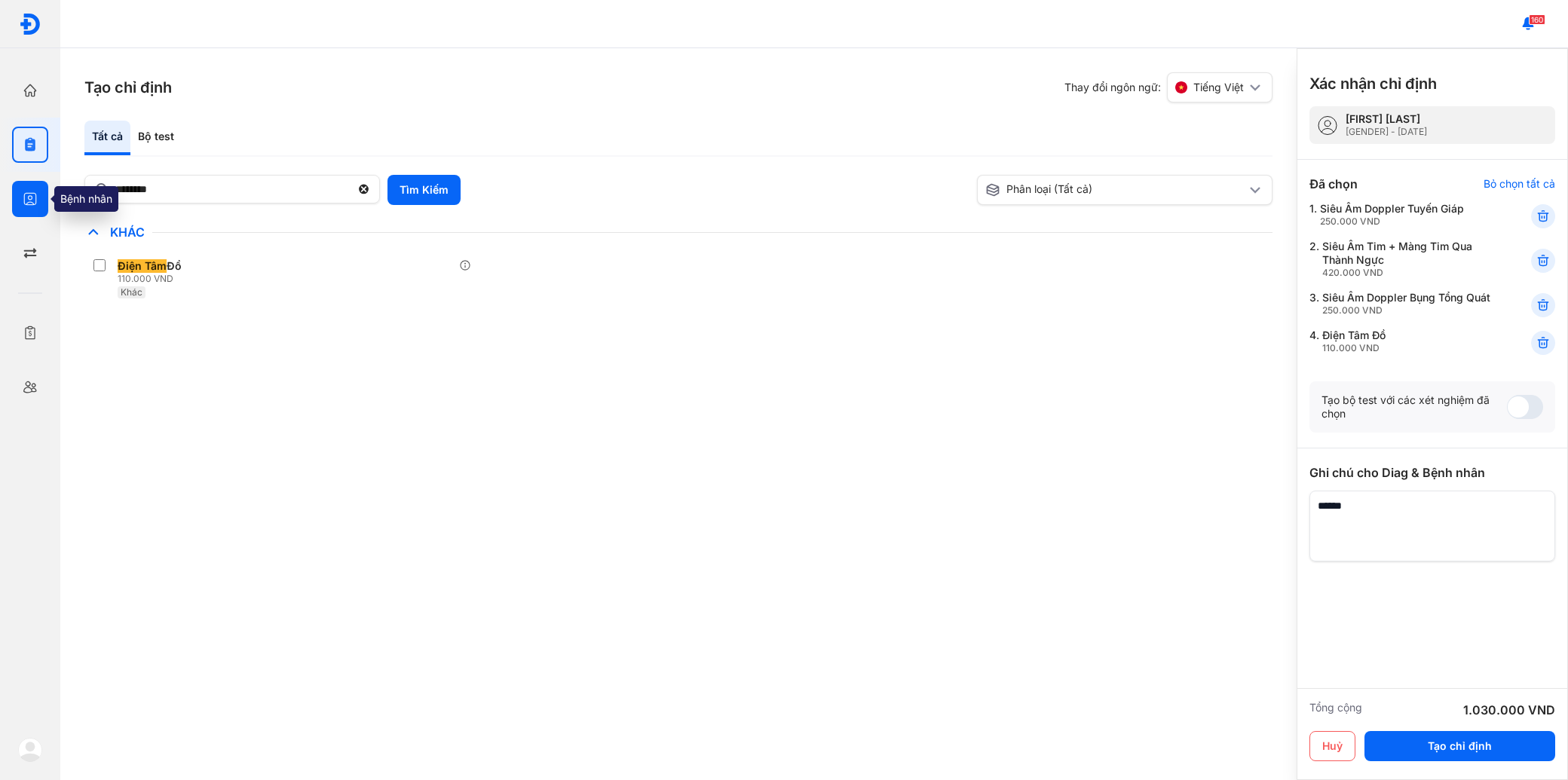 drag, startPoint x: 194, startPoint y: 185, endPoint x: 21, endPoint y: 183, distance: 173.01156 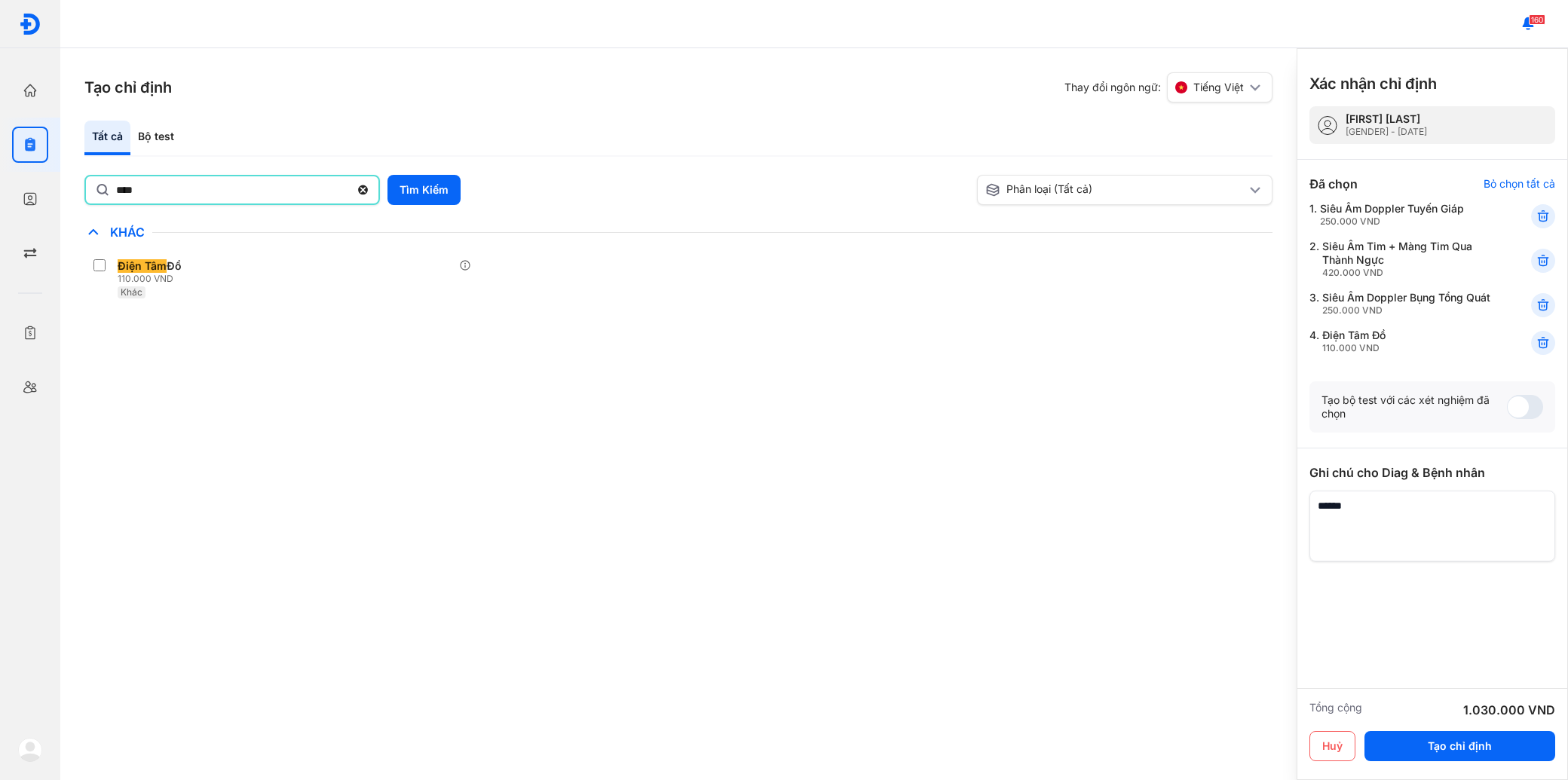 type on "****" 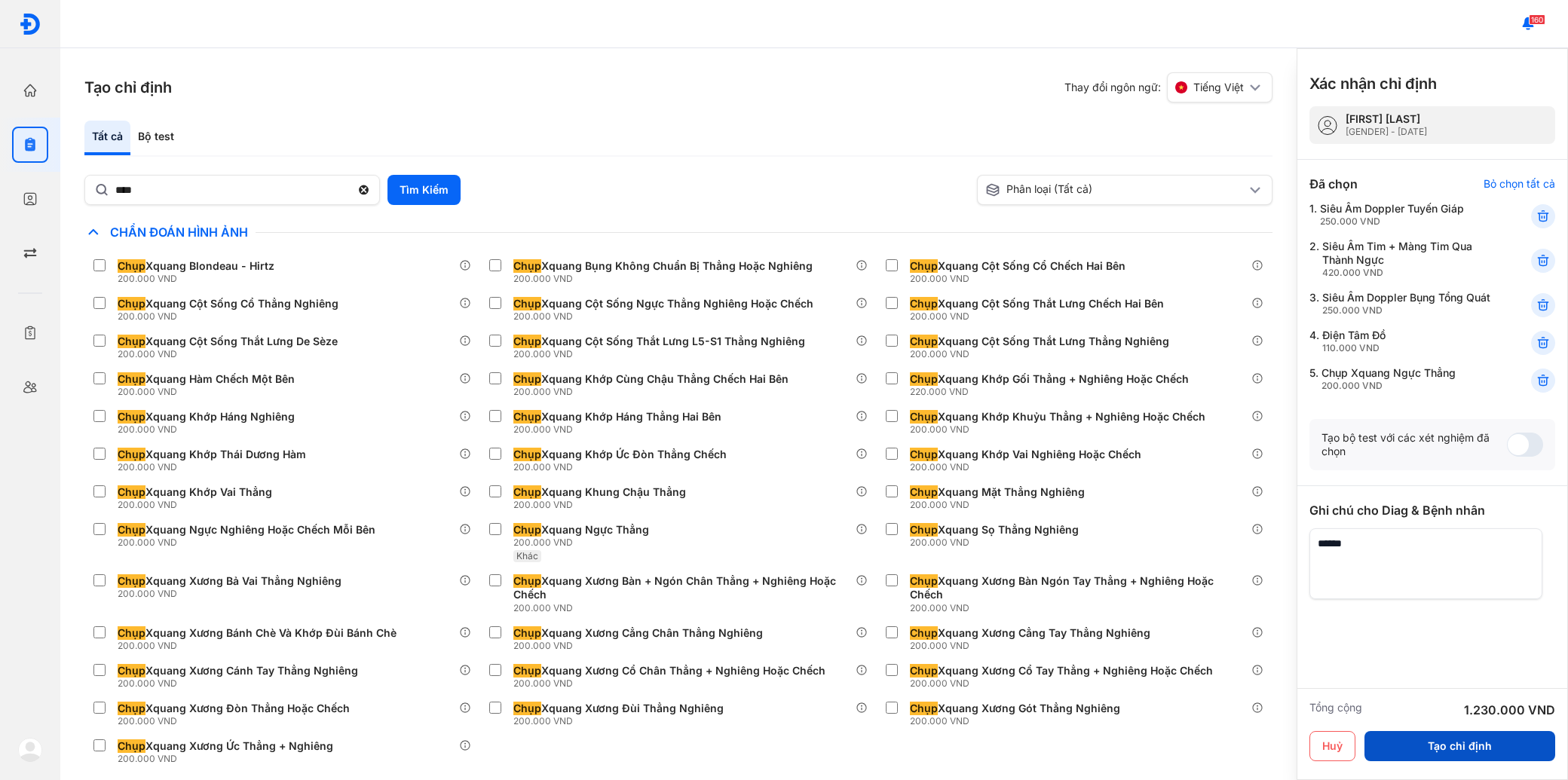 click on "Tạo chỉ định" at bounding box center (1459, 746) 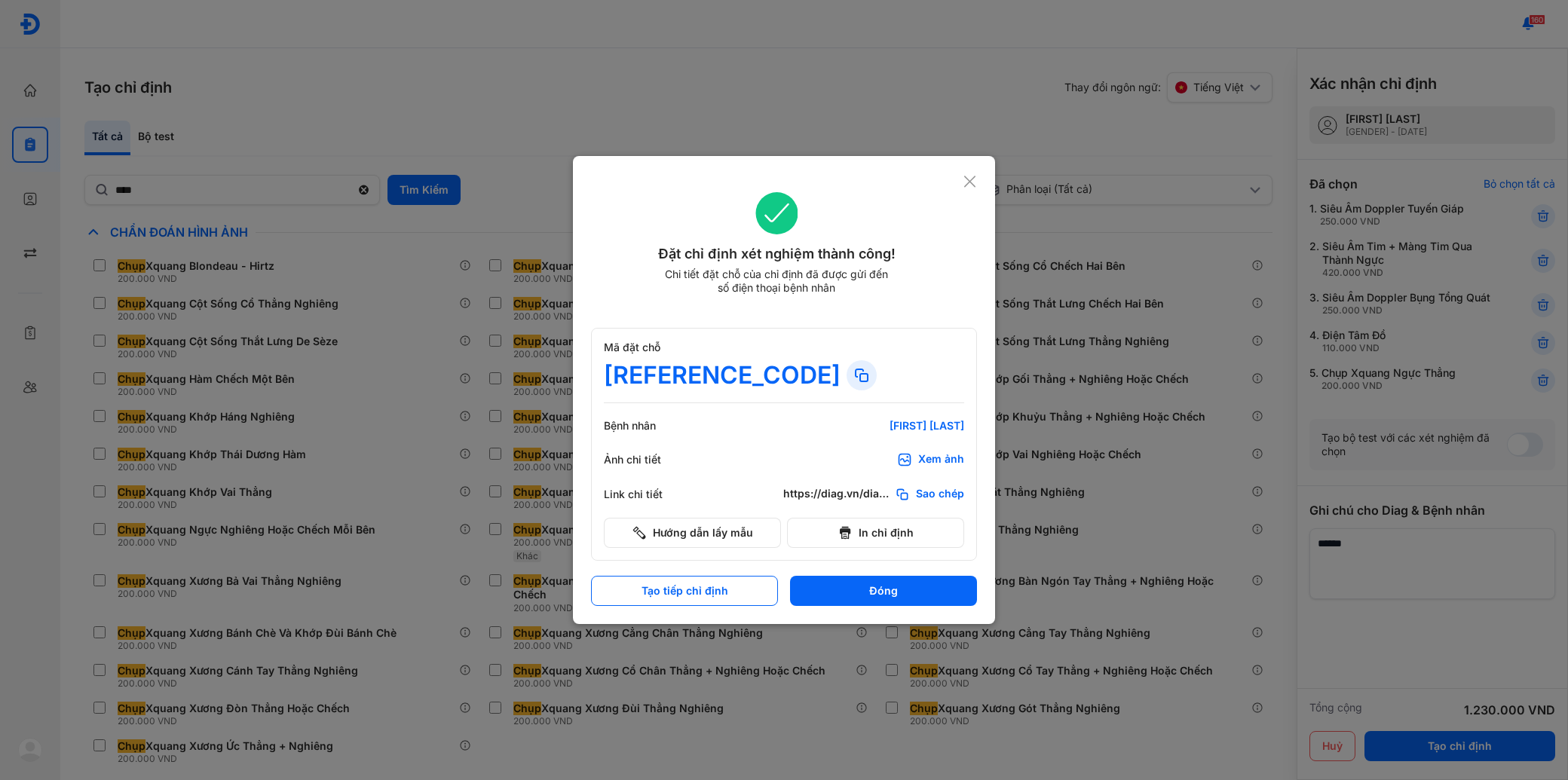 click on "Đặt chỉ định xét nghiệm thành công! Chi tiết đặt chỗ của chỉ định đã được gửi đến số điện thoại bệnh nhân Mã đặt chỗ [REFERENCE_CODE] Bệnh nhân [FIRST] [LAST] Ảnh chi tiết Xem ảnh Link chi tiết https://diag.vn/diagpro/booking?reference_code=[REFERENCE_CODE] Sao chép Hướng dẫn lấy mẫu In chỉ định Tạo tiếp chỉ định Đóng" at bounding box center (784, 390) 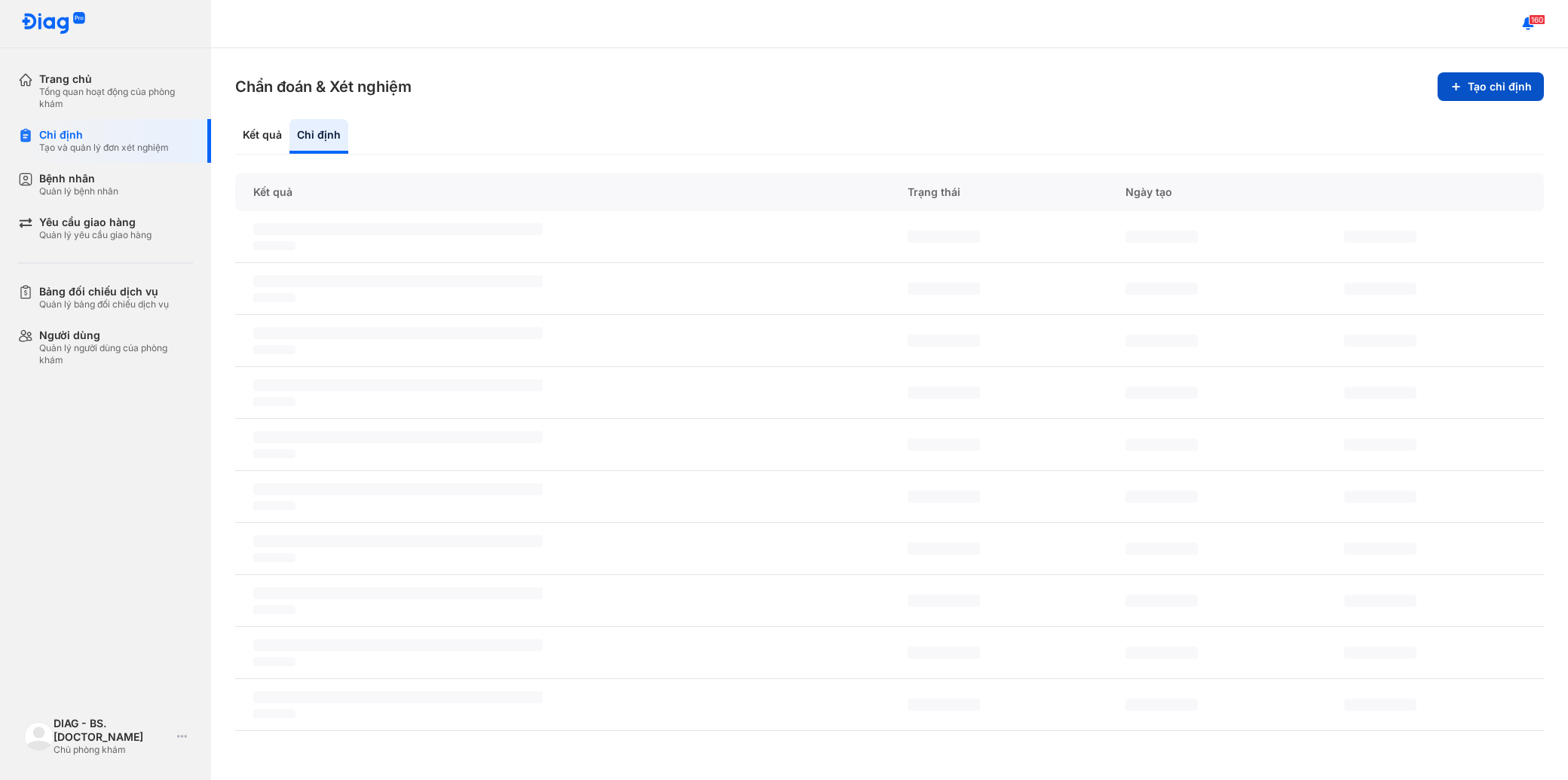 click on "Tạo chỉ định" at bounding box center [1490, 87] 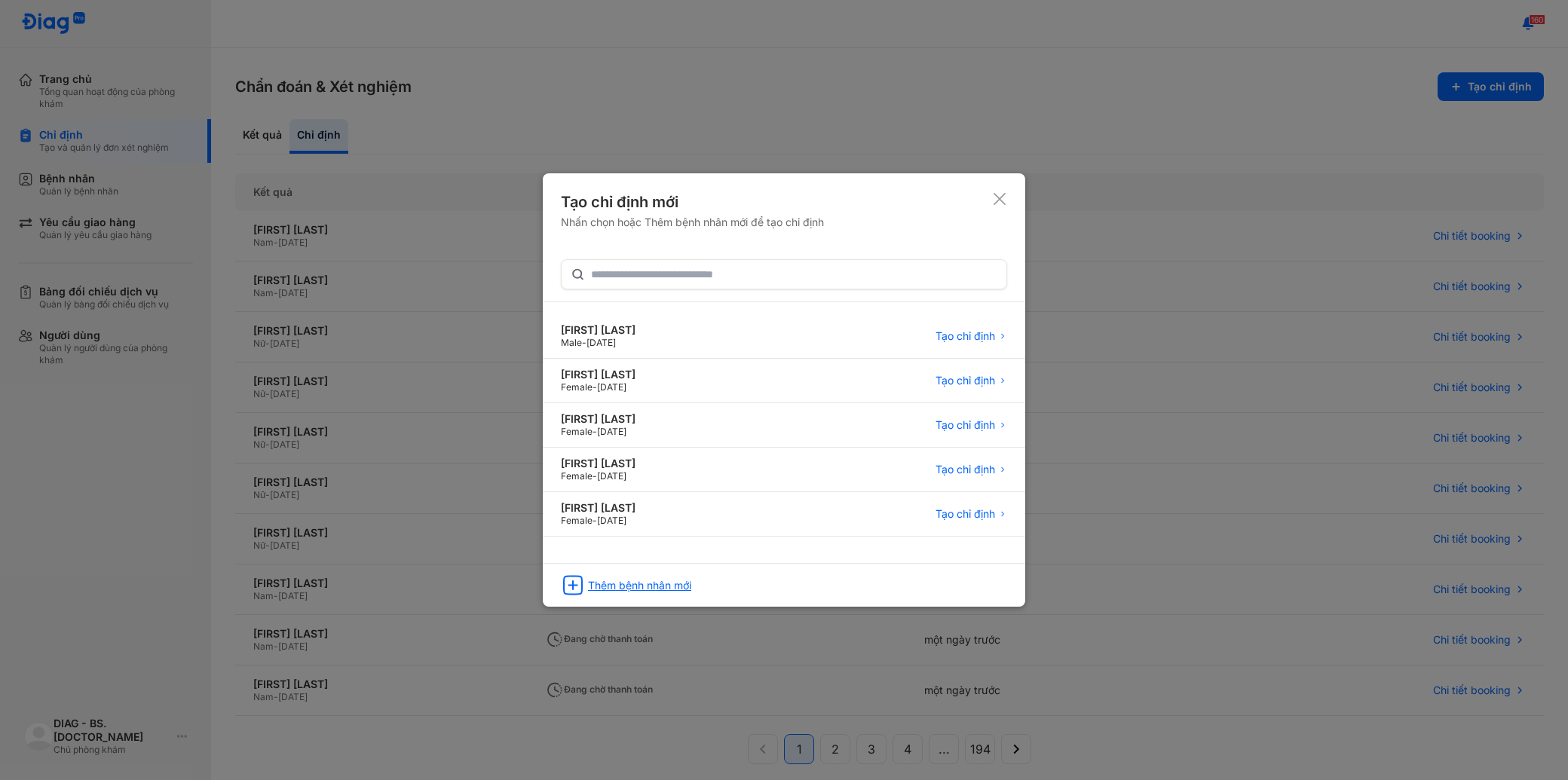 click on "Thêm bệnh nhân mới" 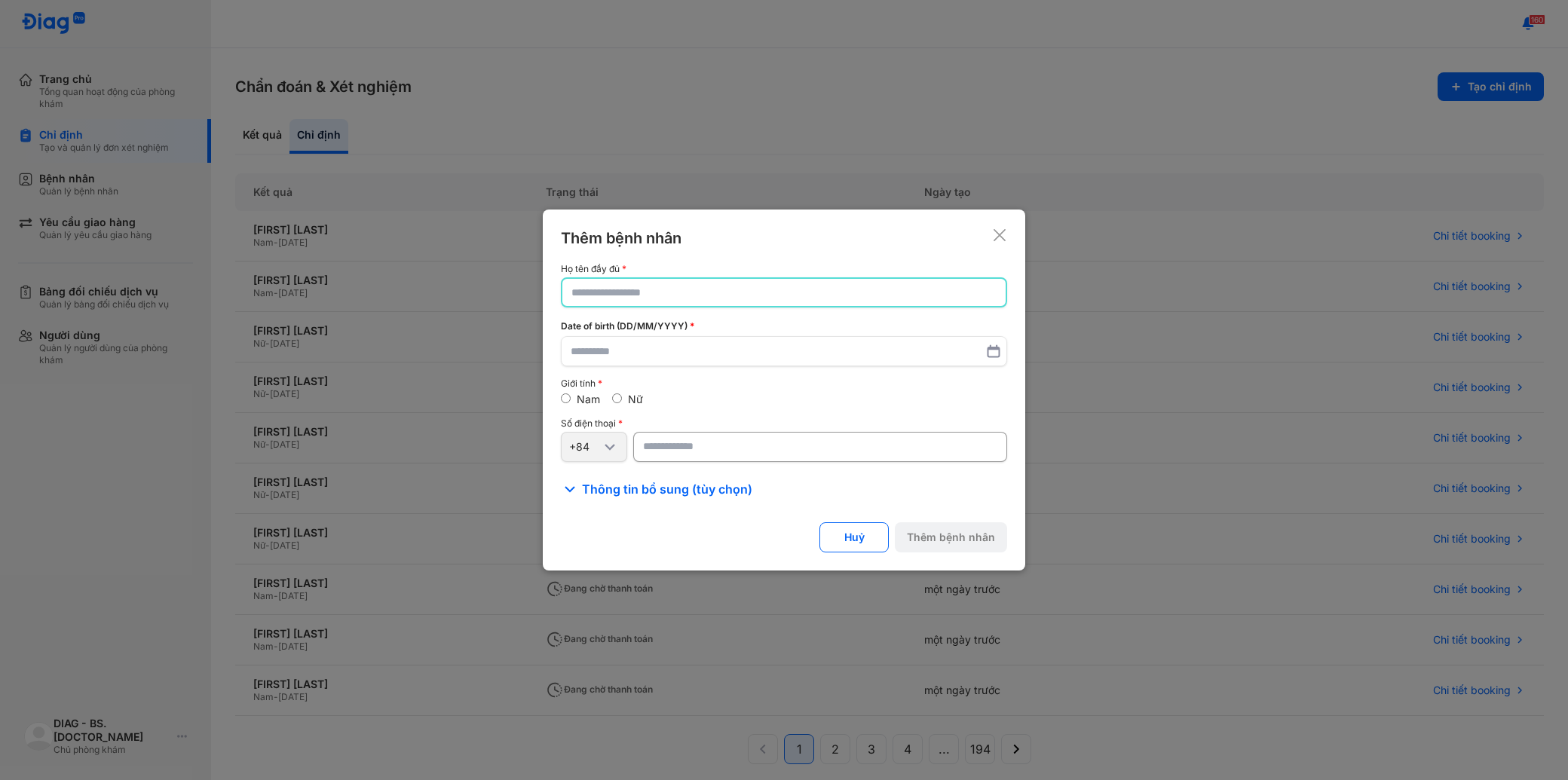 click 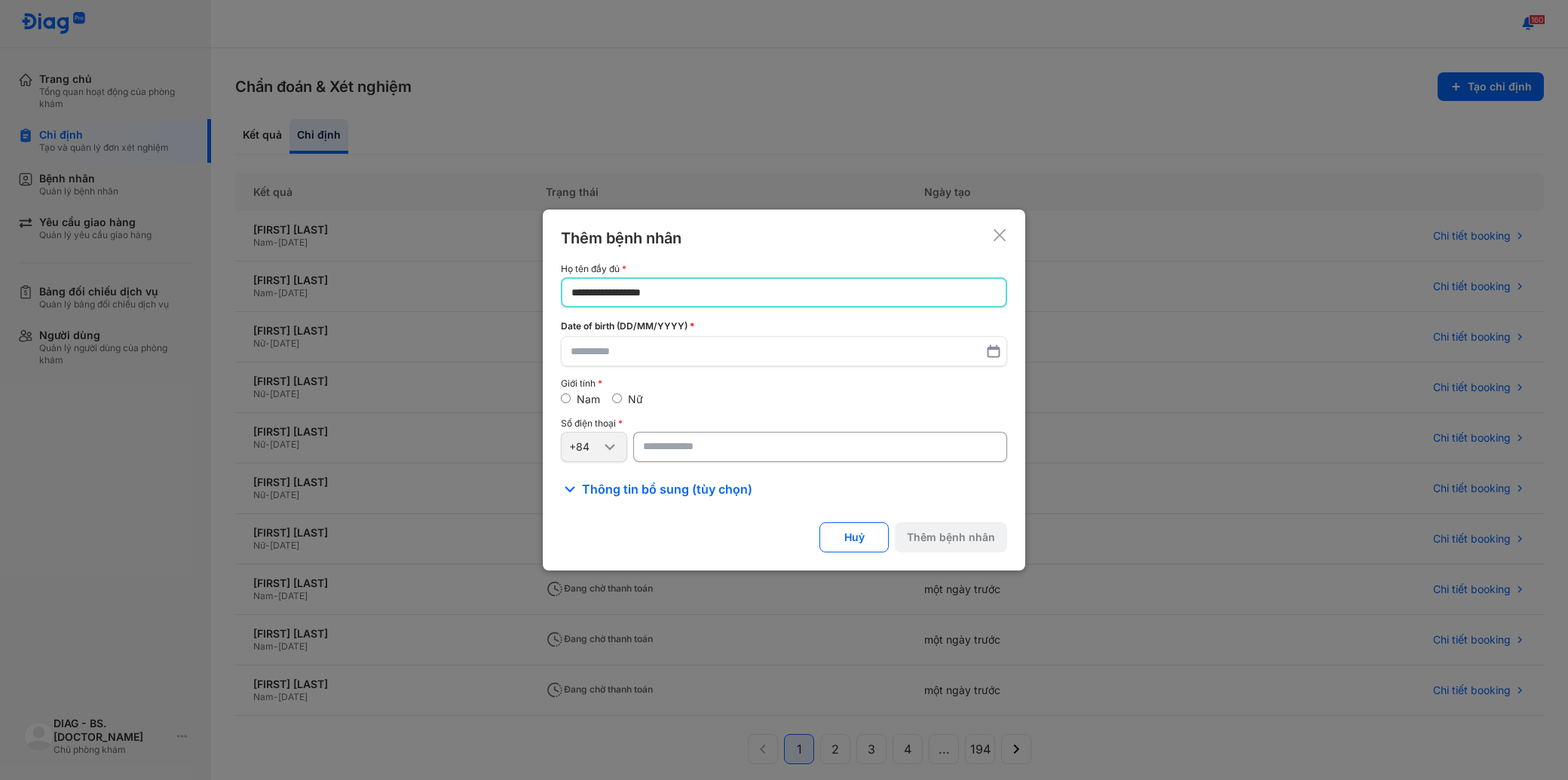 type on "**********" 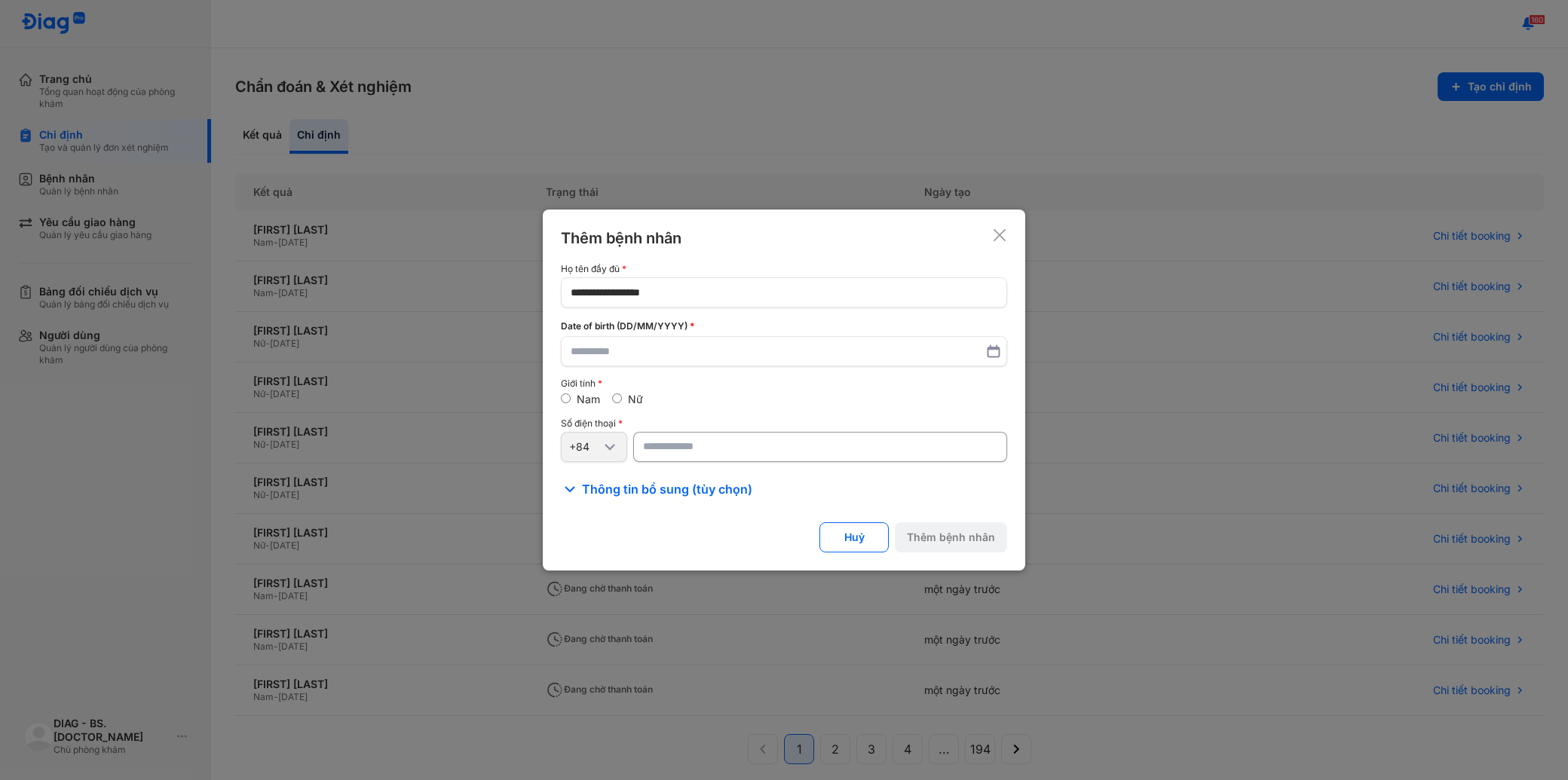 click at bounding box center [820, 447] 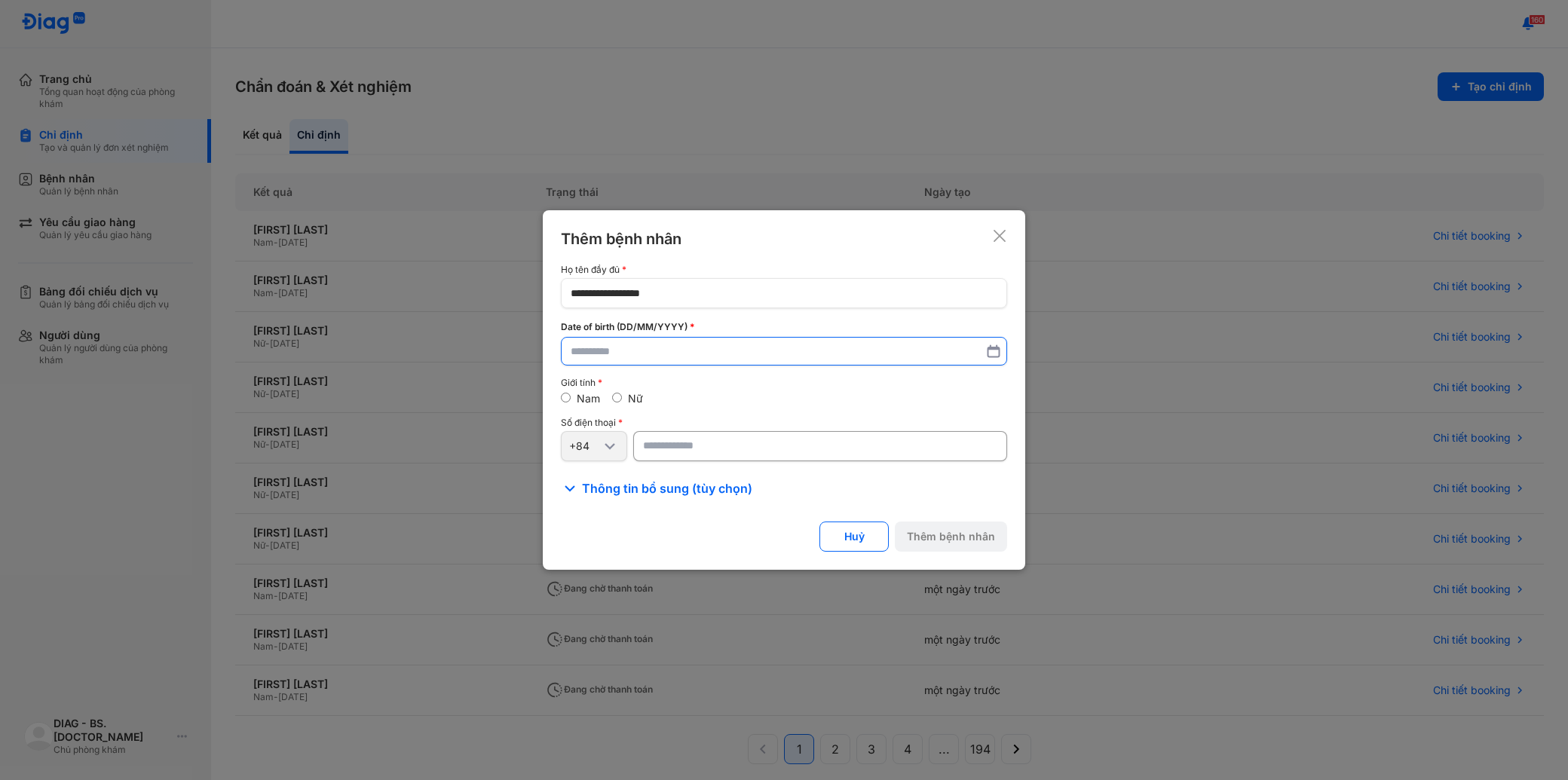 click at bounding box center [784, 351] 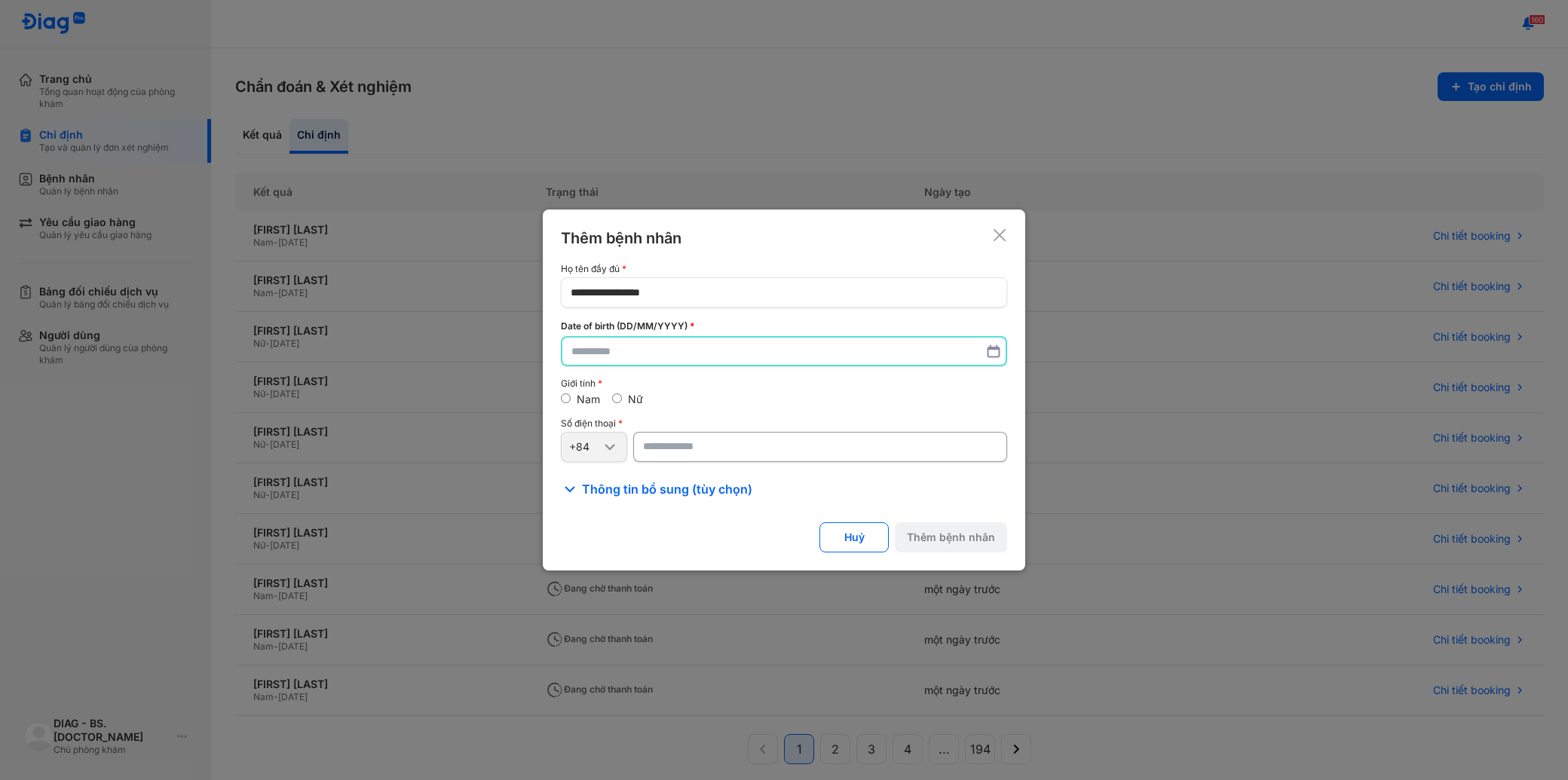 paste 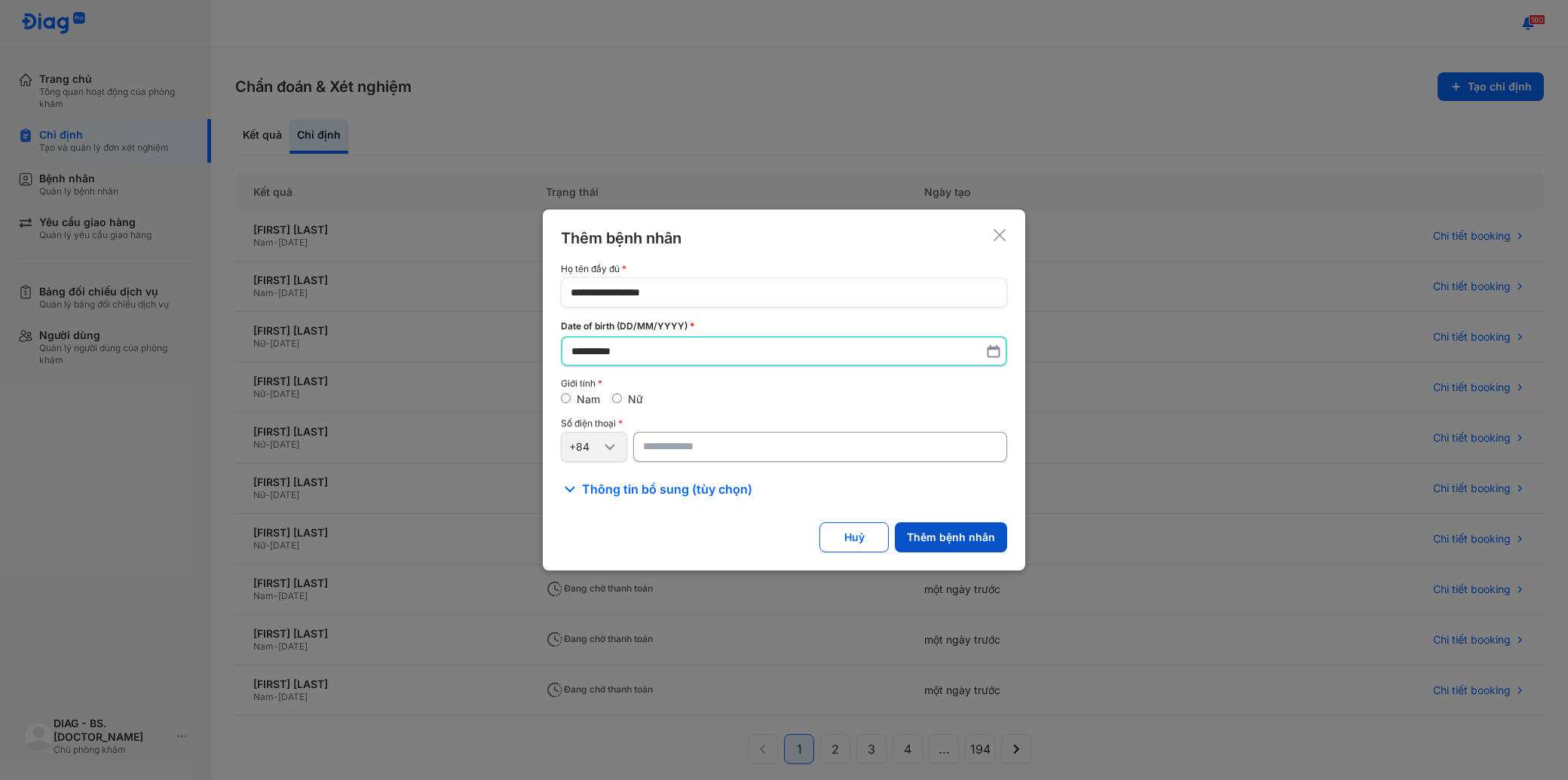 type on "**********" 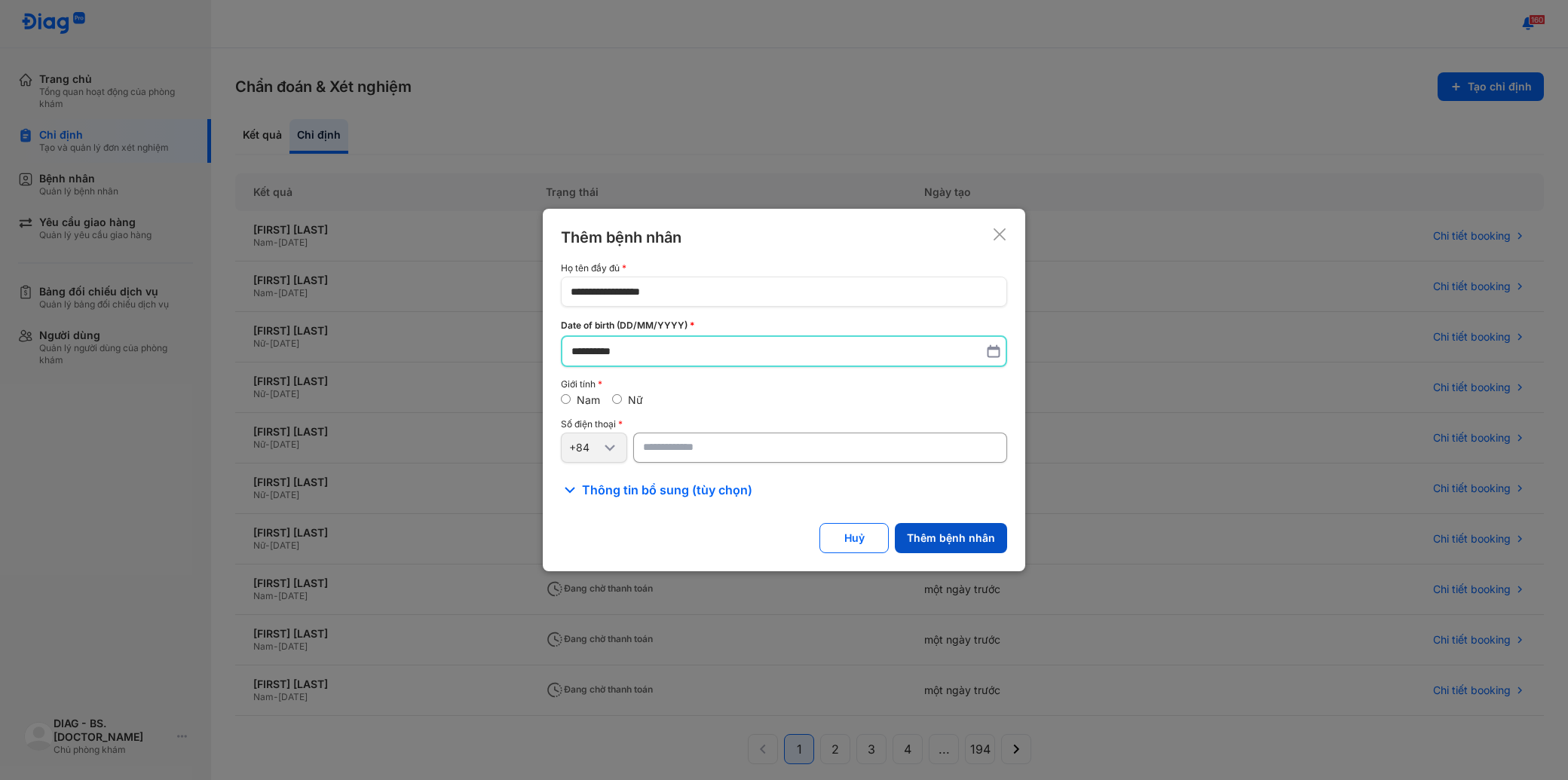 click on "Thêm bệnh nhân" at bounding box center [951, 538] 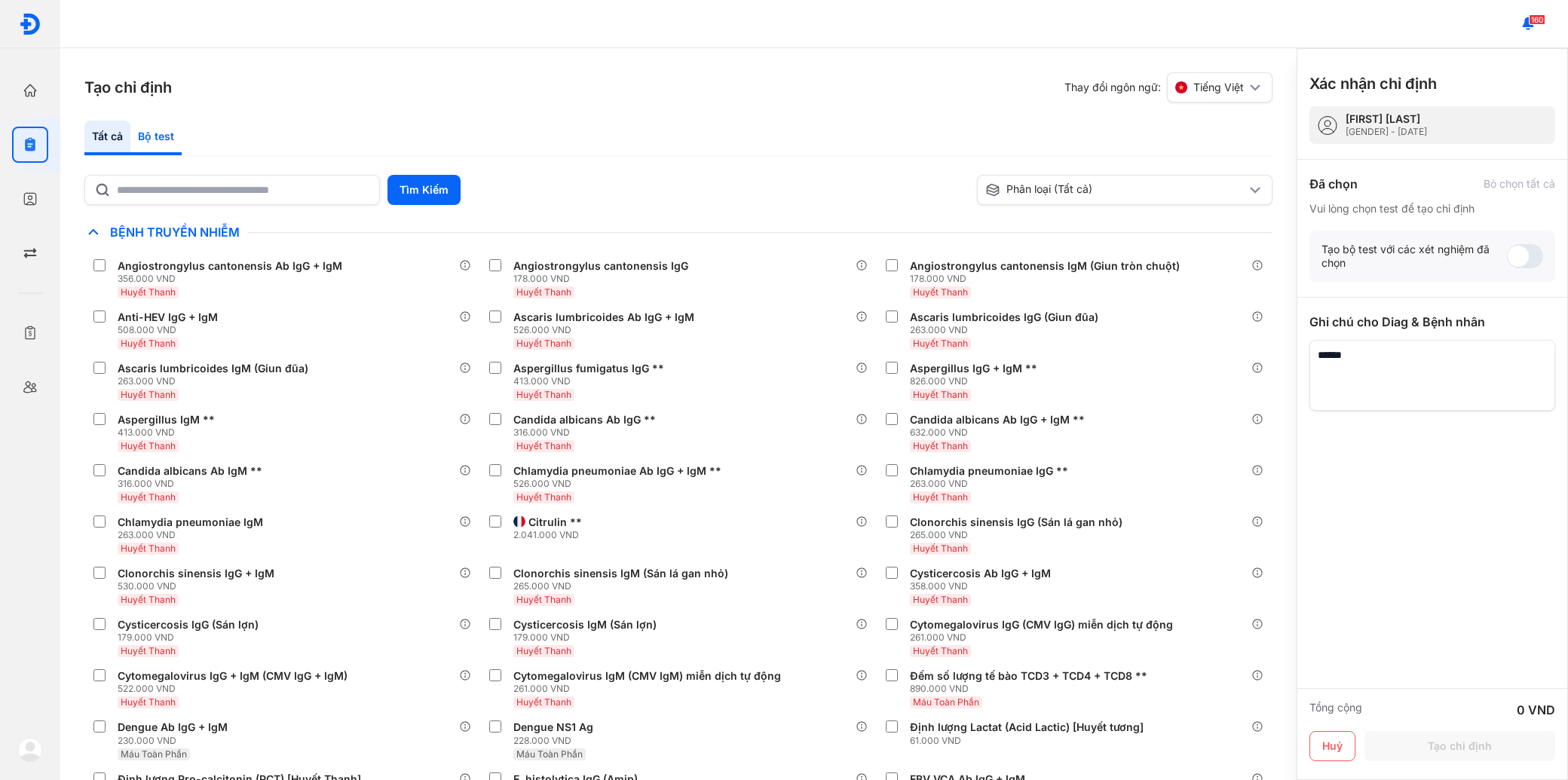 click on "Bộ test" 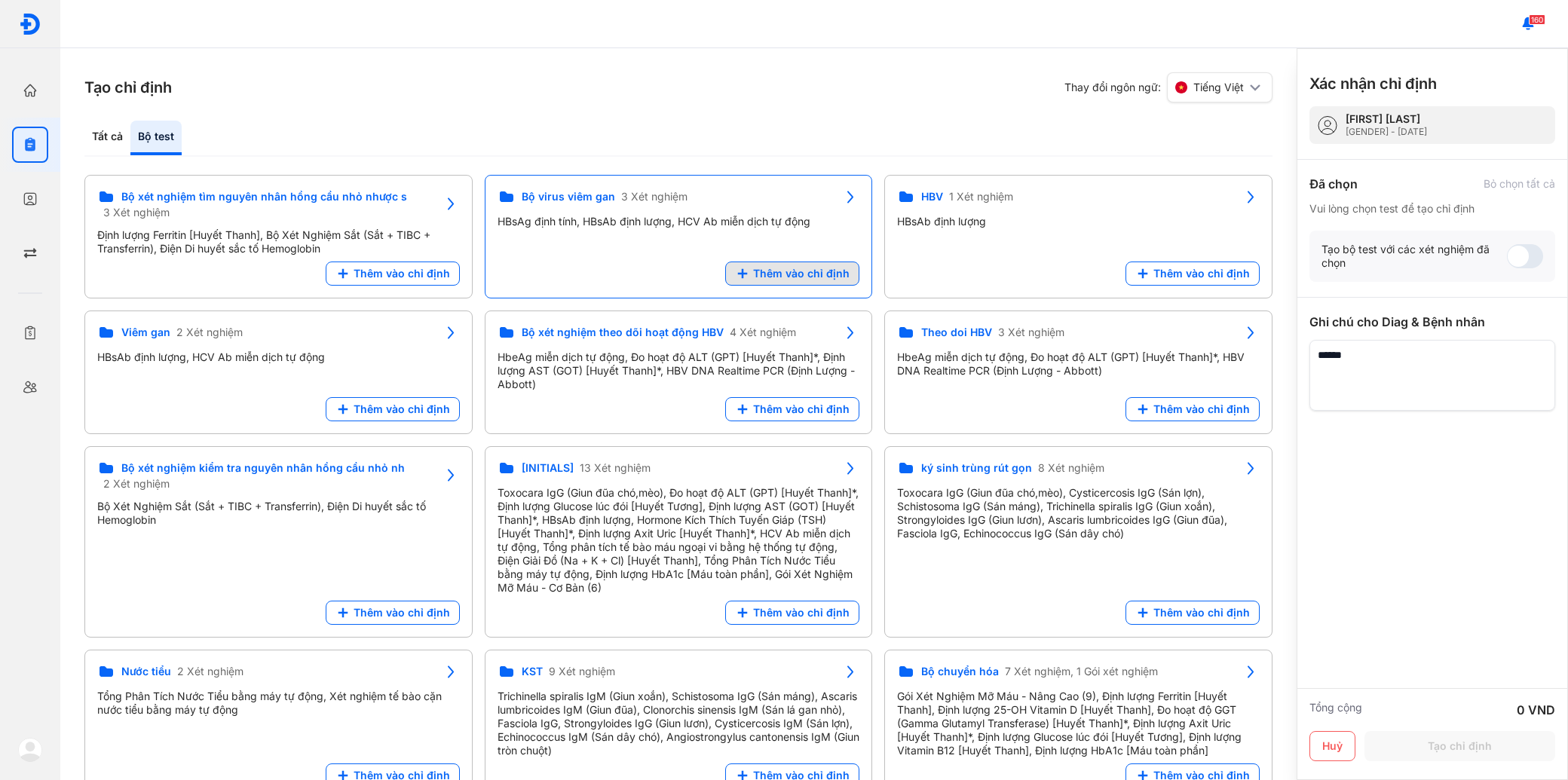click on "Thêm vào chỉ định" 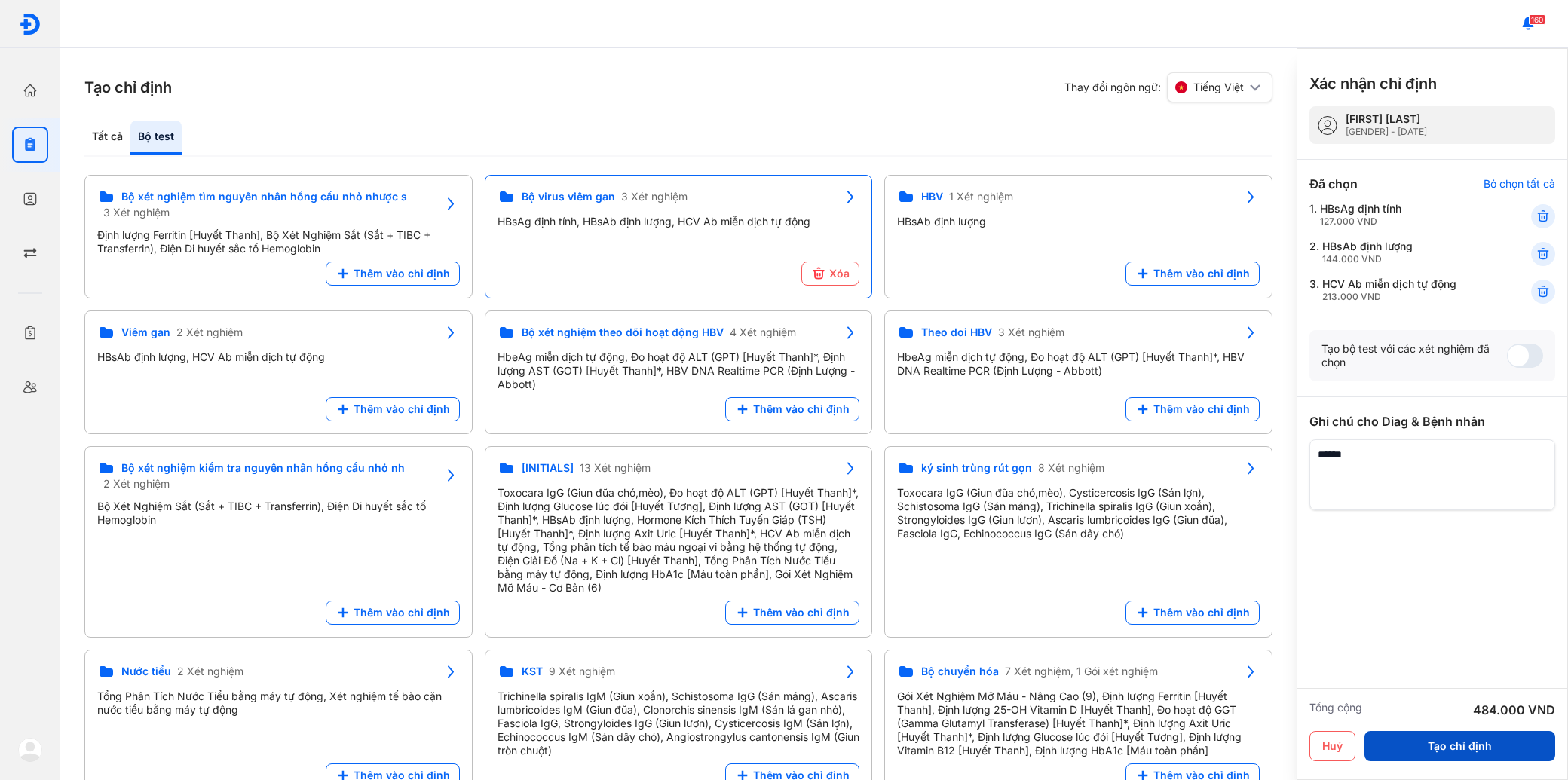 click on "Tạo chỉ định" at bounding box center [1459, 746] 